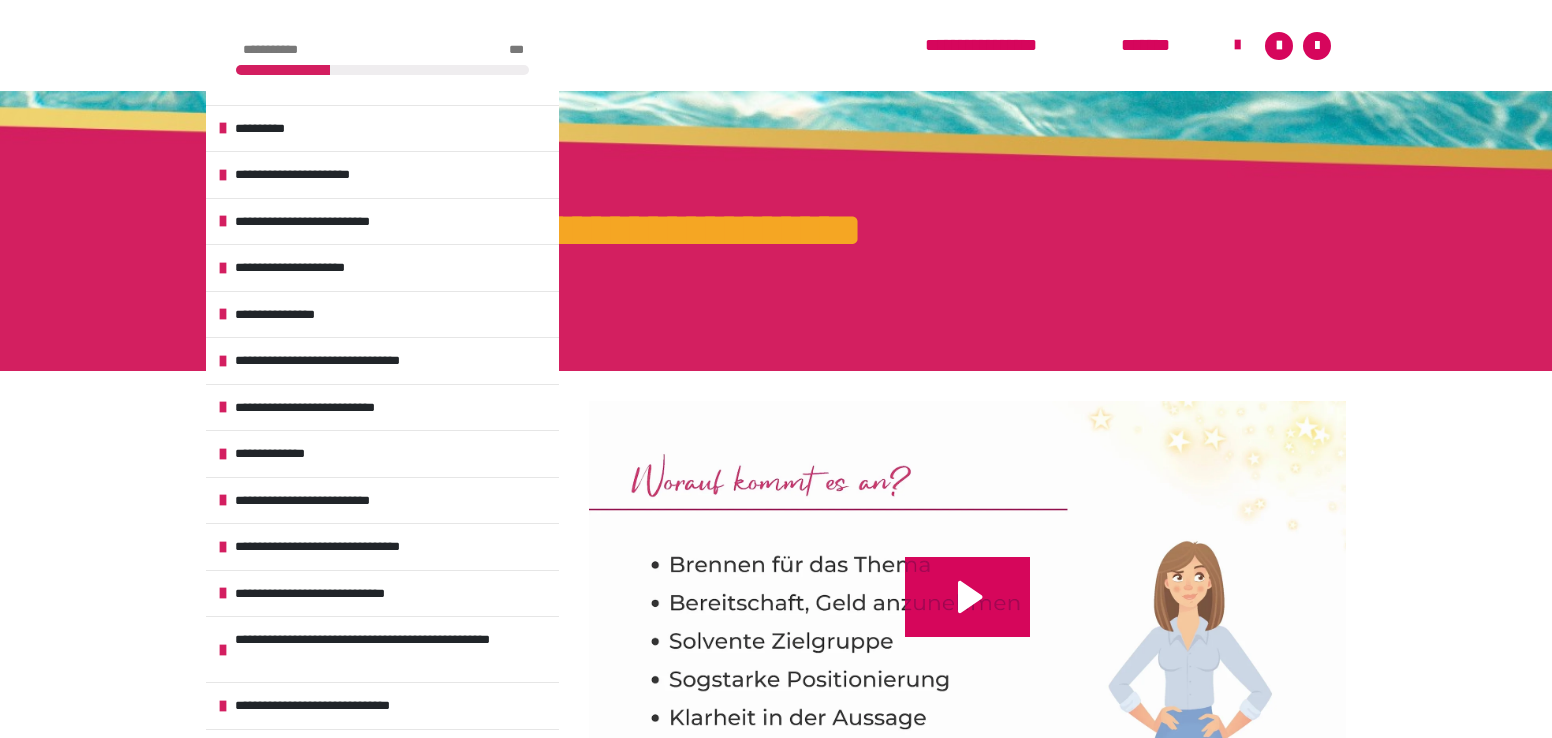 scroll, scrollTop: 431, scrollLeft: 0, axis: vertical 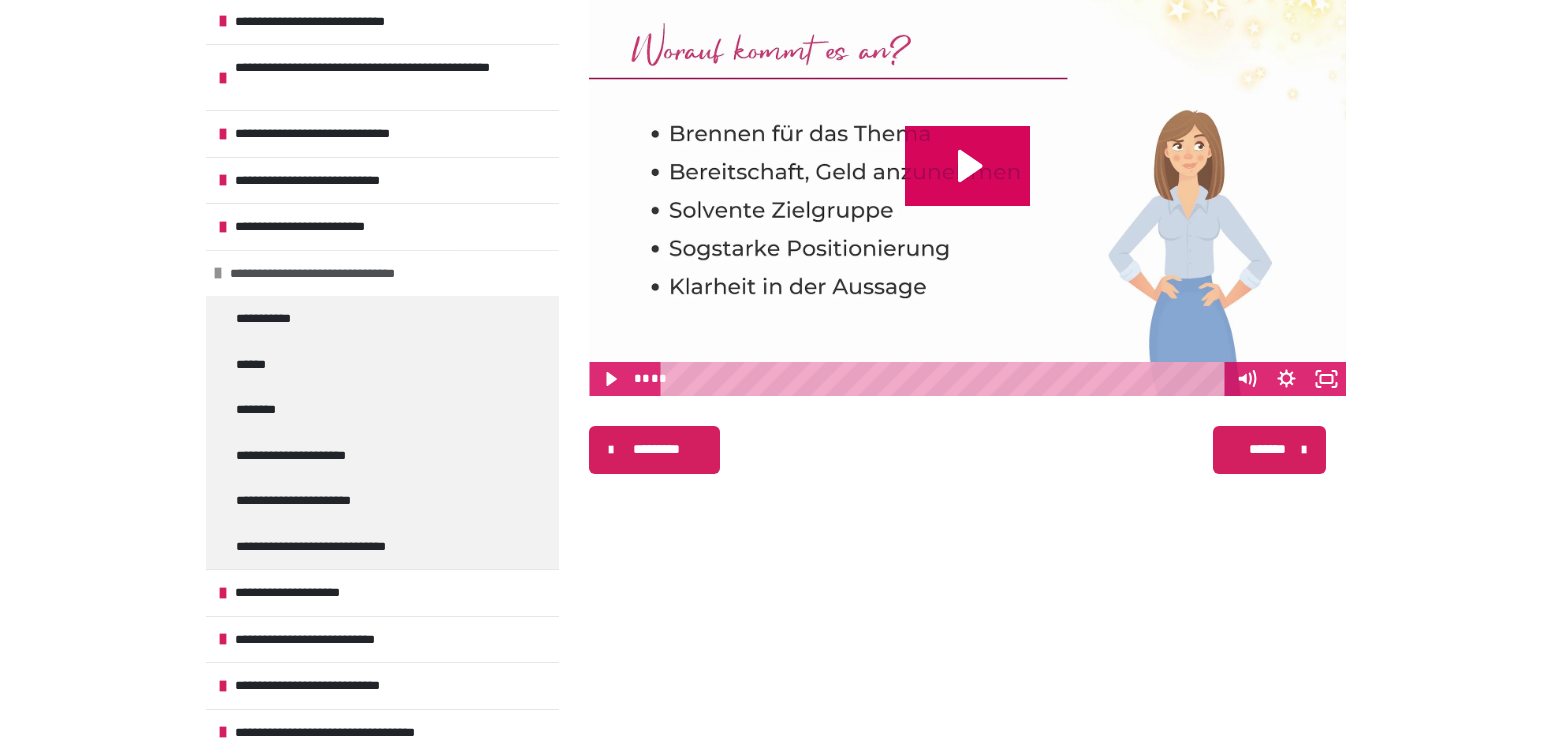 click at bounding box center (218, 273) 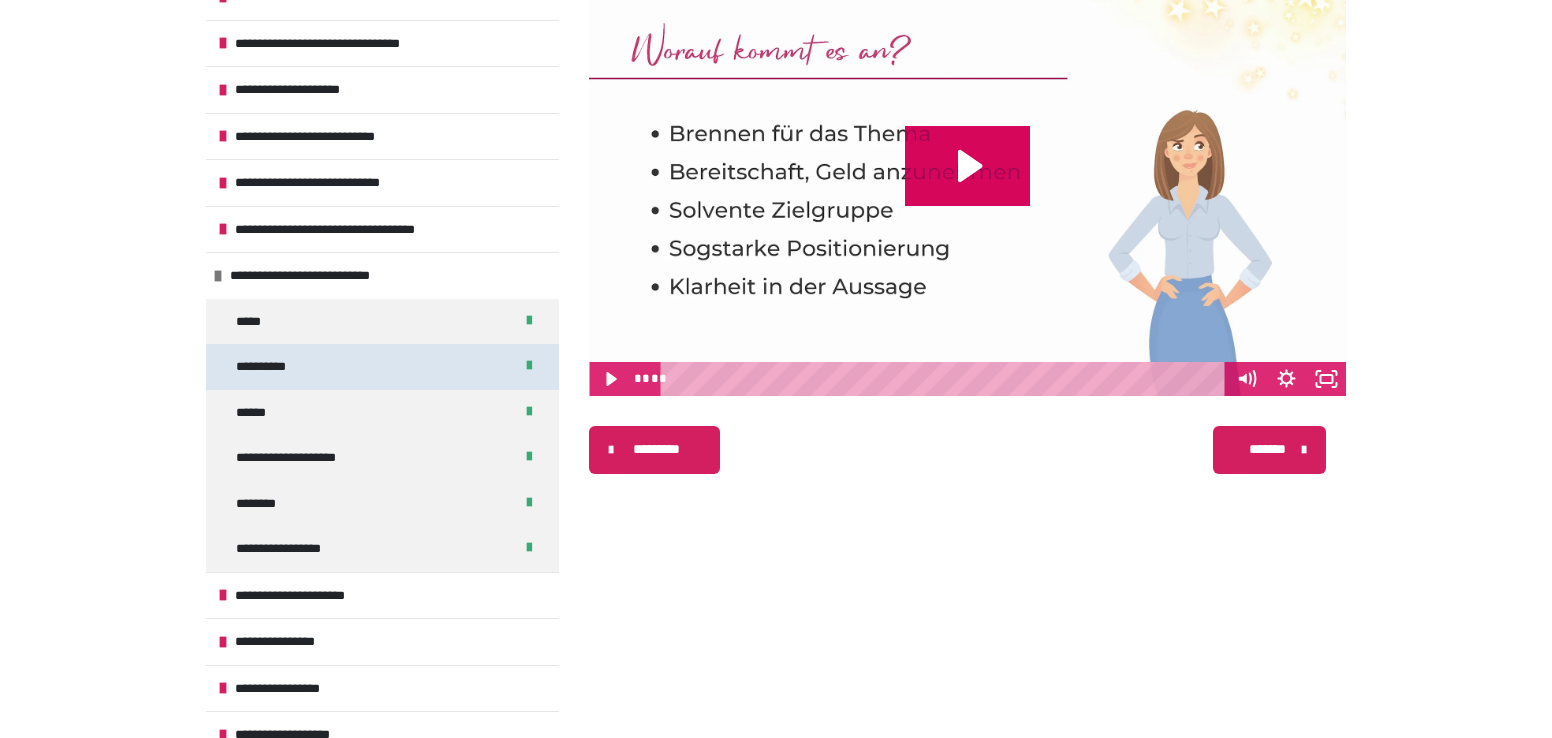 scroll, scrollTop: 859, scrollLeft: 0, axis: vertical 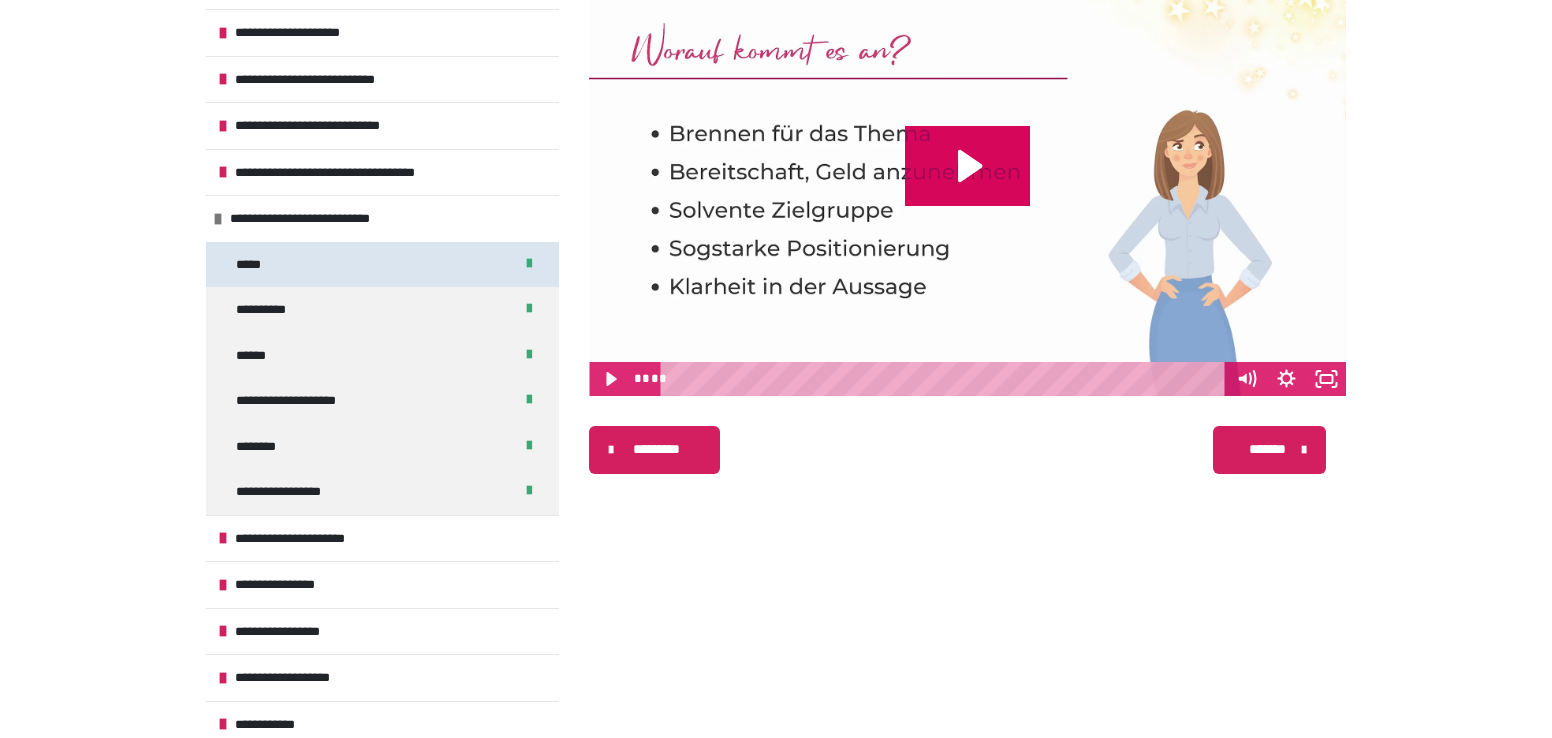 click on "*****" at bounding box center (251, 265) 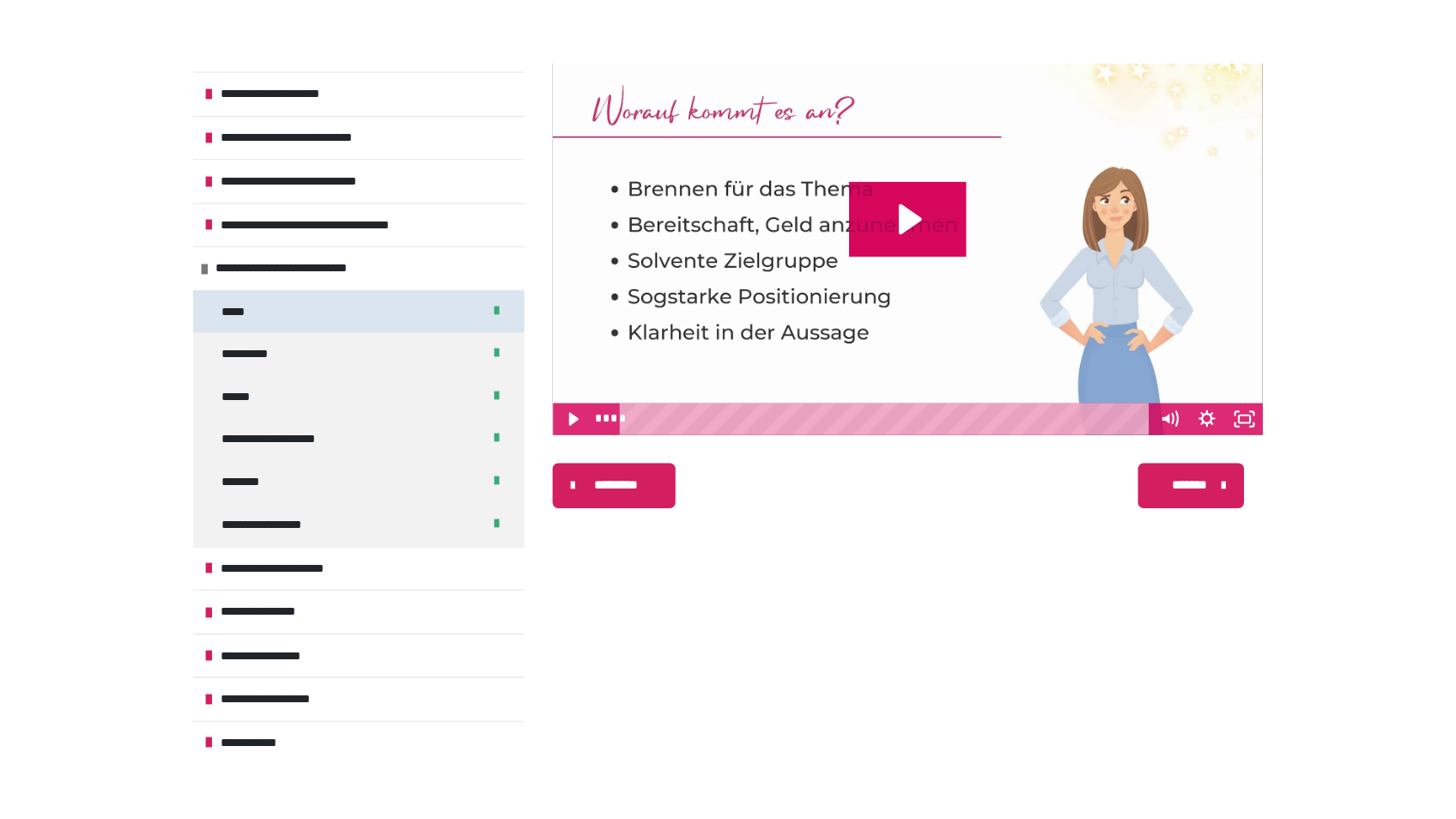scroll, scrollTop: 310, scrollLeft: 0, axis: vertical 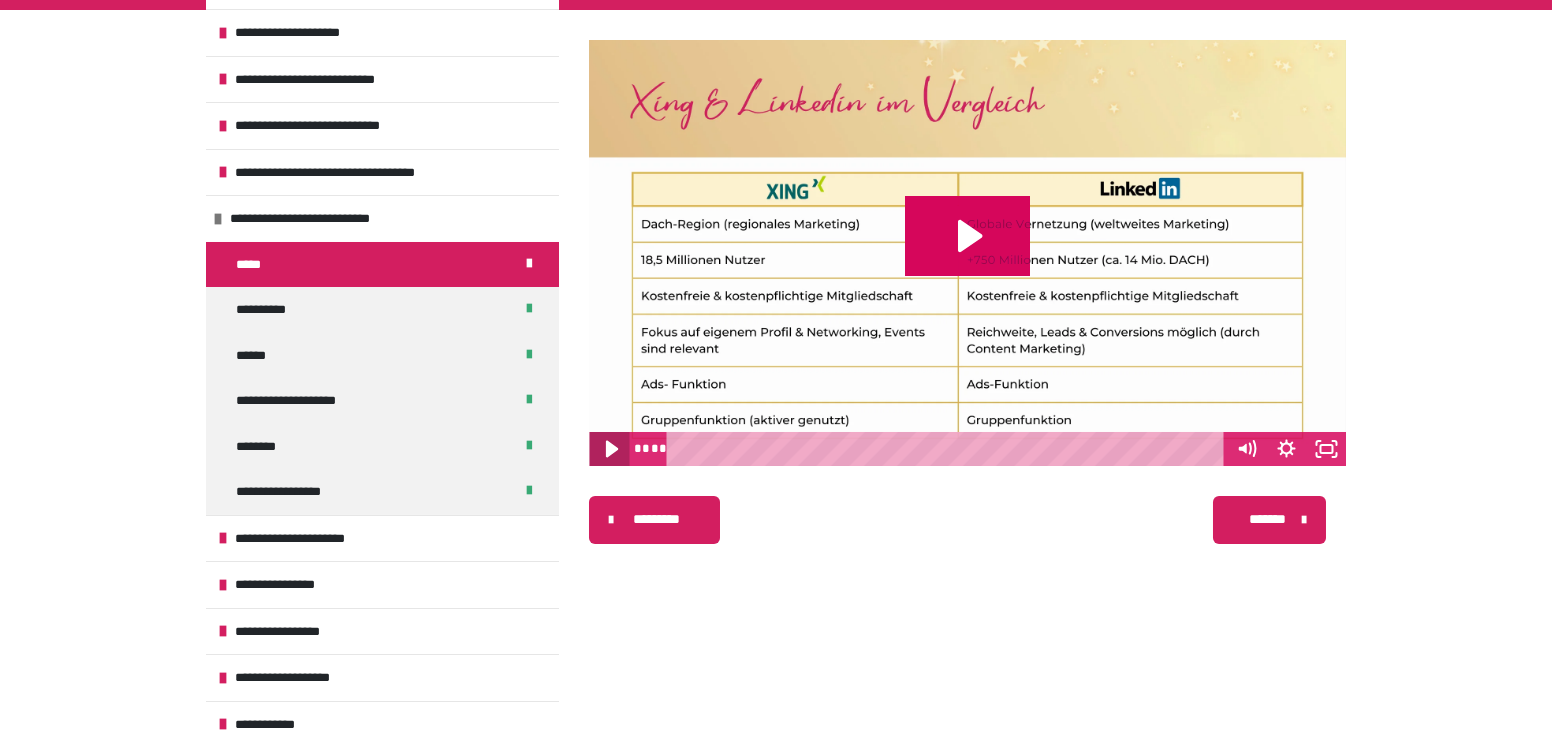 click 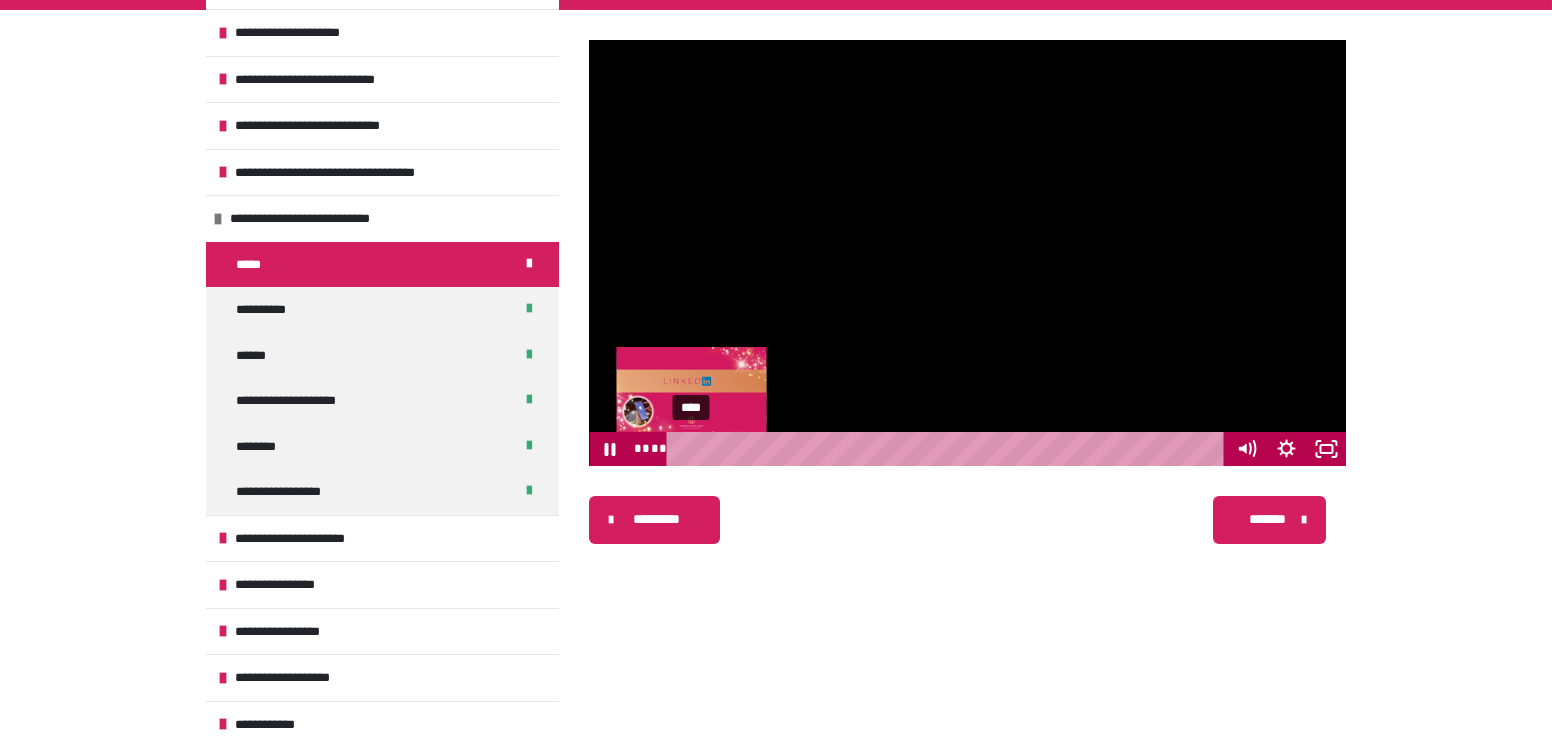 click on "****" at bounding box center [949, 449] 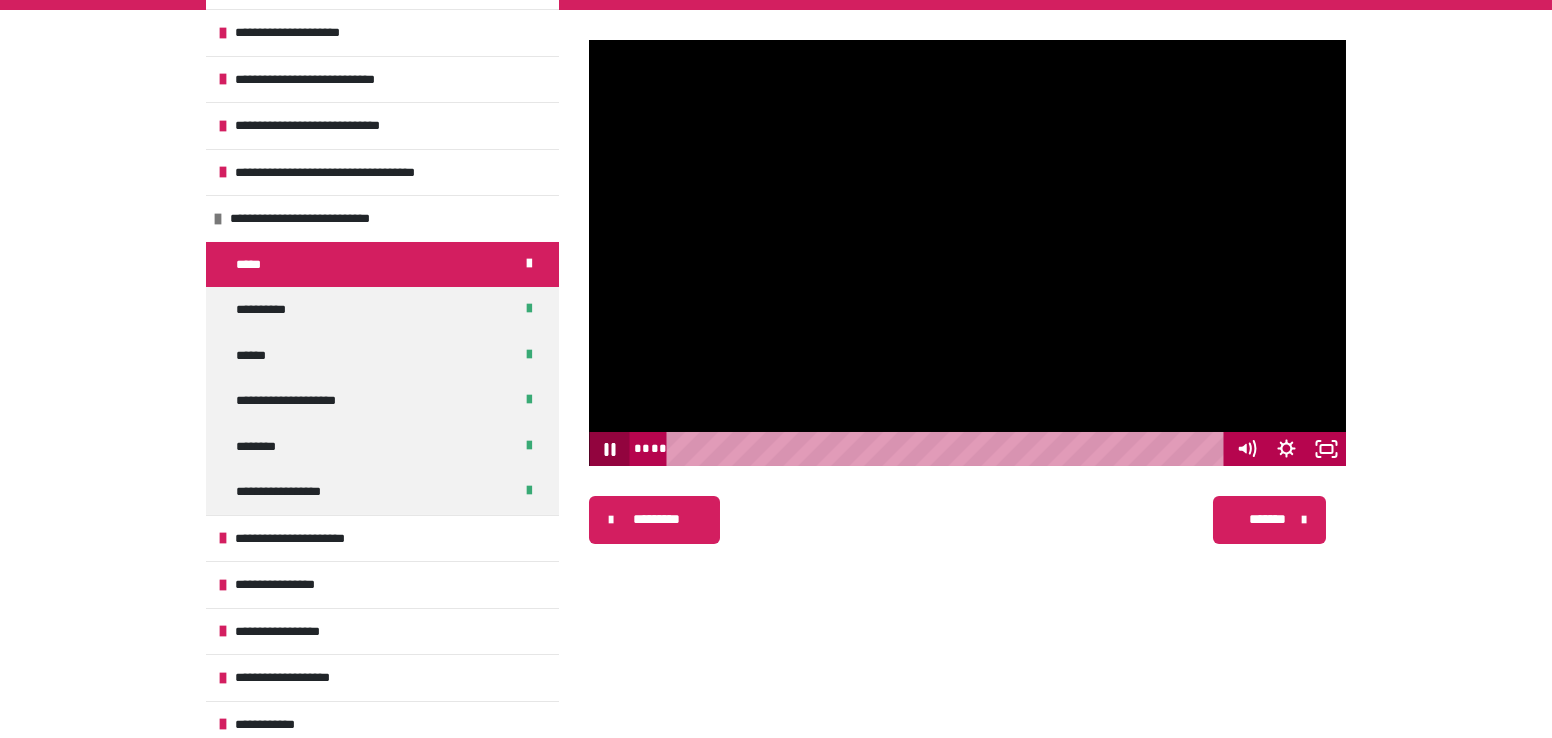 click 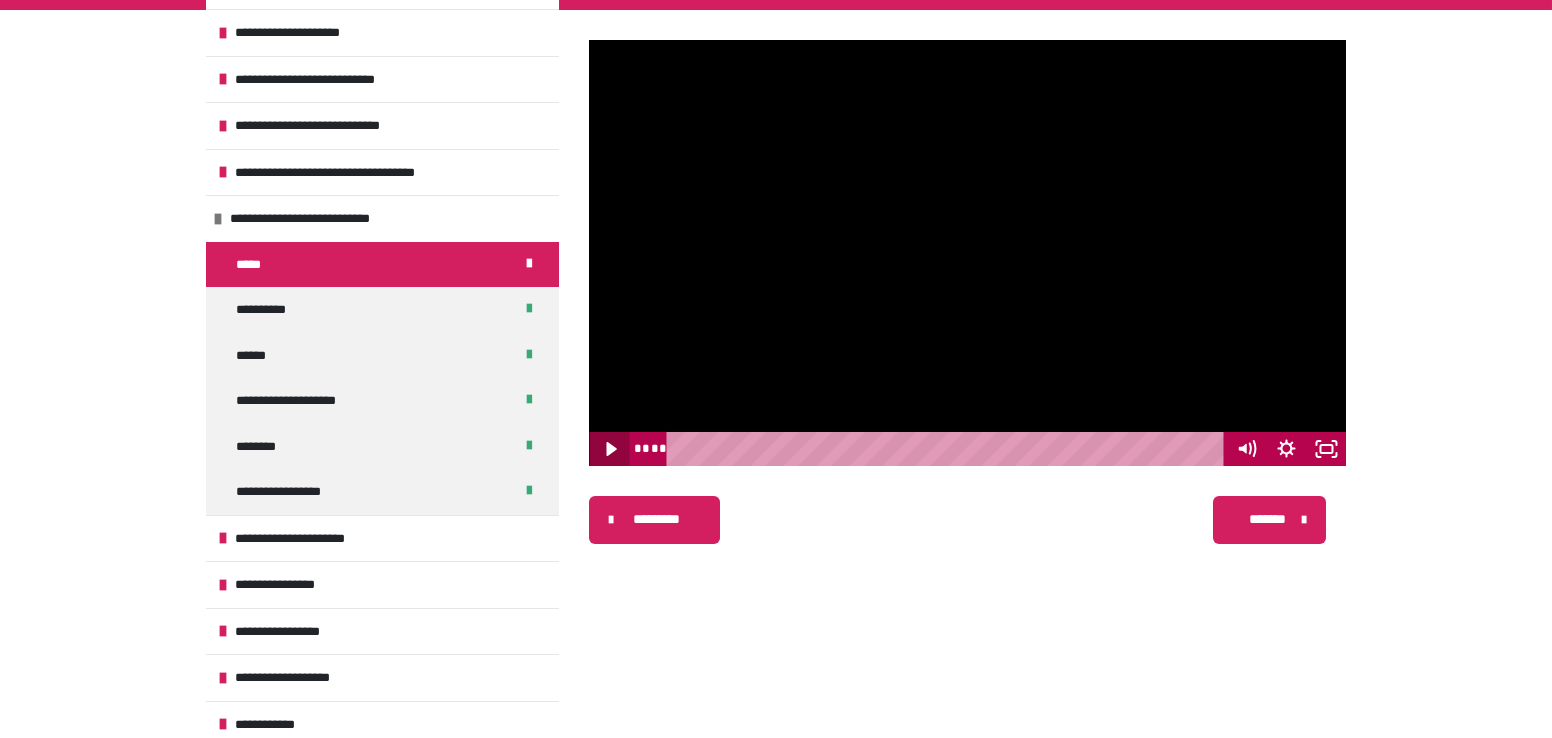 click 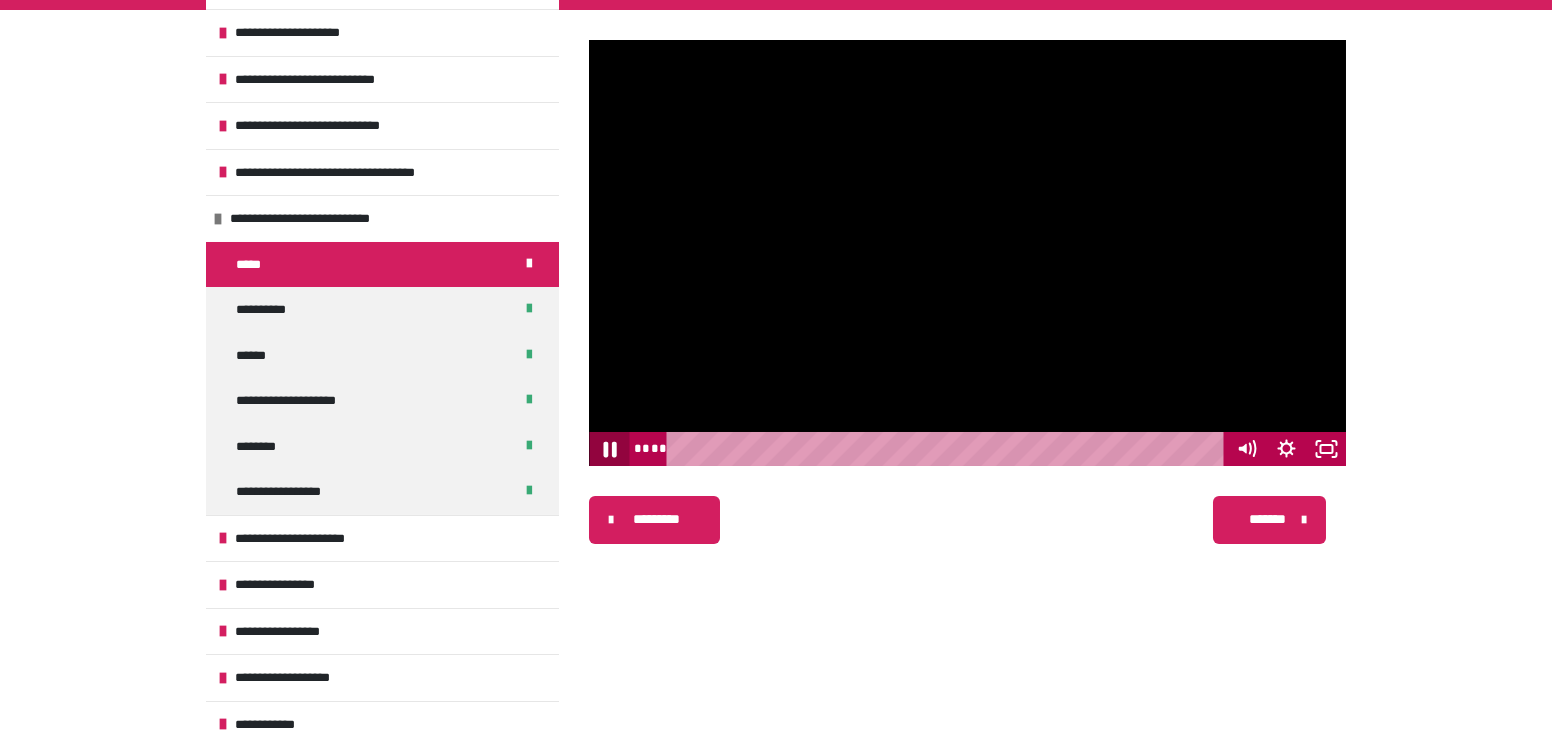 click 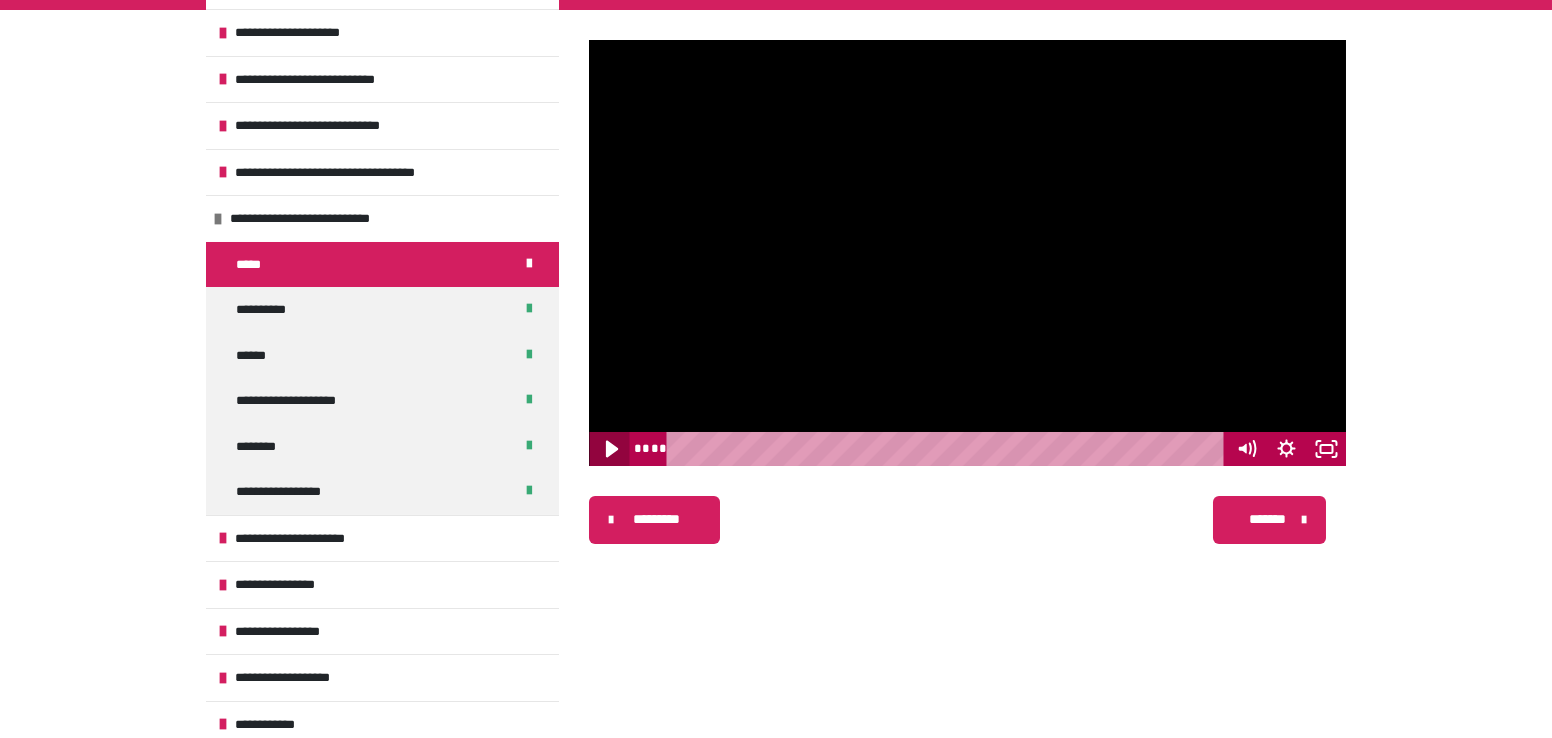 click 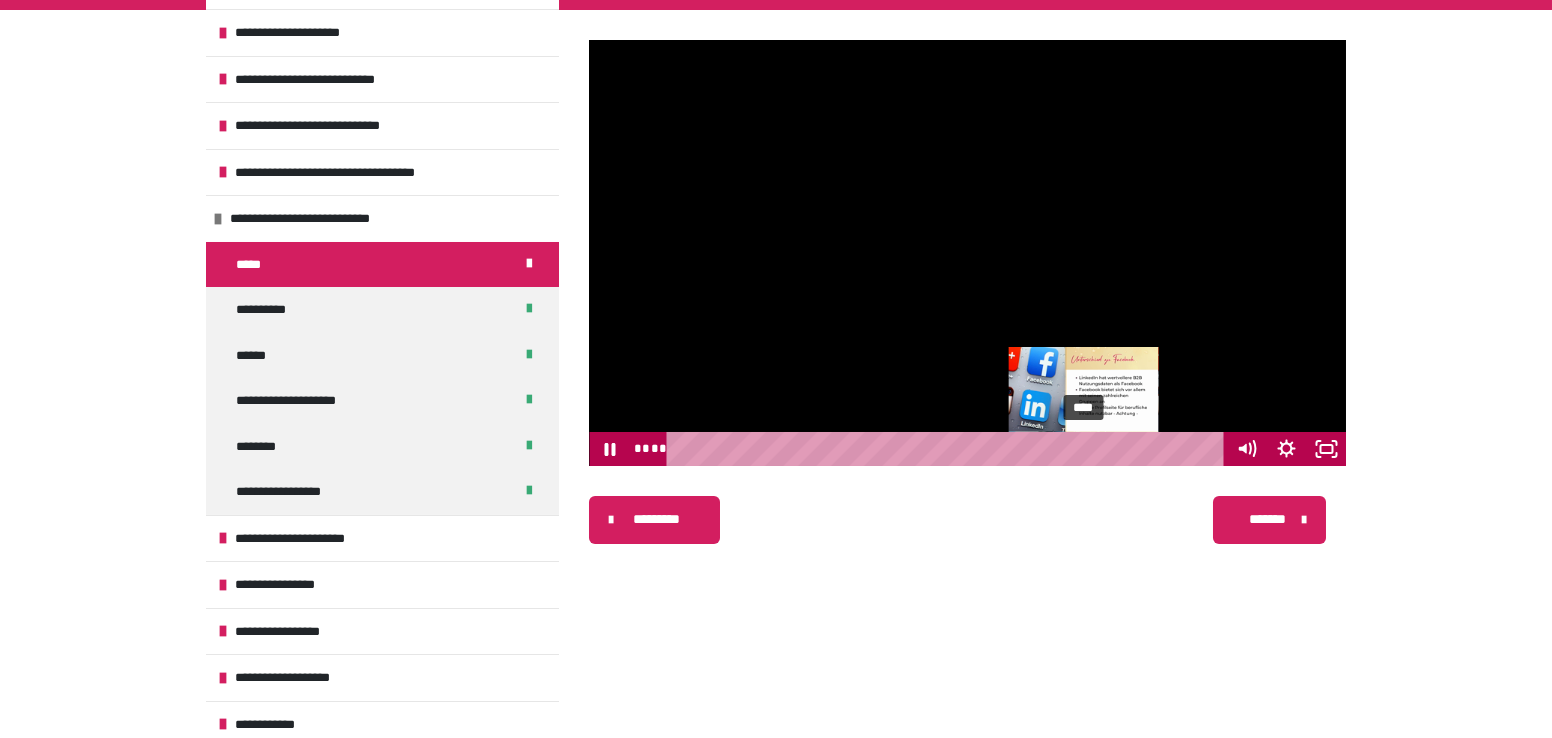 click on "****" at bounding box center (949, 449) 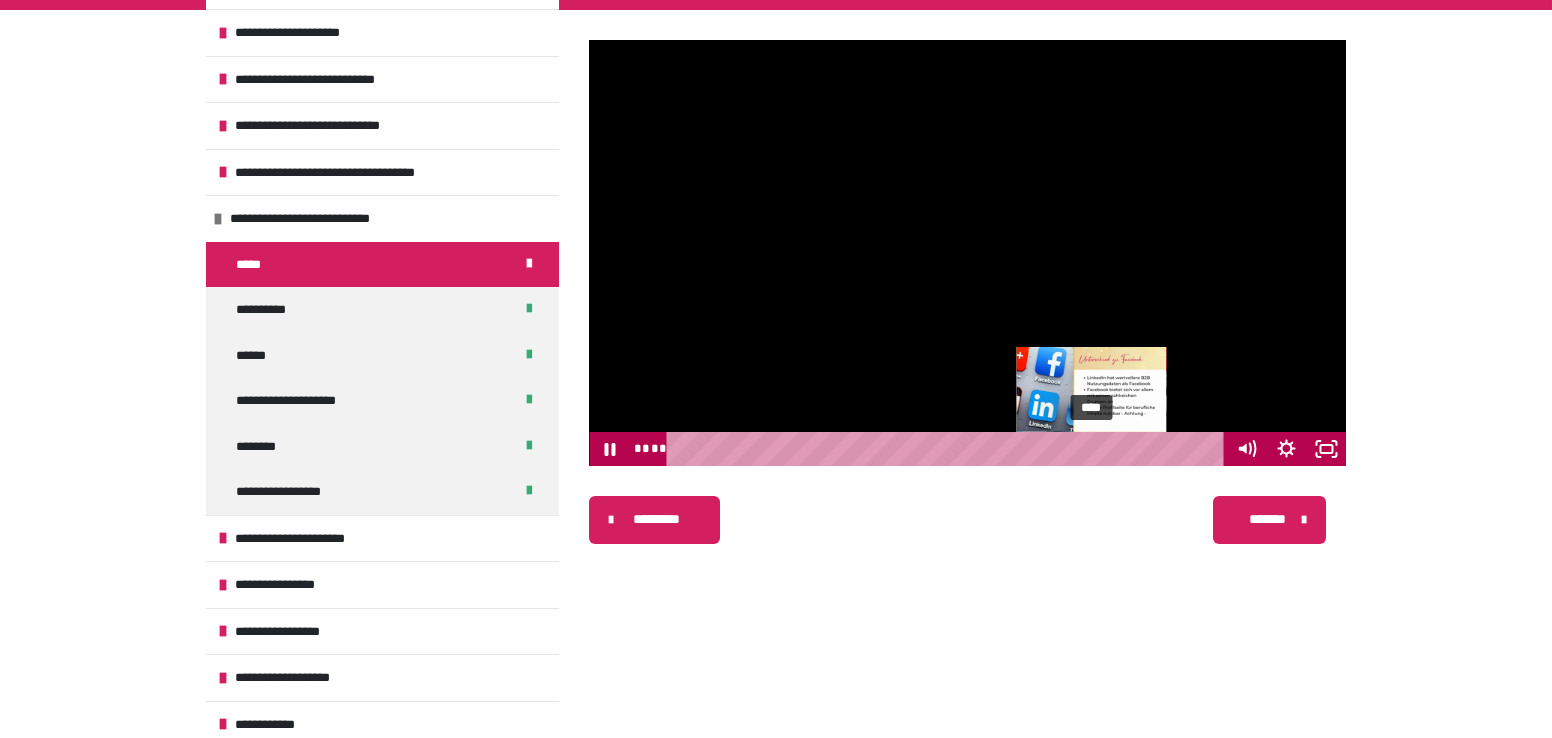 click on "****" at bounding box center [949, 449] 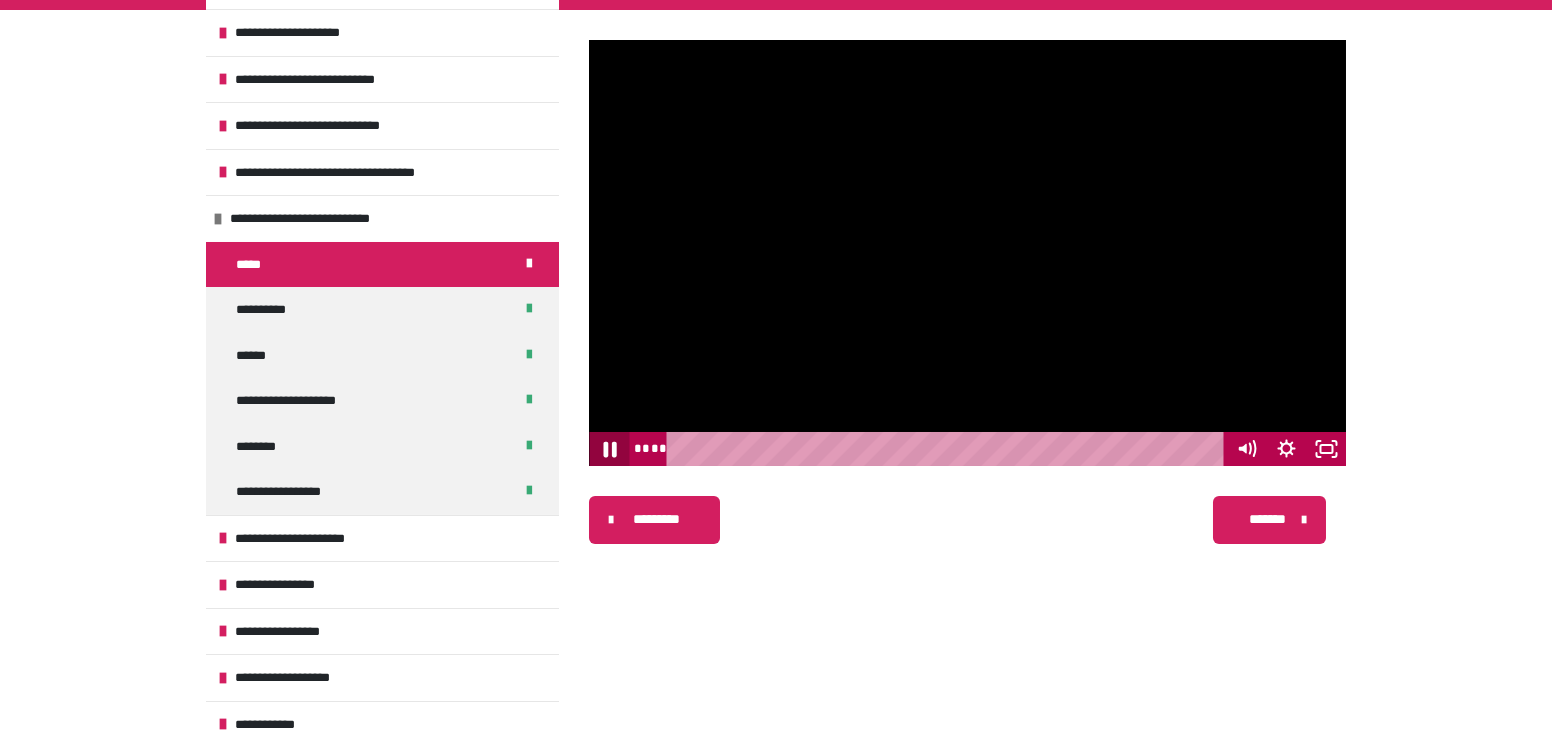 click 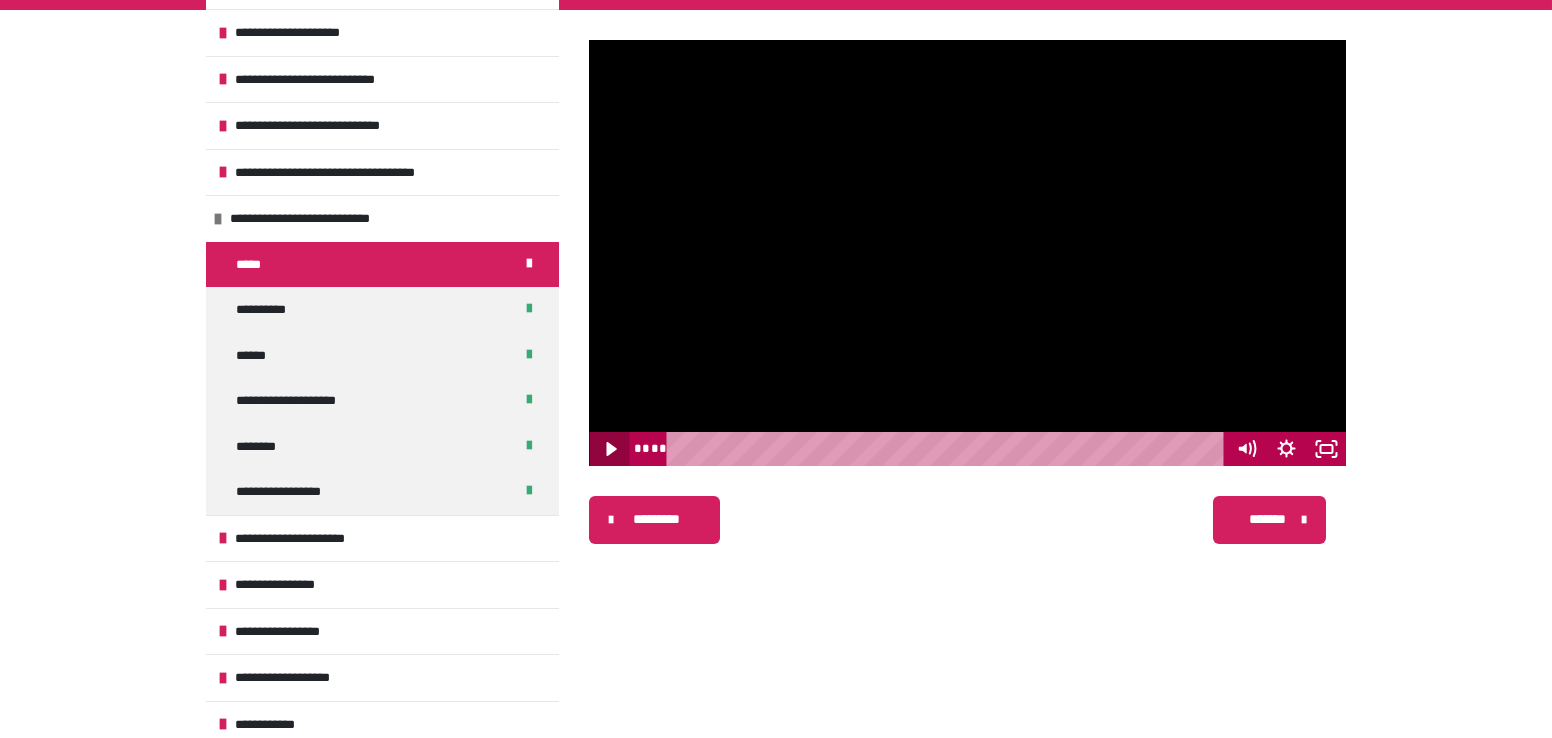 click 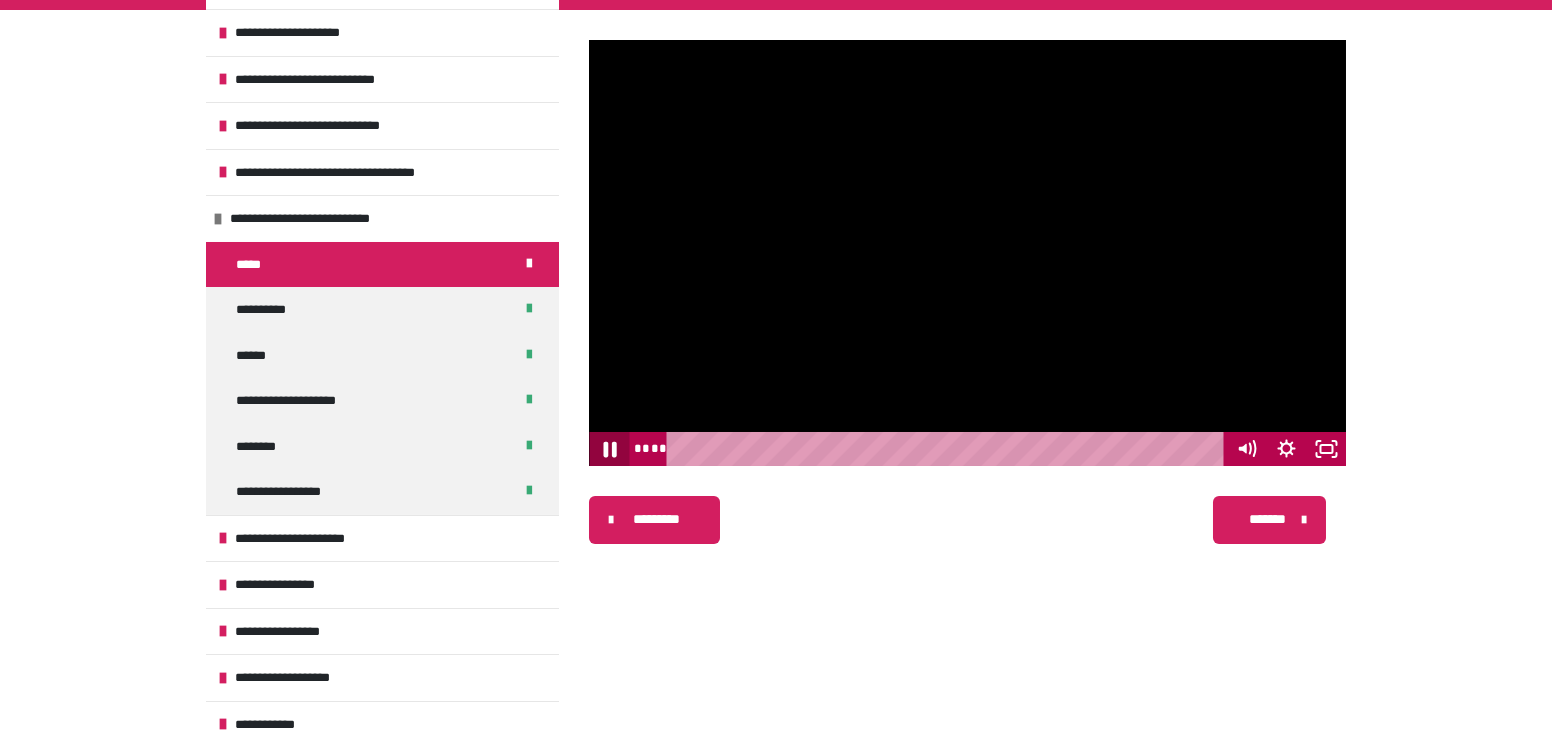 click 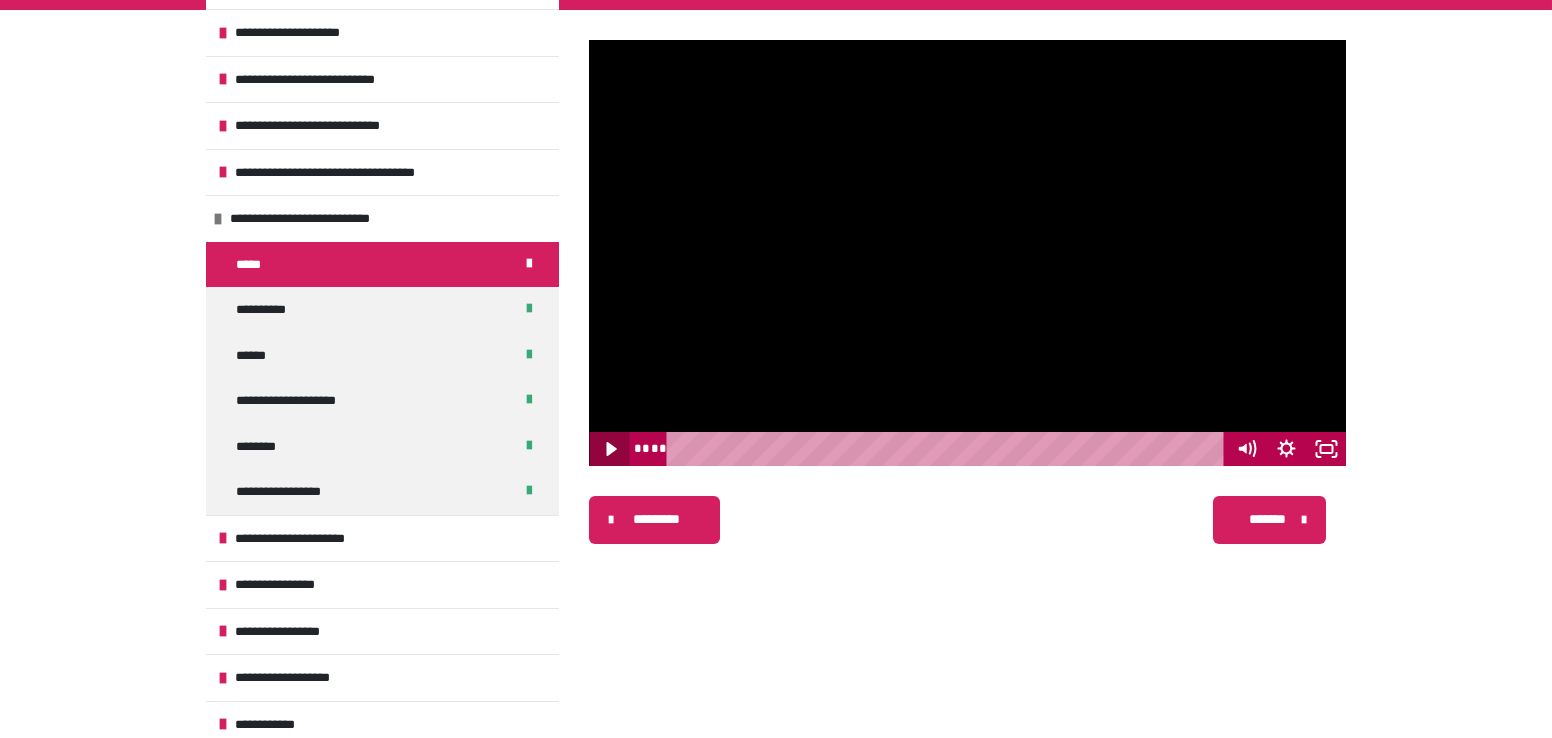 click 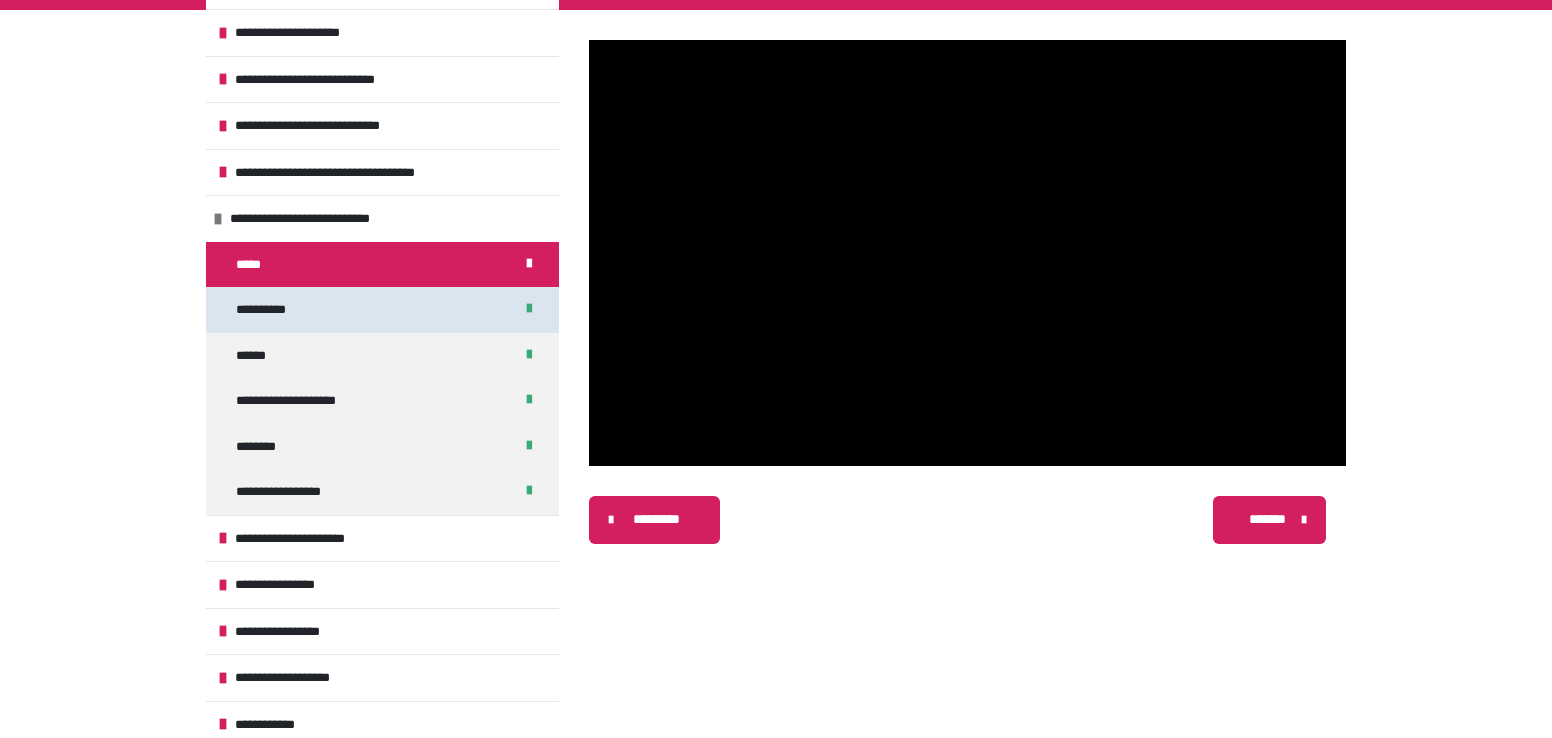 click on "**********" at bounding box center [272, 310] 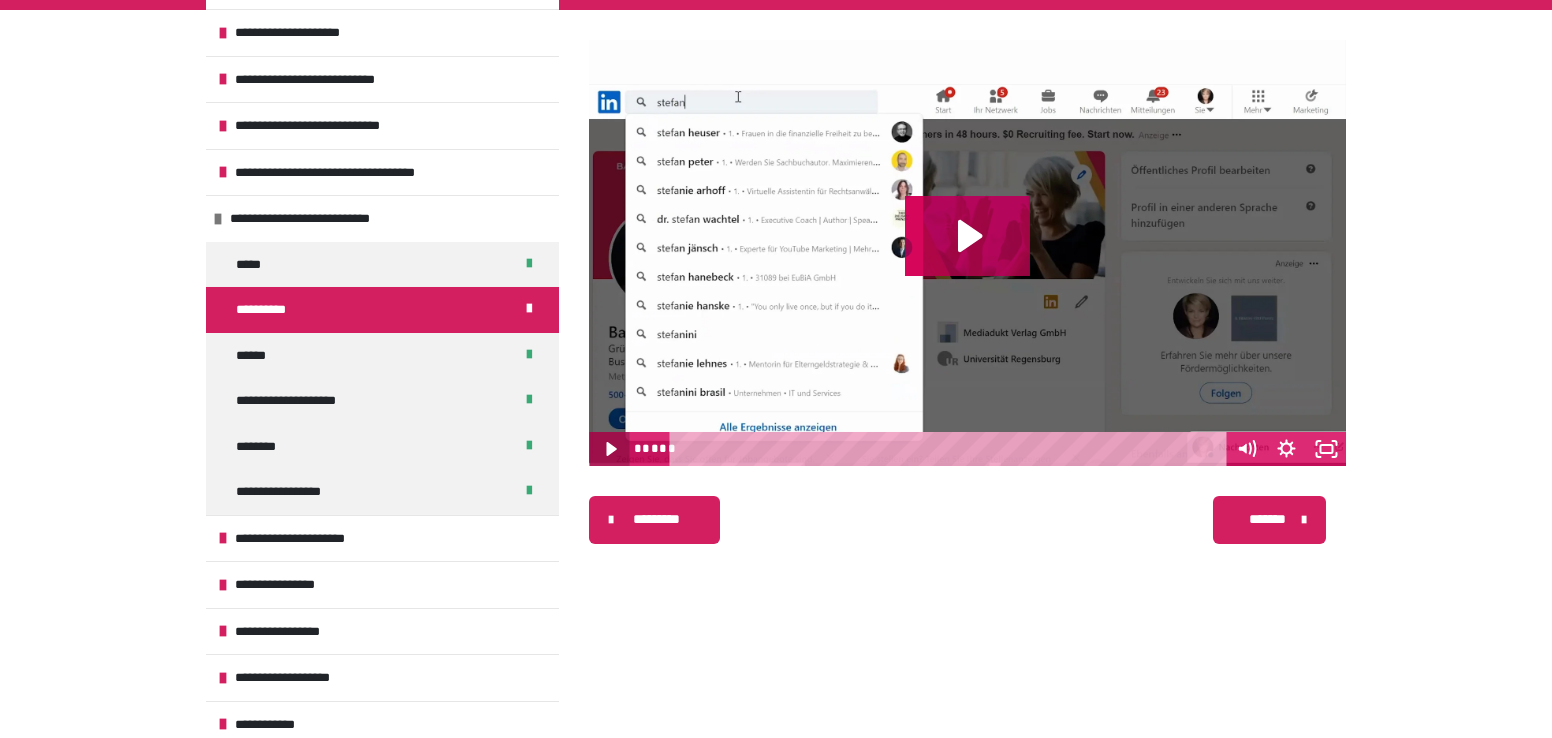 click 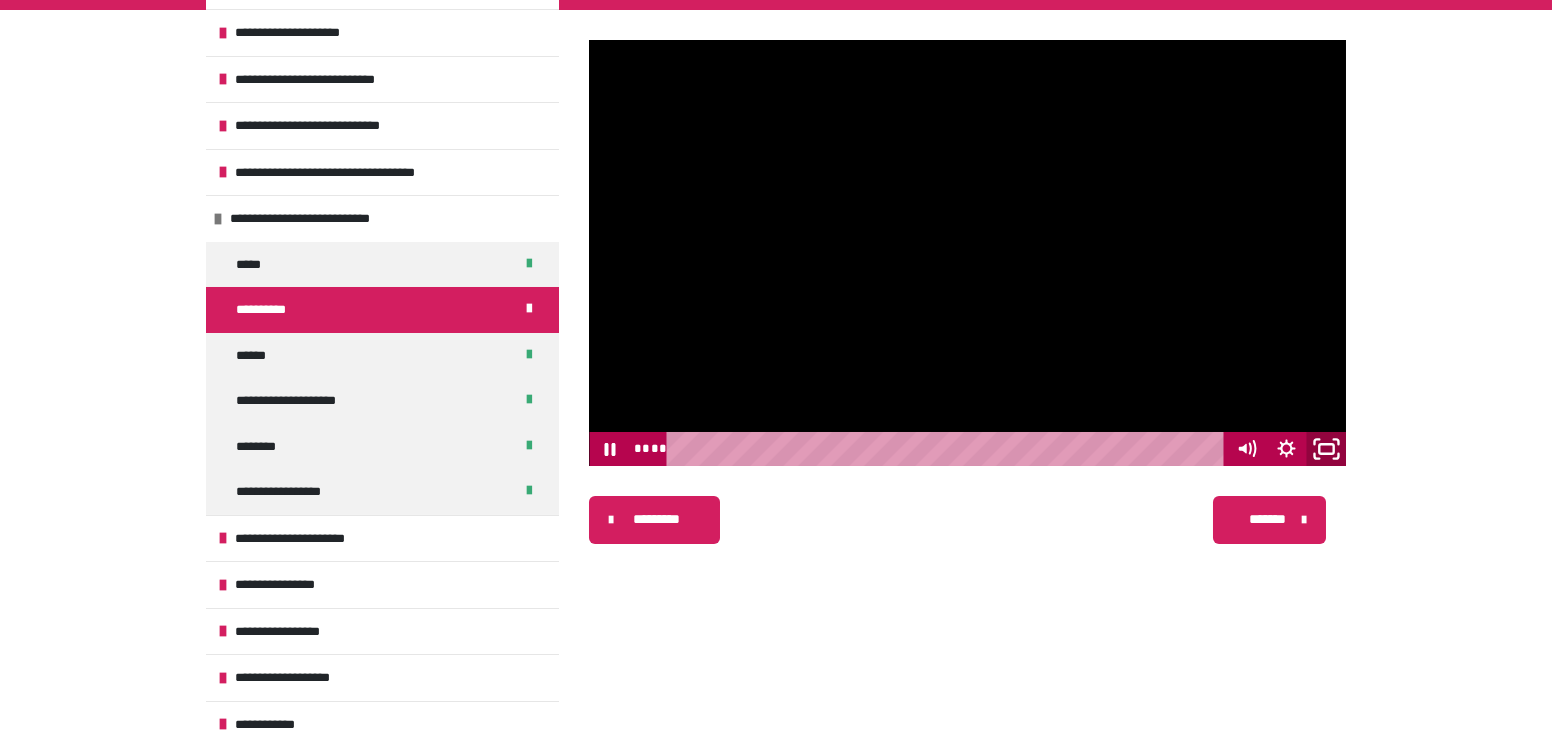 click 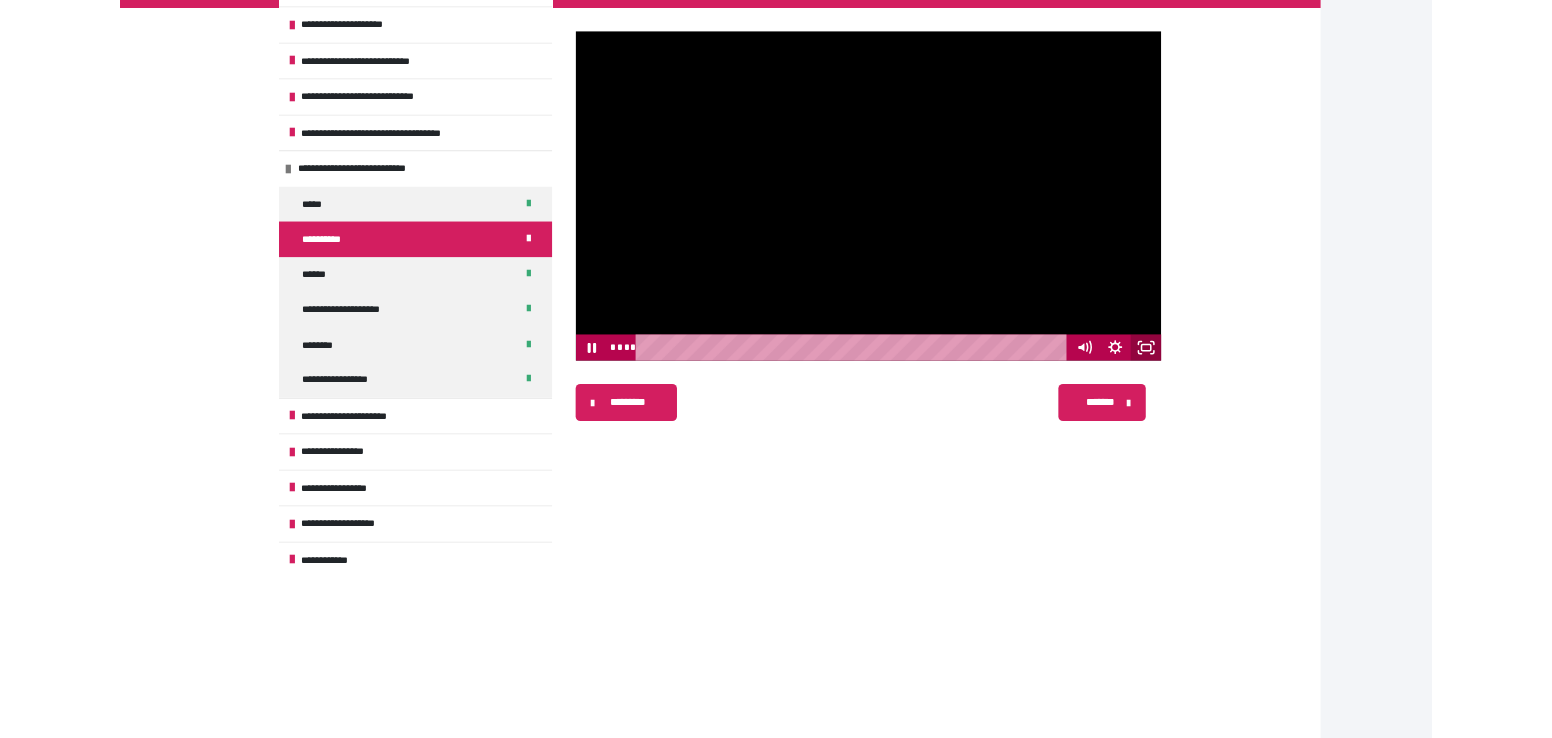 scroll, scrollTop: 690, scrollLeft: 0, axis: vertical 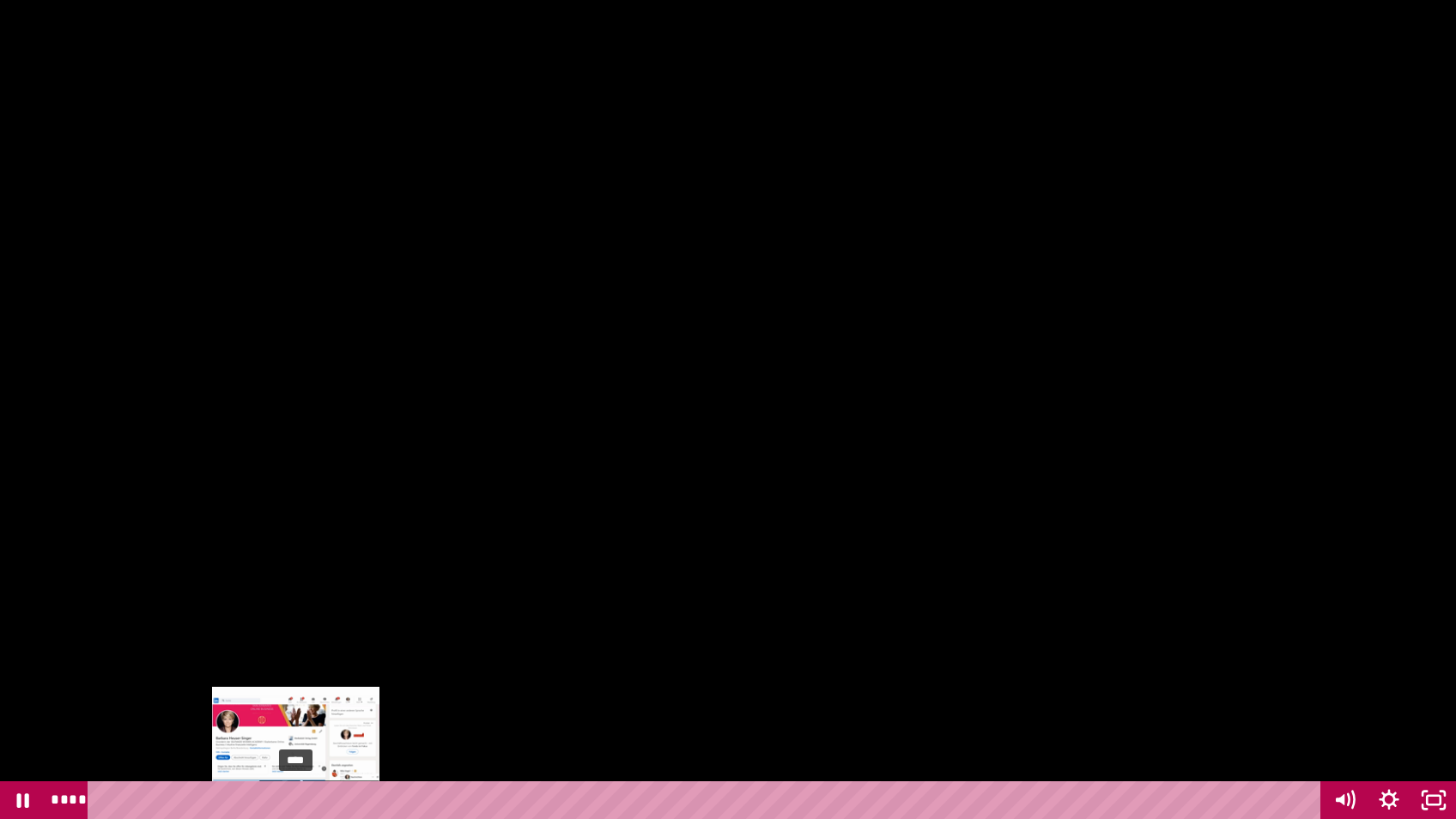 click on "****" at bounding box center [707, 800] 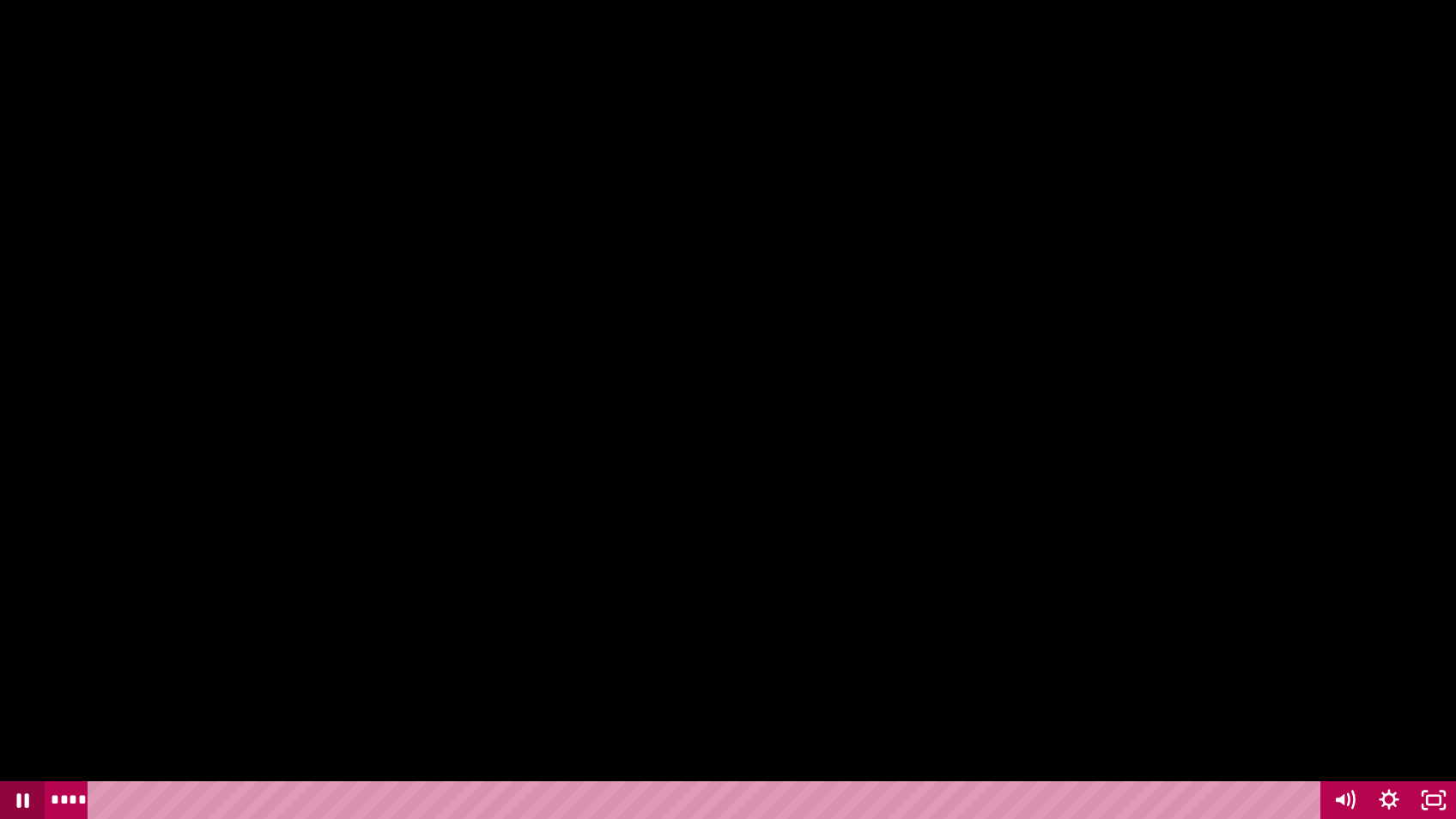 click 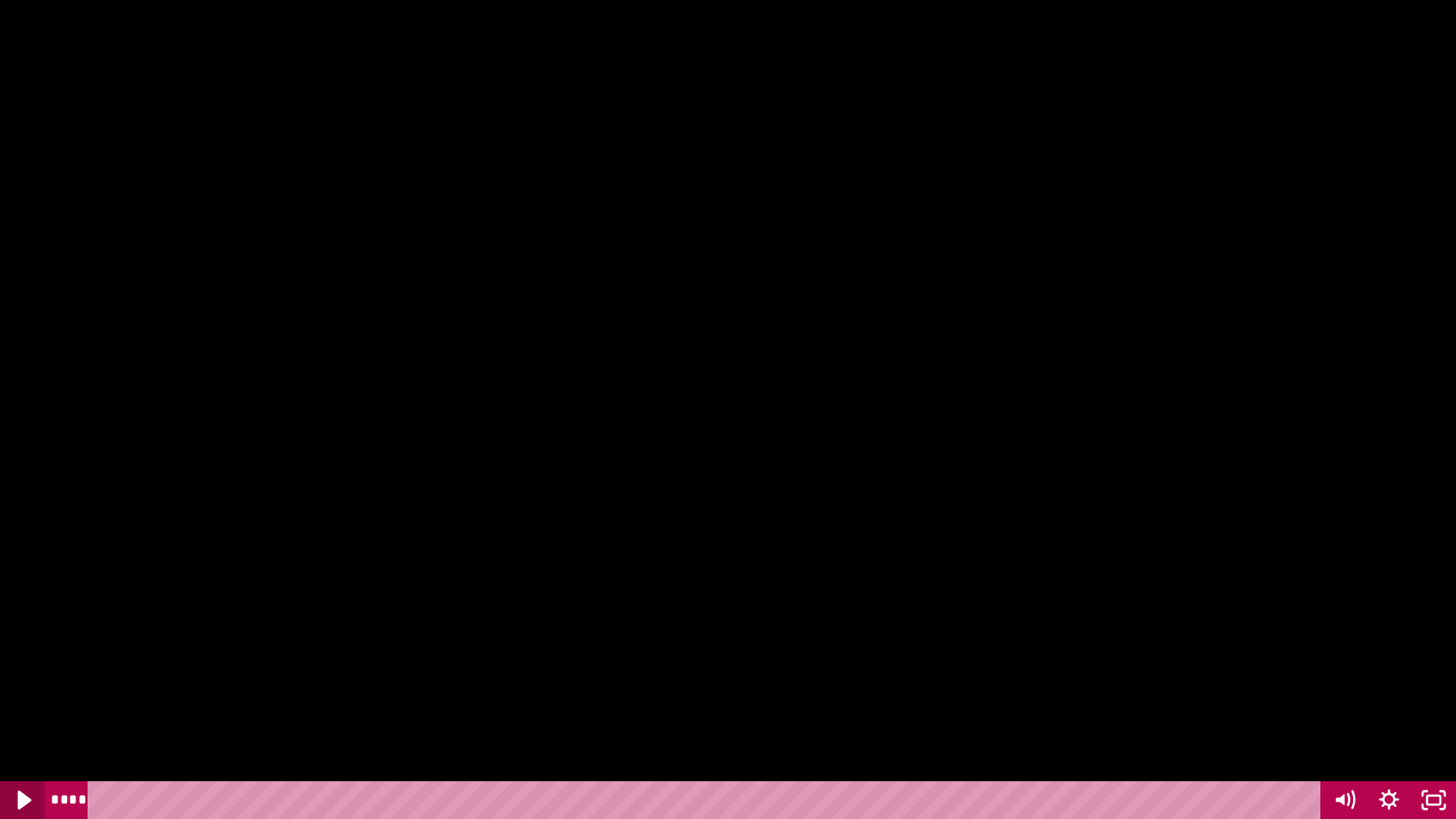 click 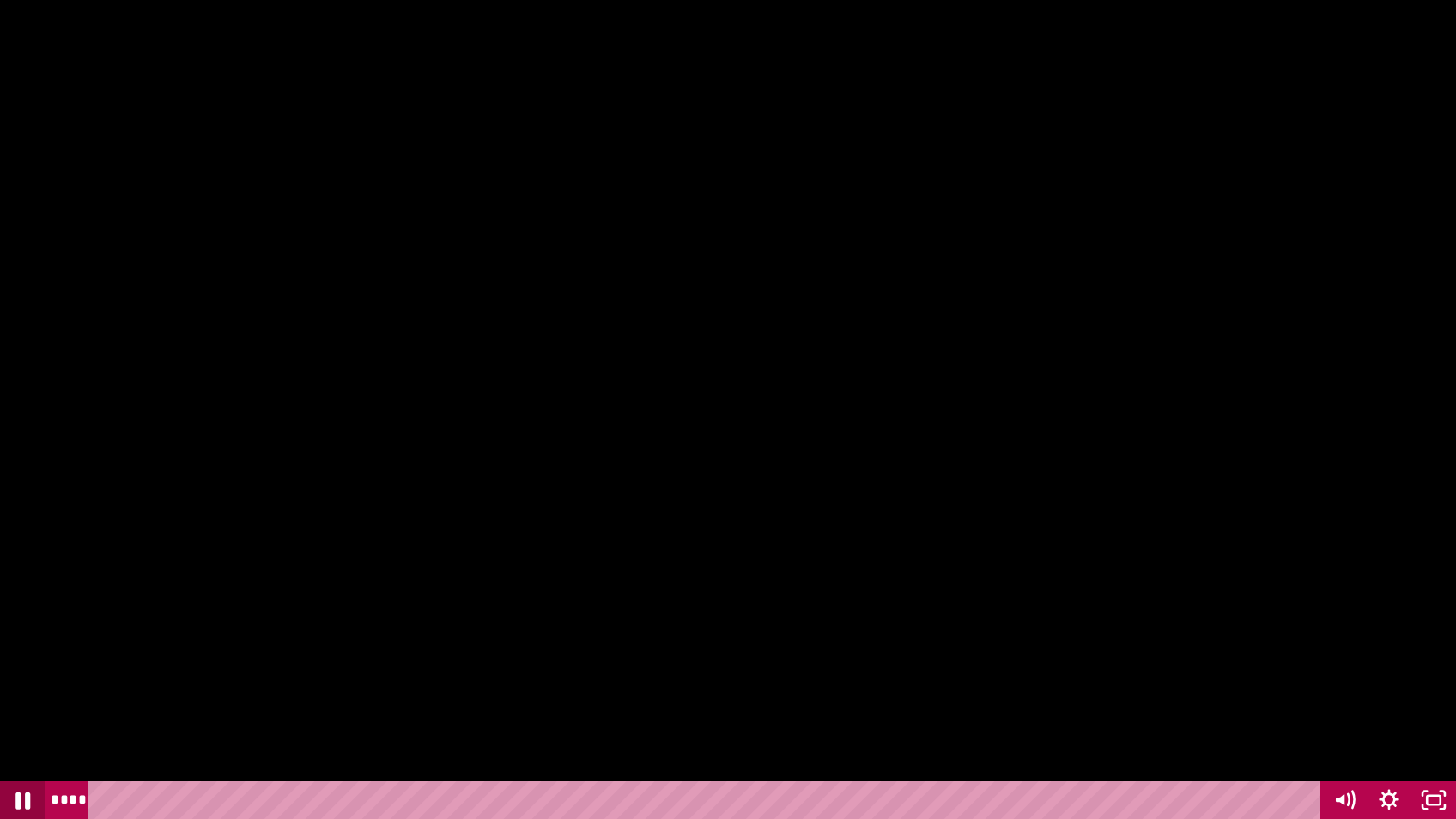 click 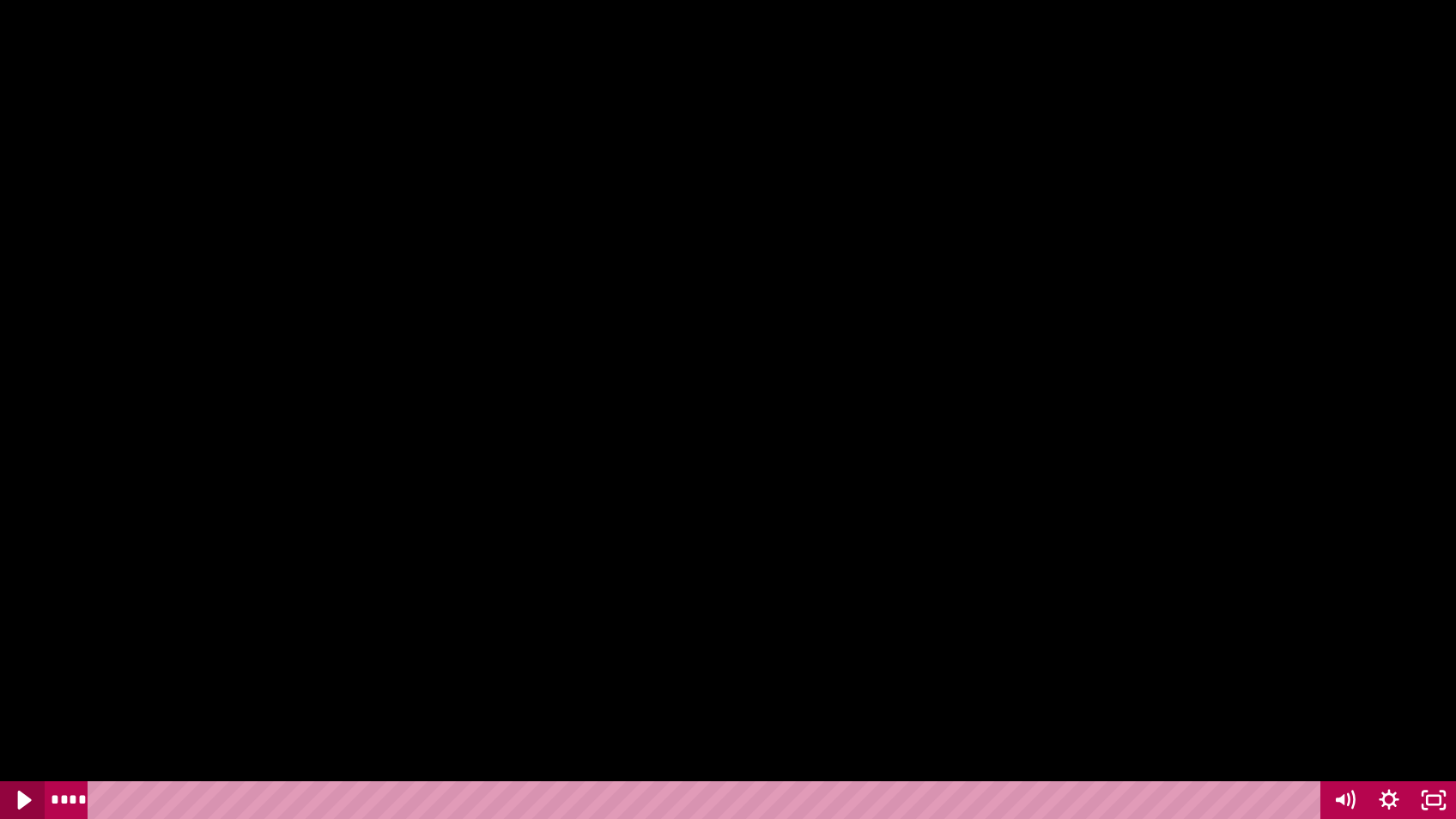click 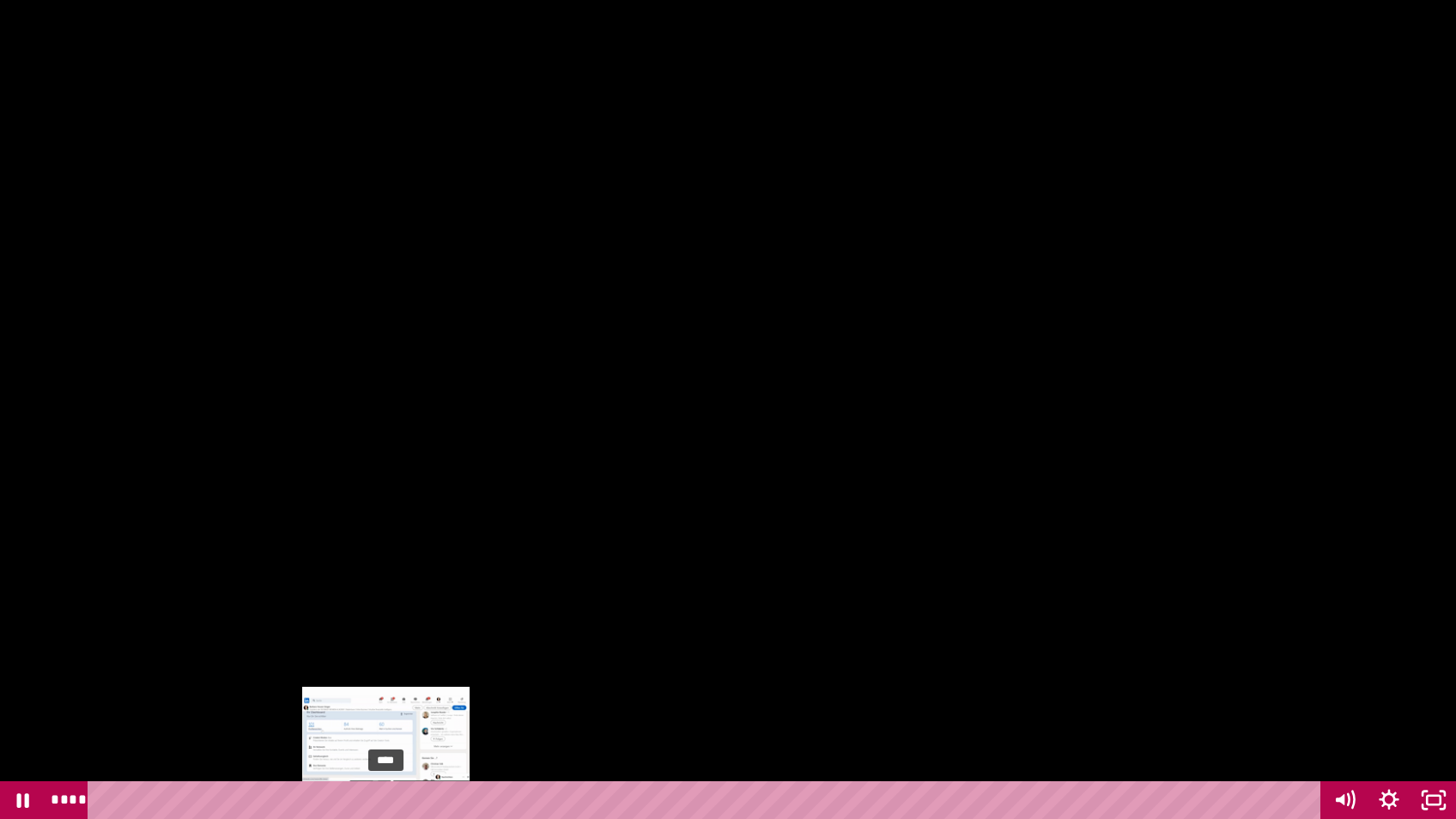 click on "****" at bounding box center [707, 800] 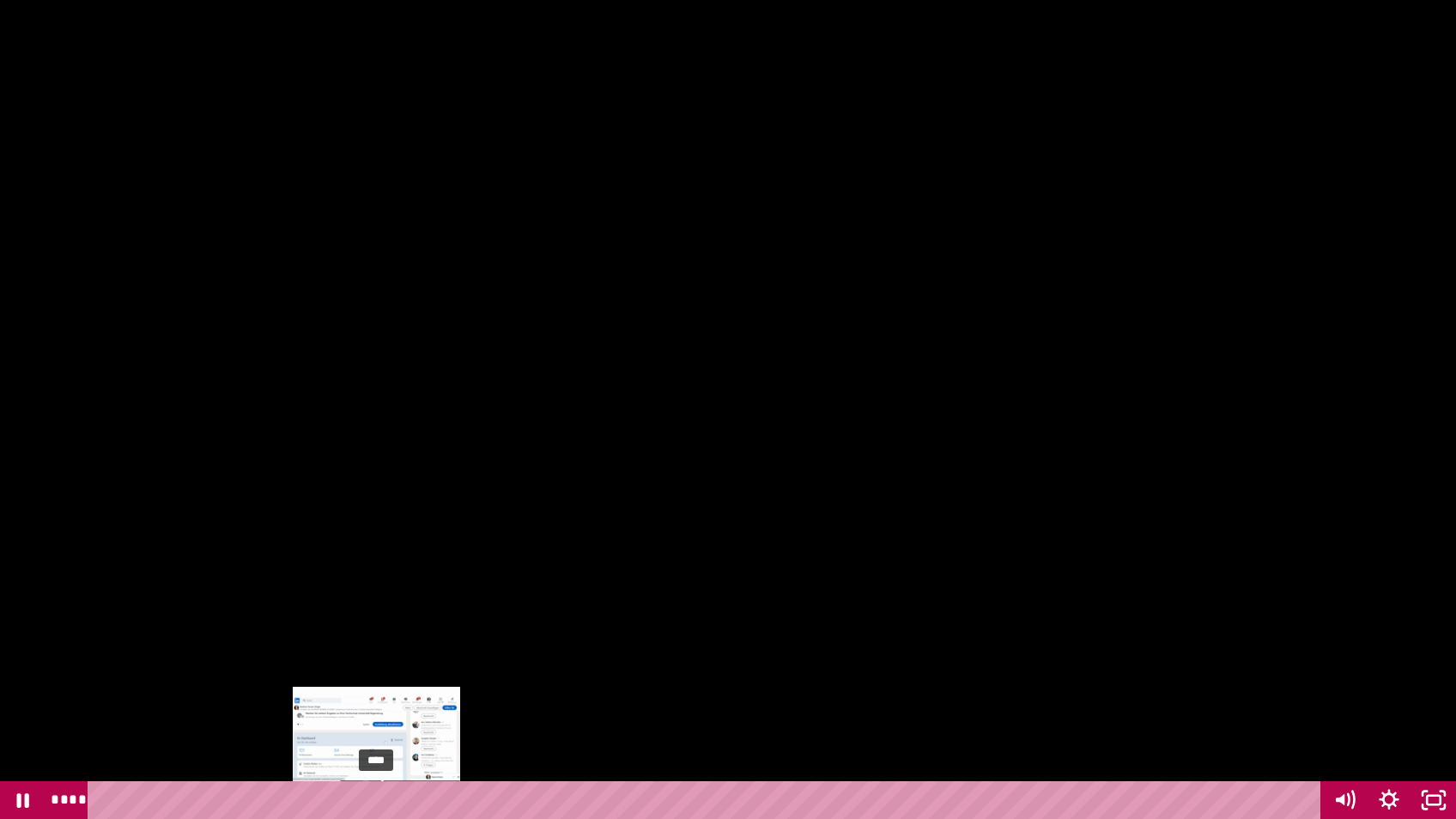 click on "****" at bounding box center (707, 800) 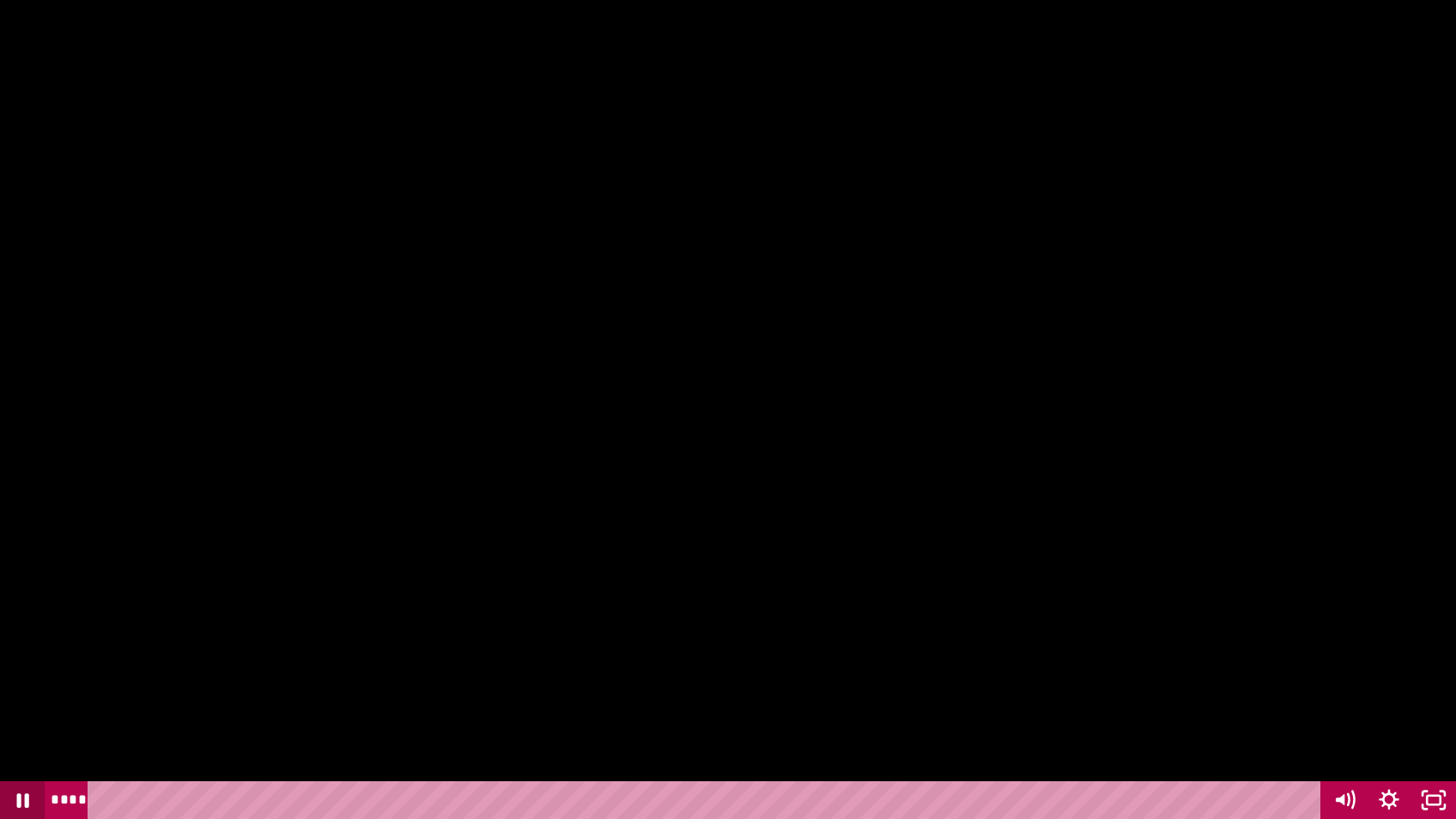 click 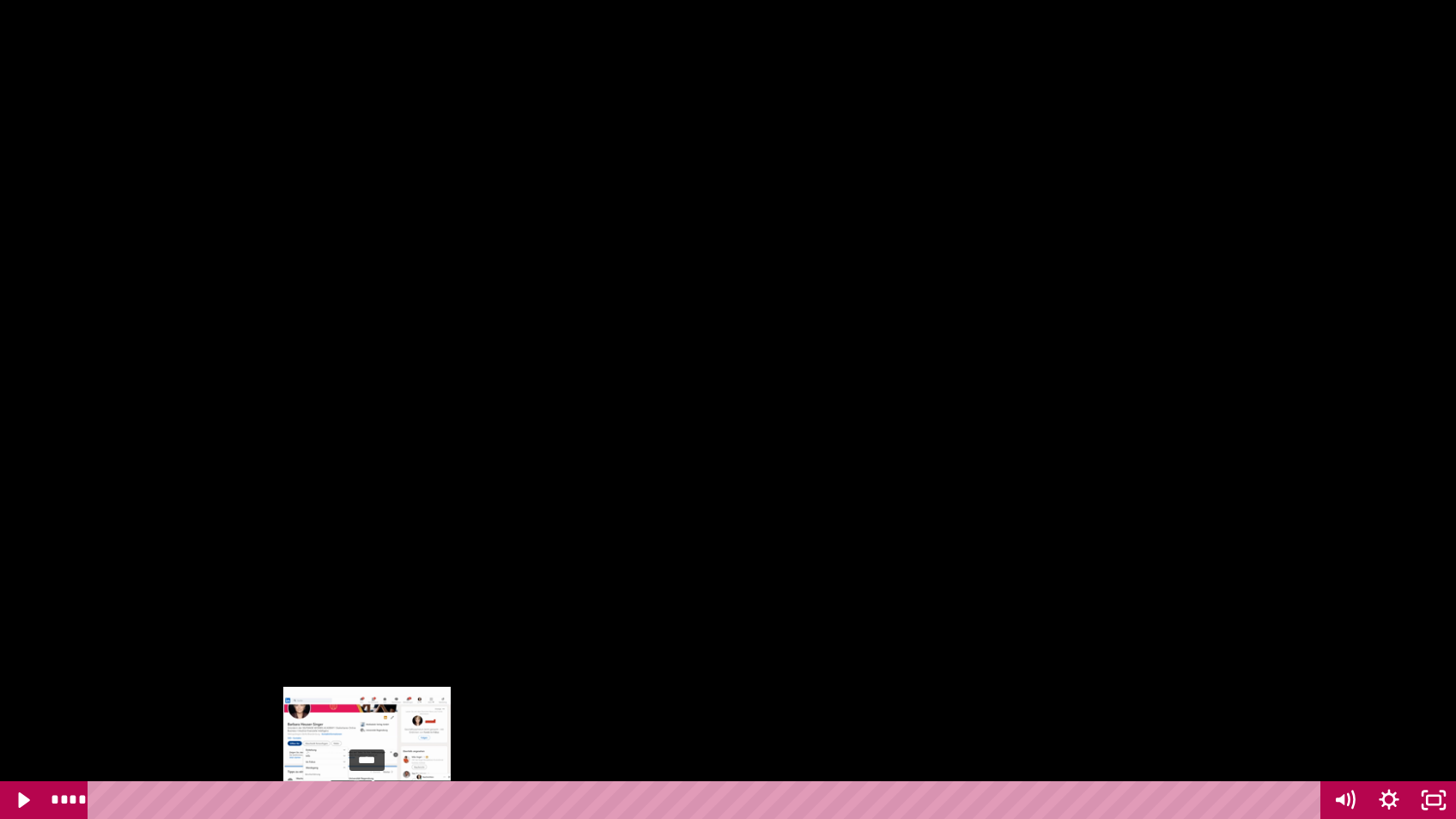 click on "****" at bounding box center (707, 800) 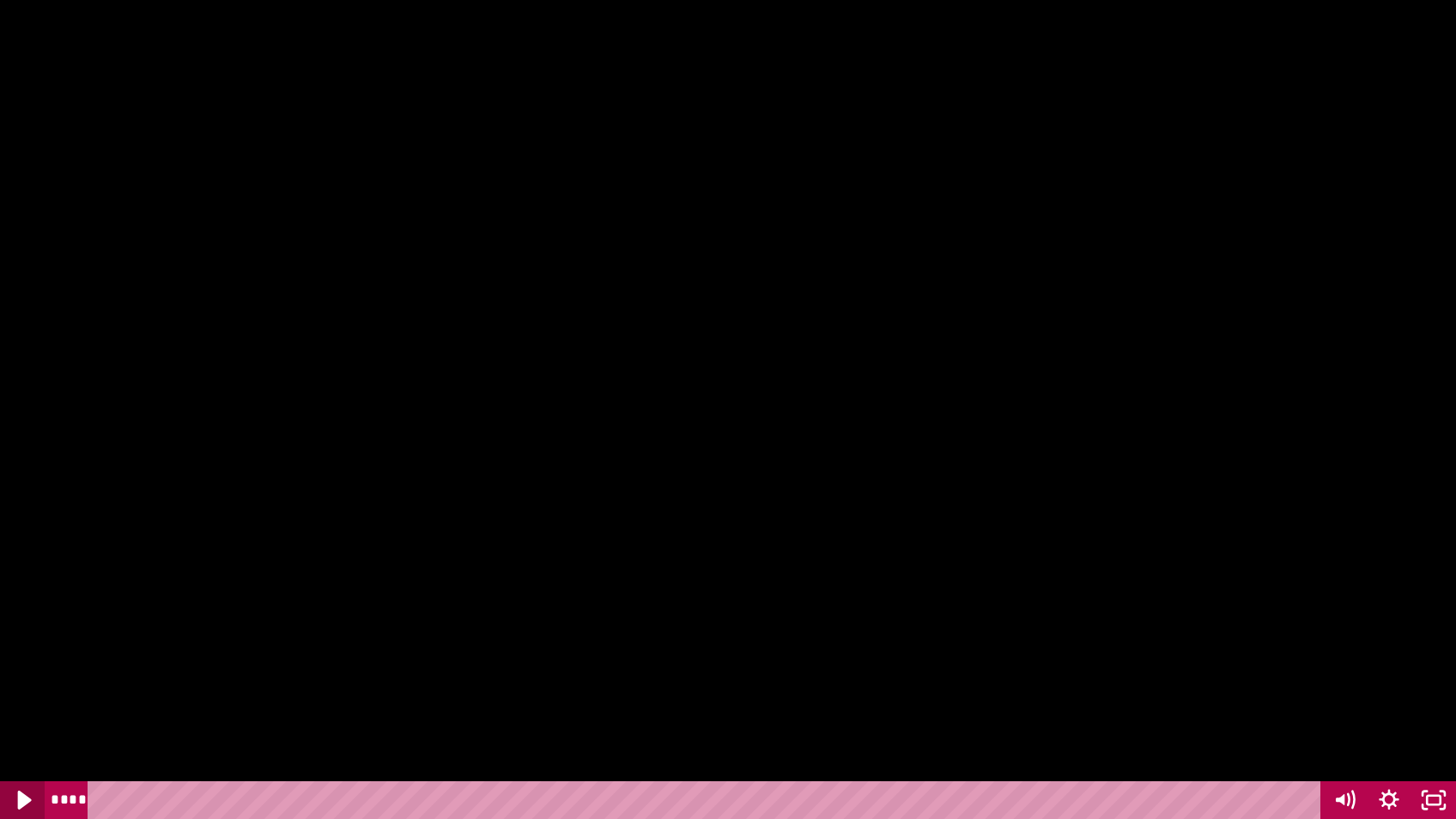 click 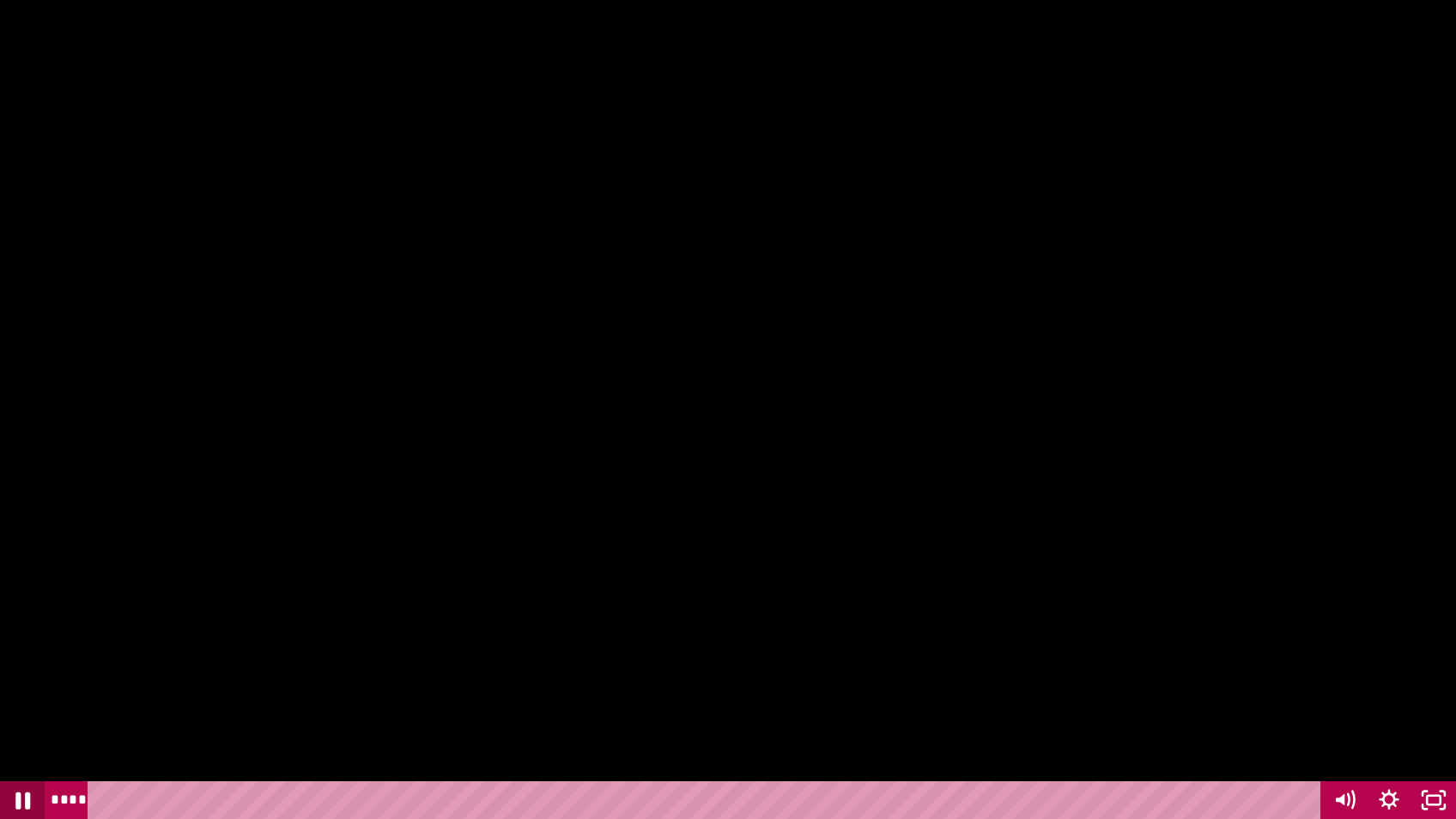 click 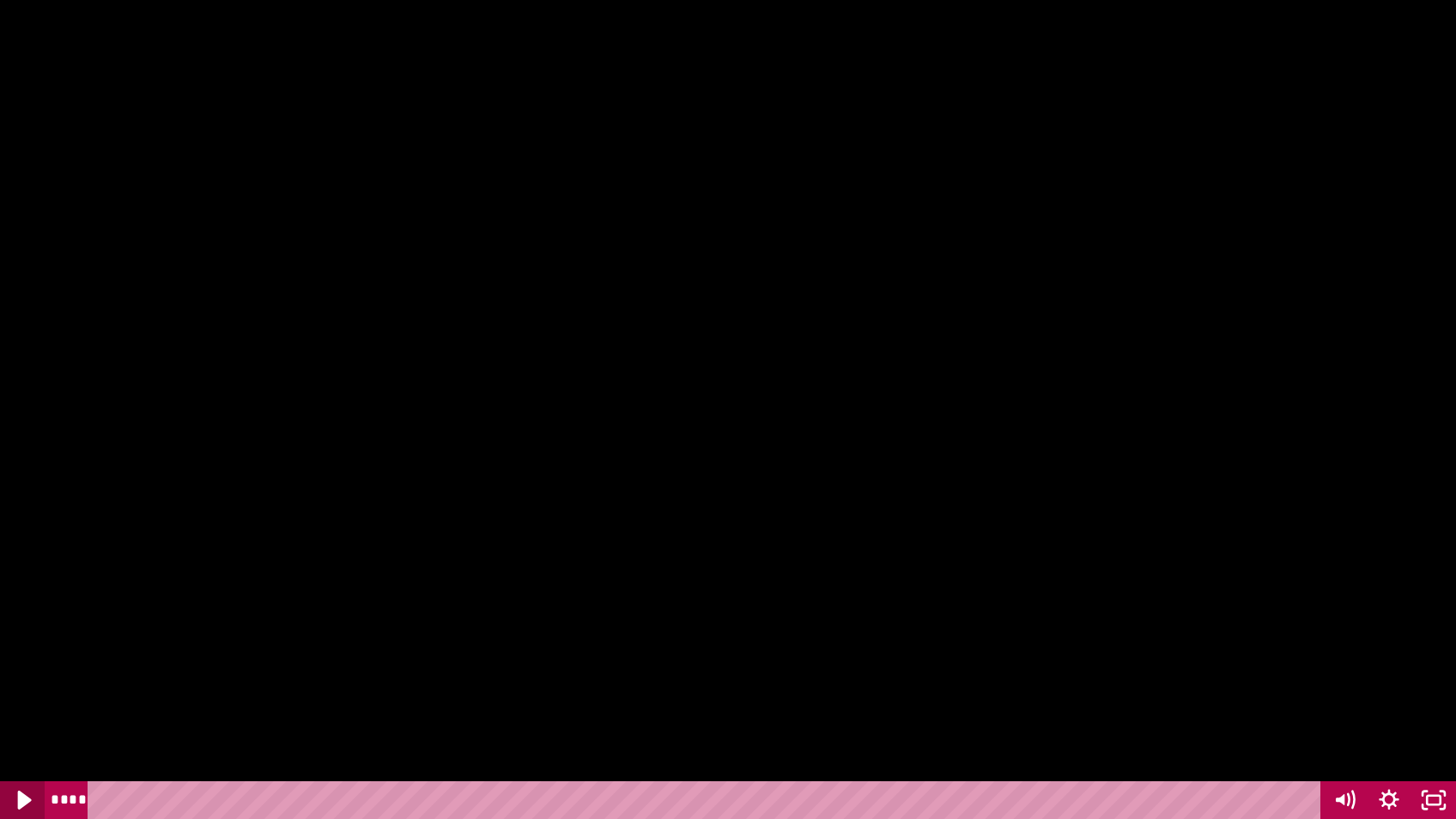 click 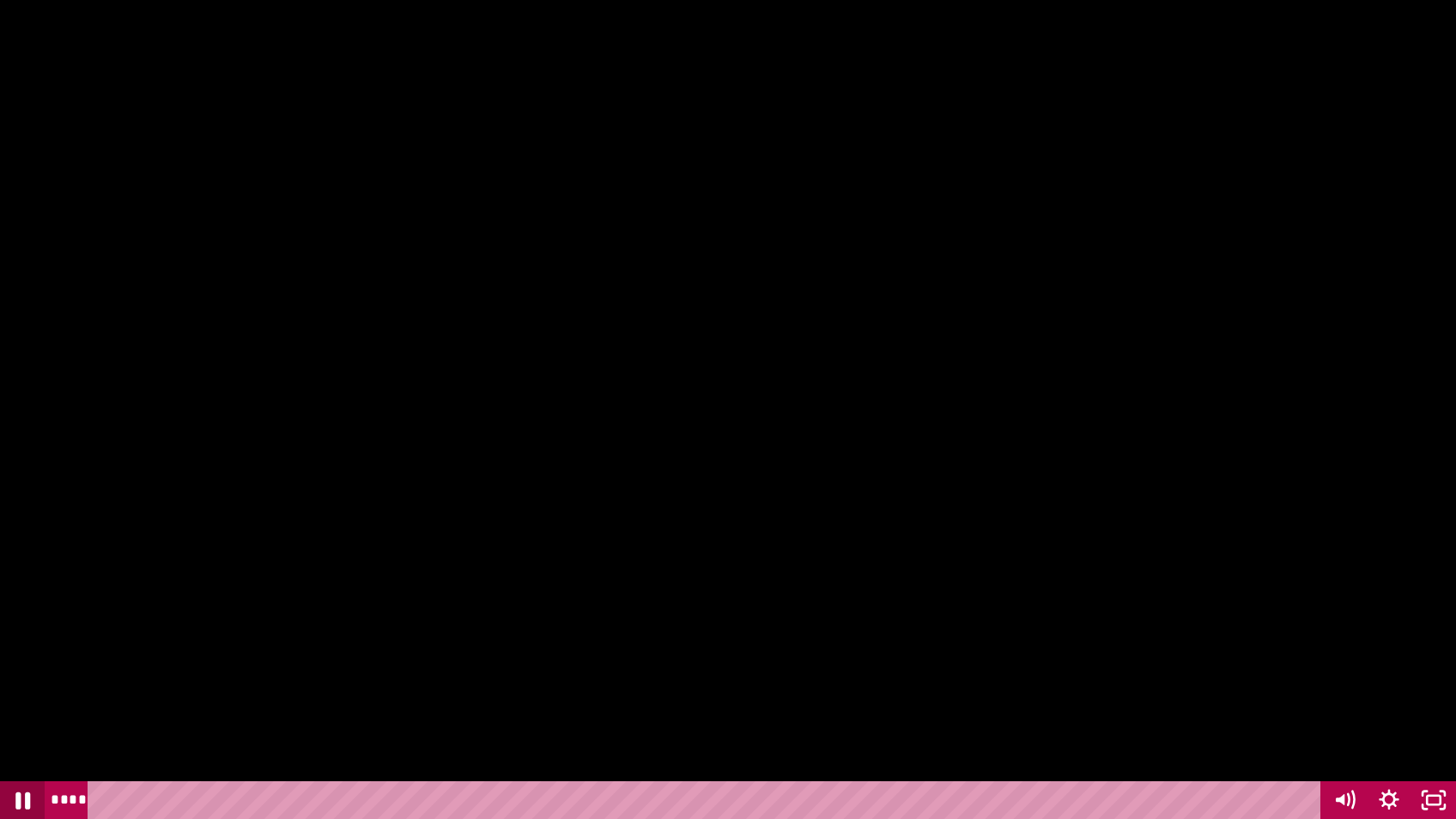 click 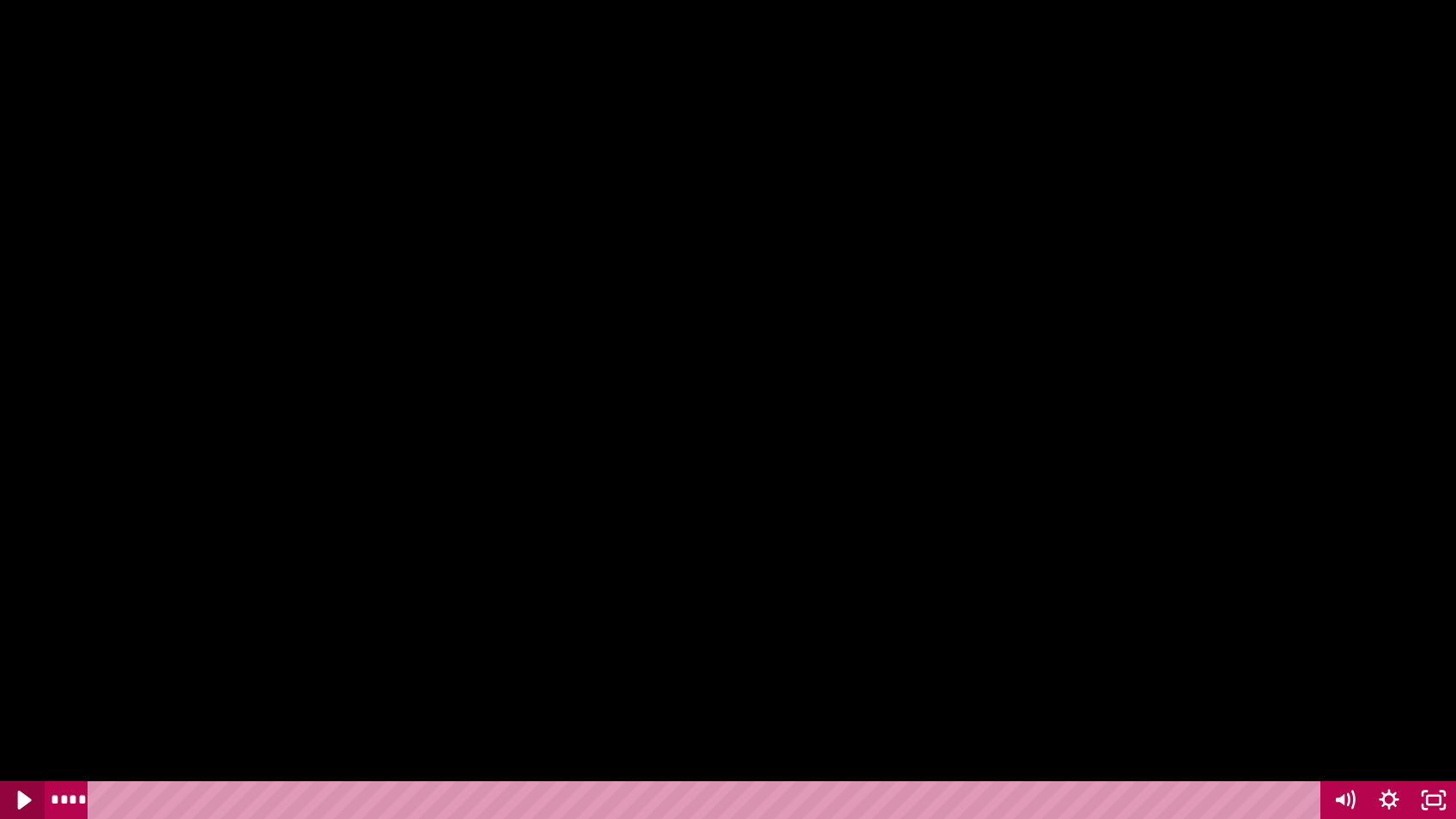 click 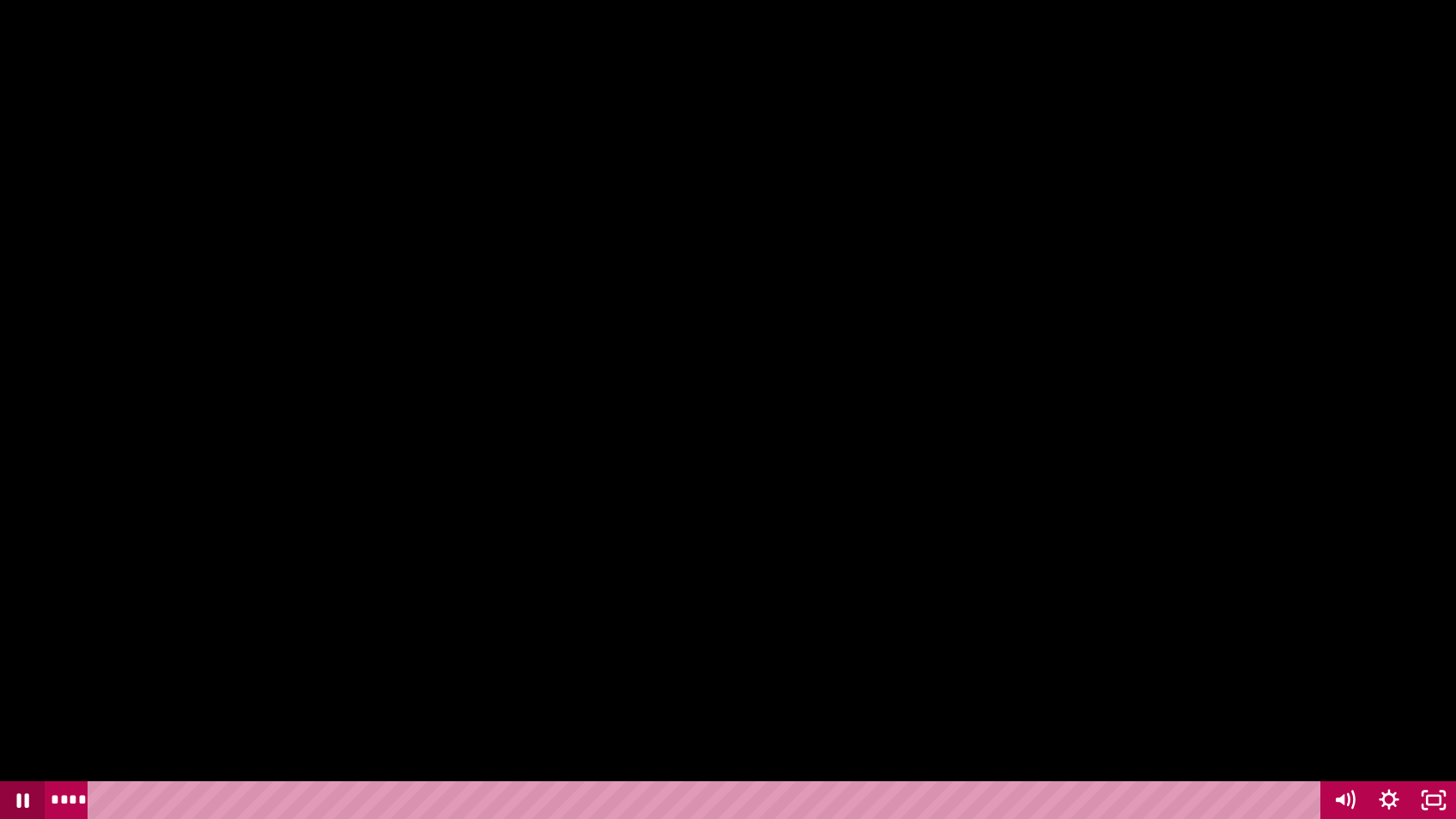 click 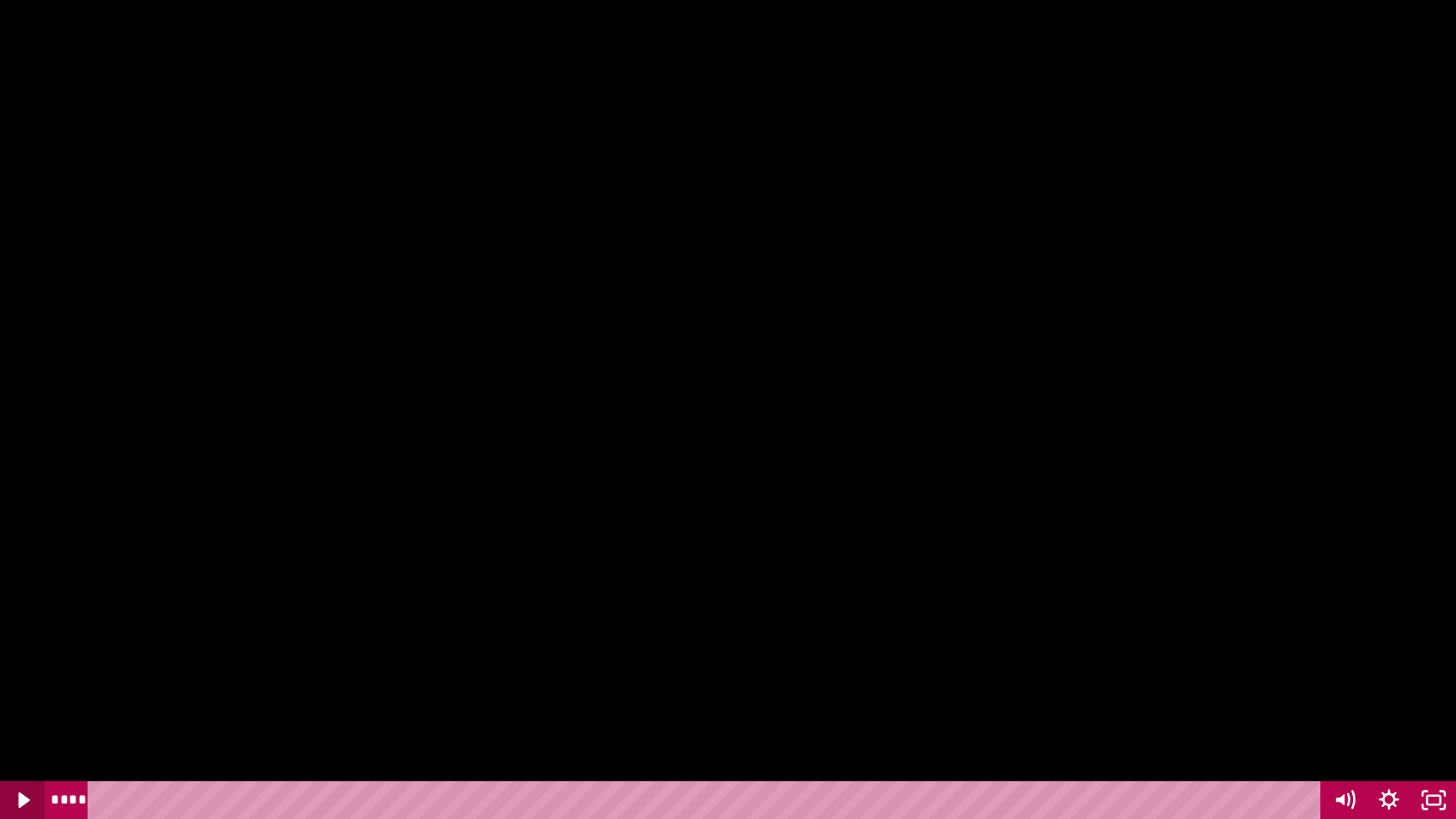 click 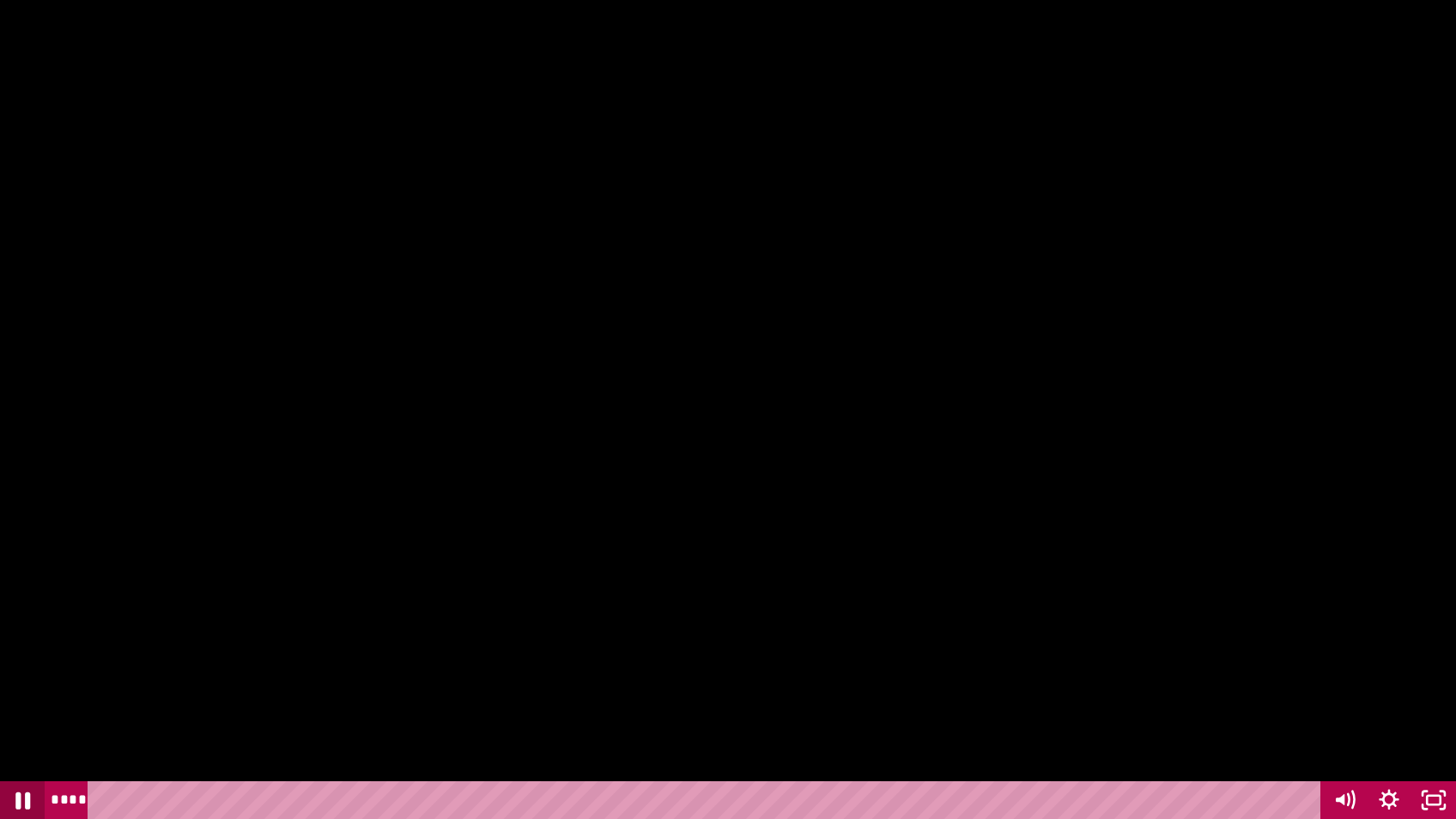 click 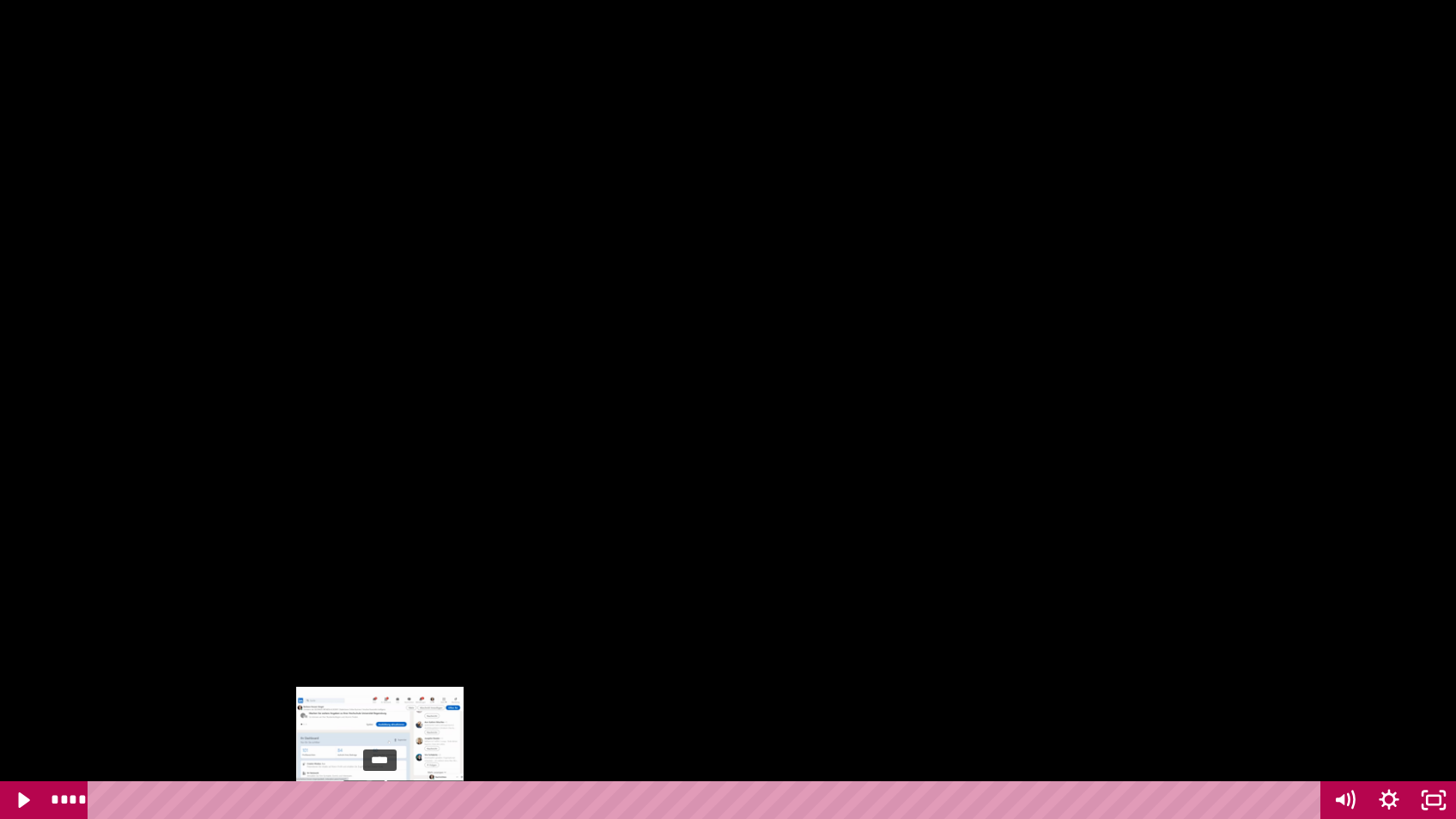 click on "****" at bounding box center (707, 800) 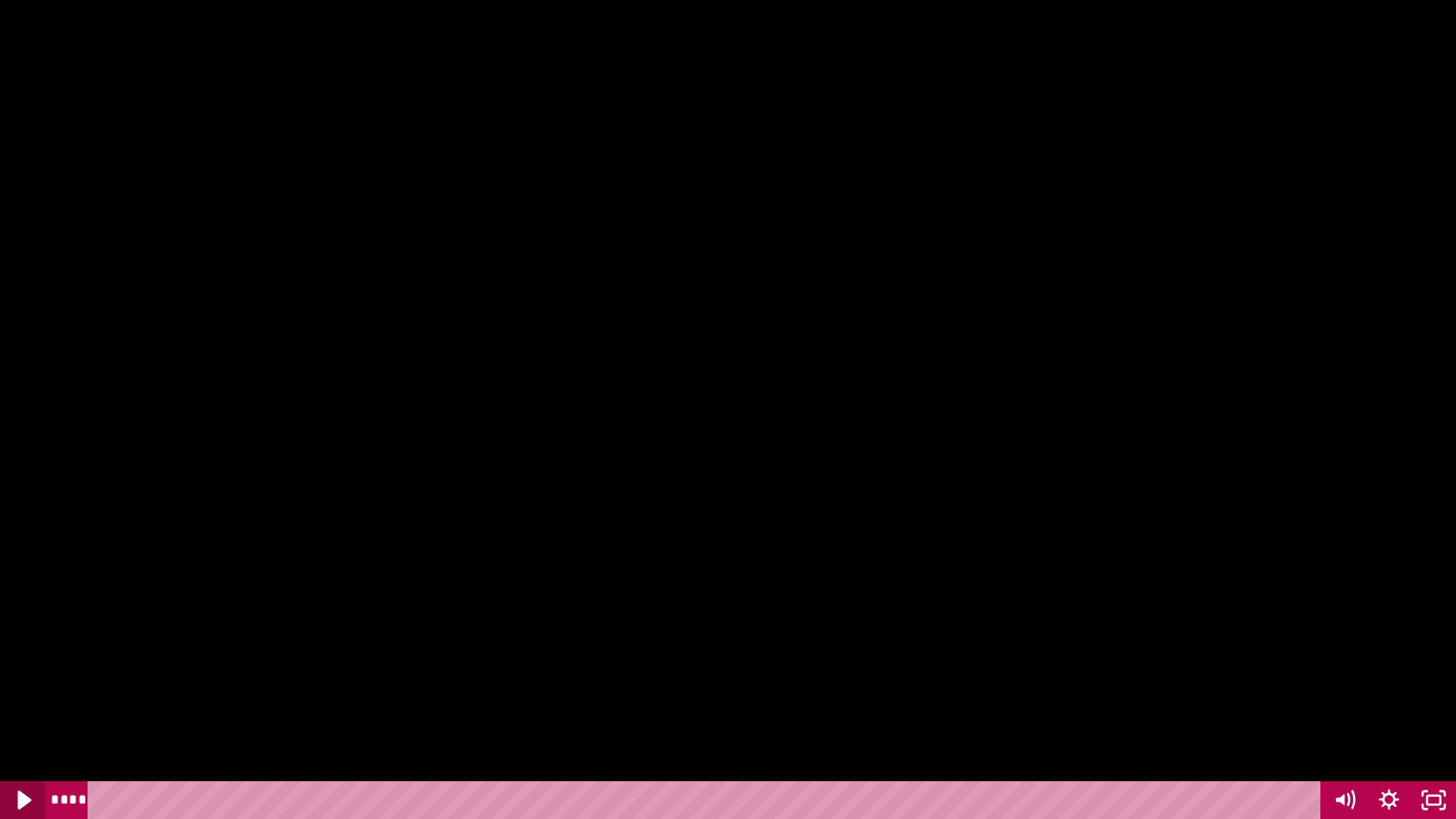 click 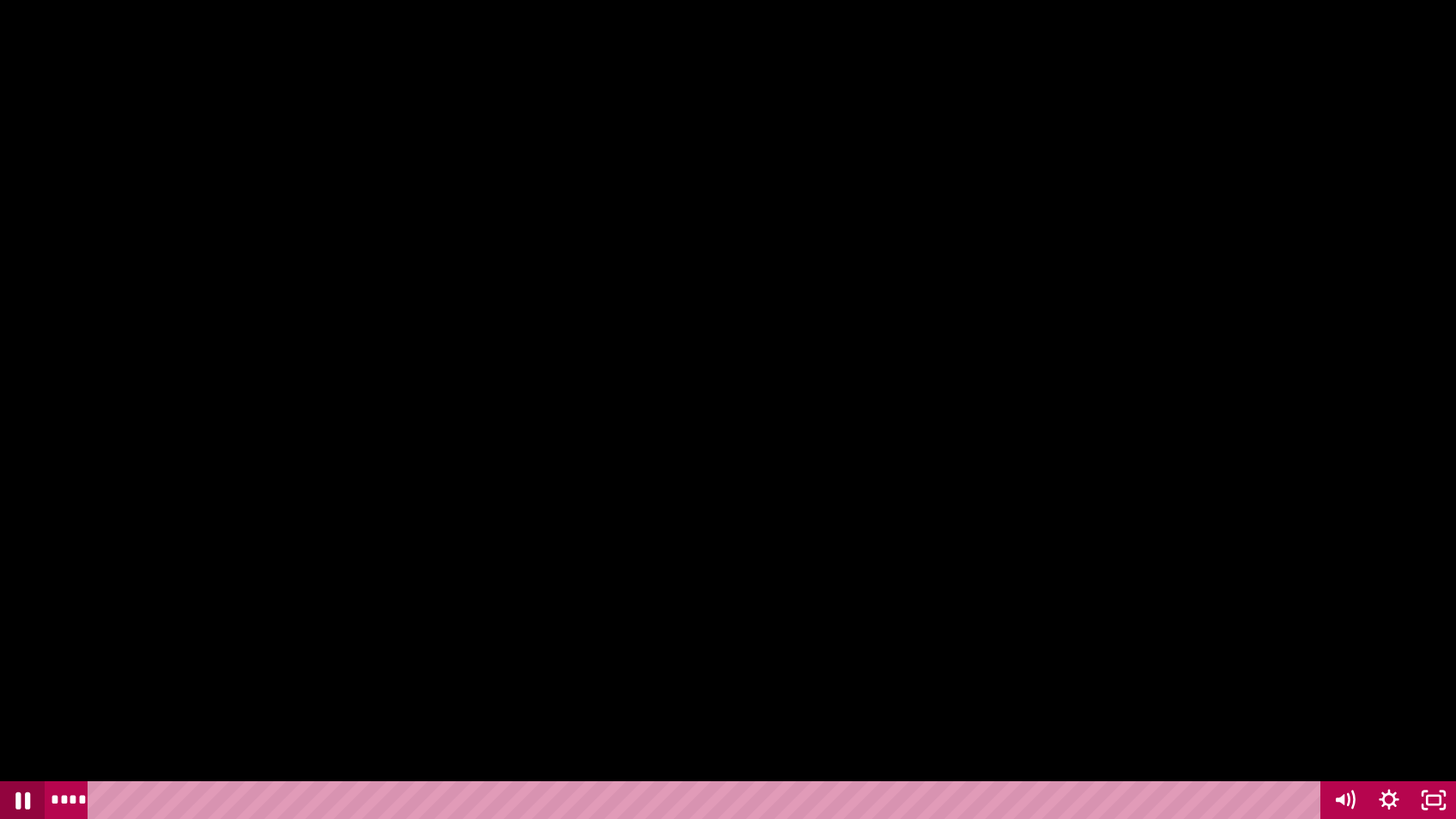 click 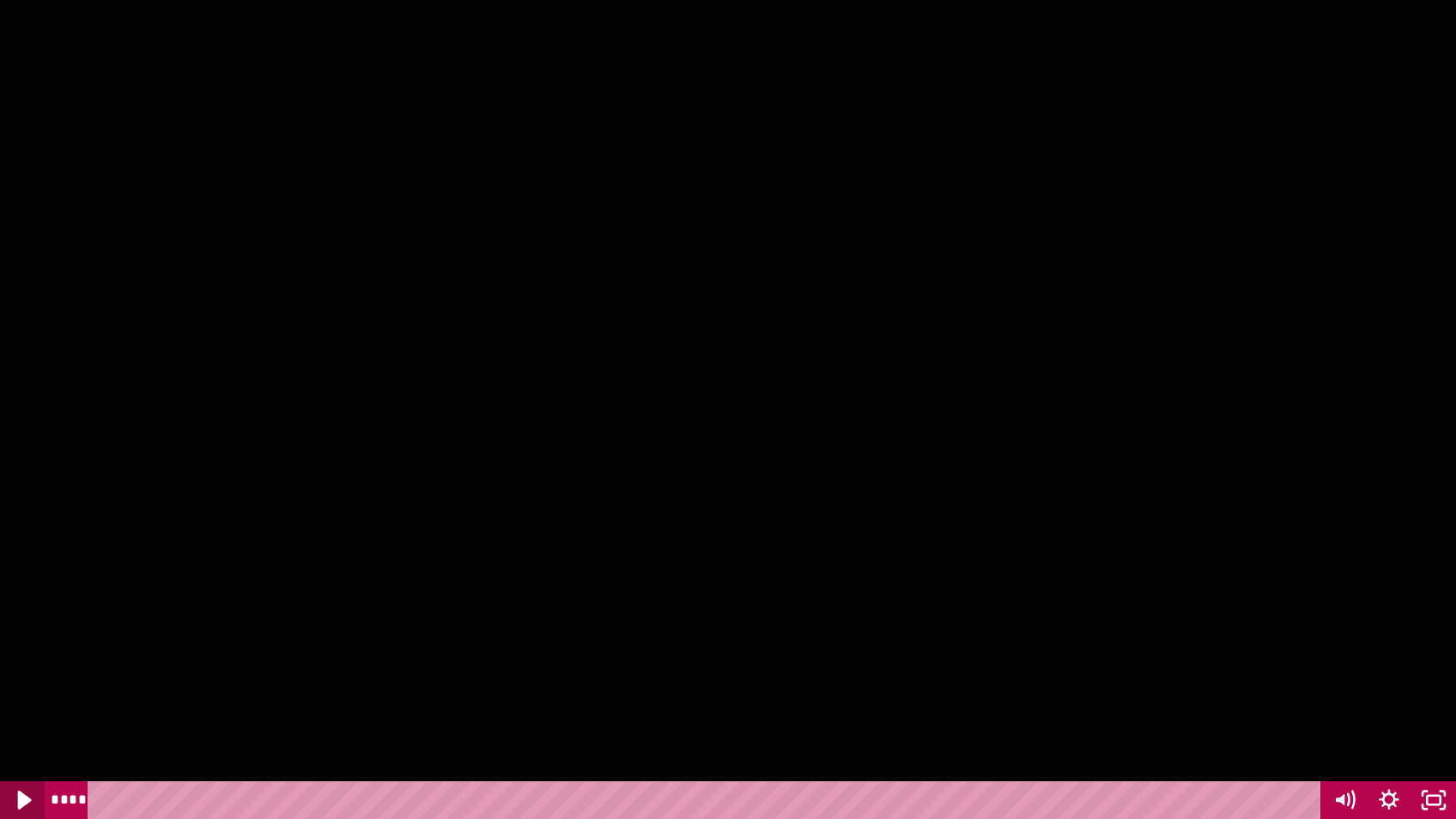 click 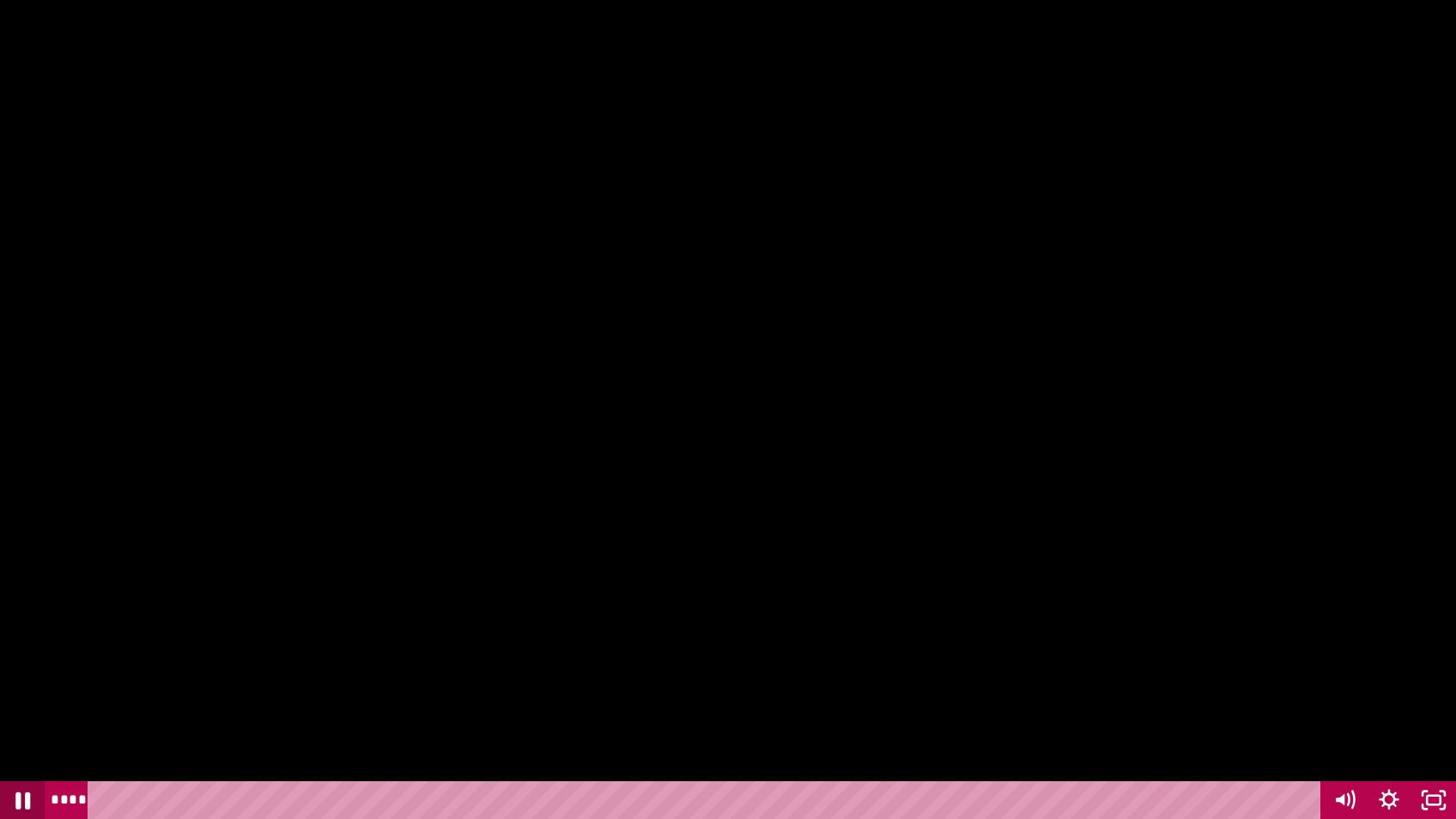click 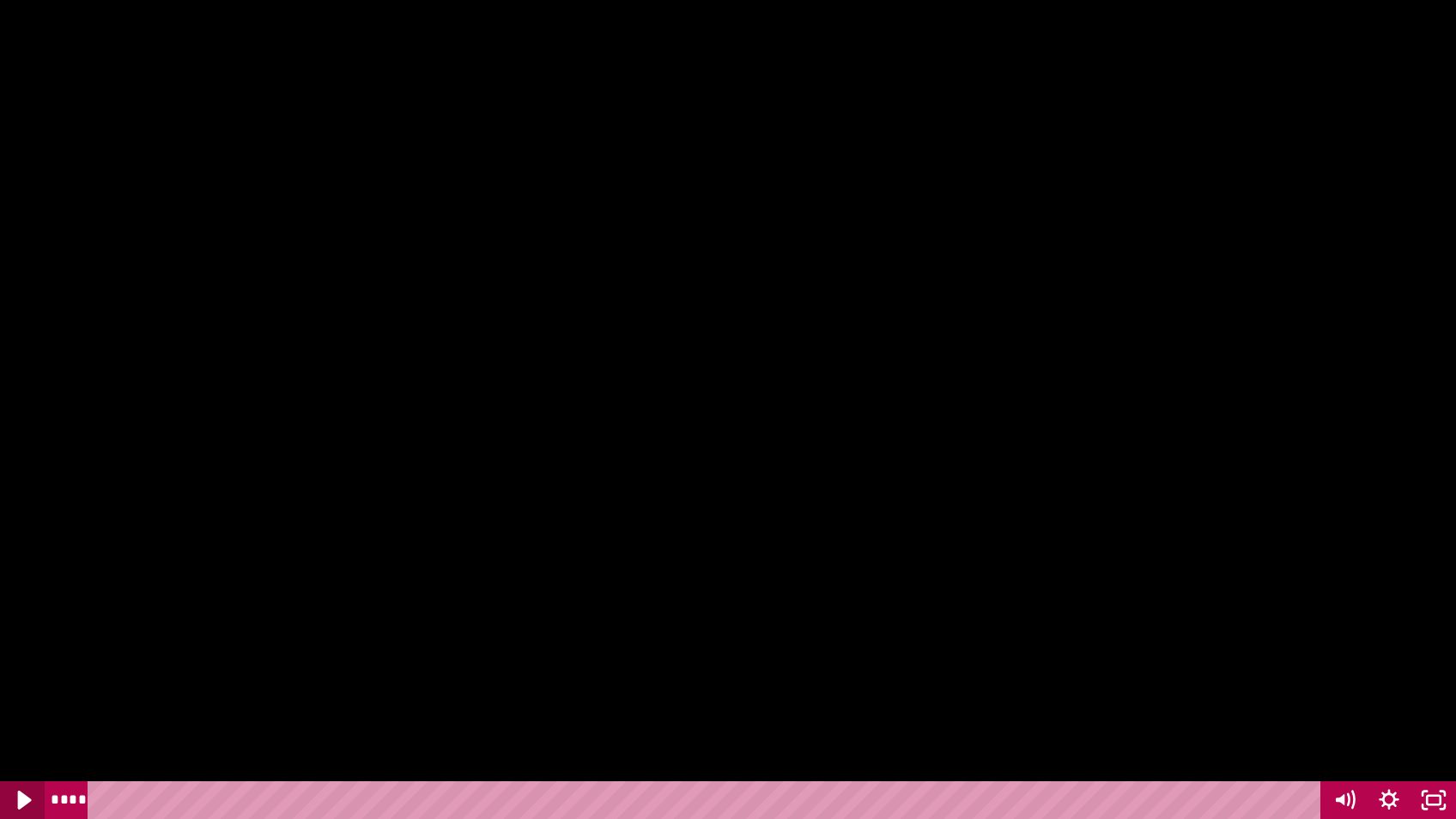 click 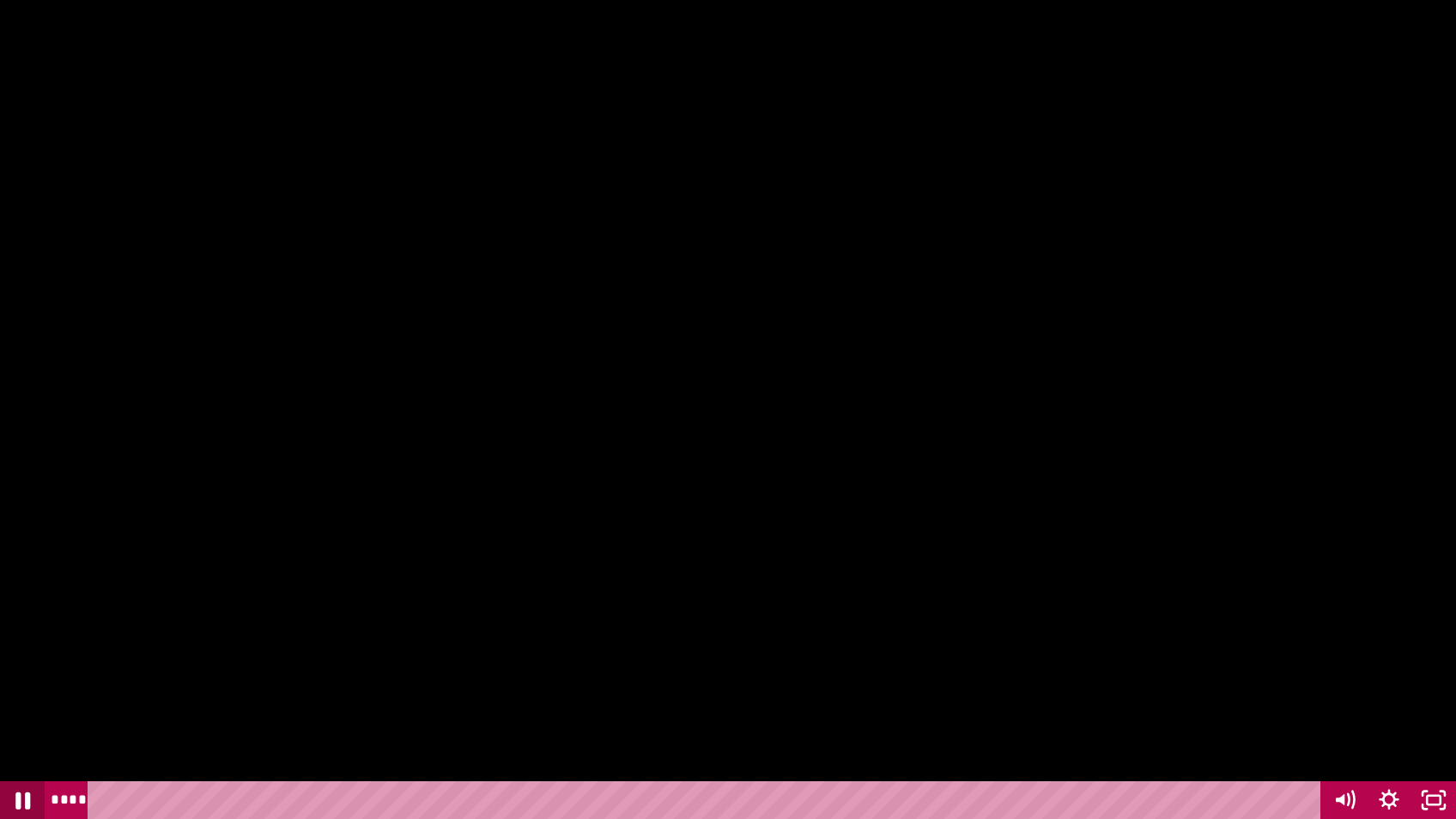 click 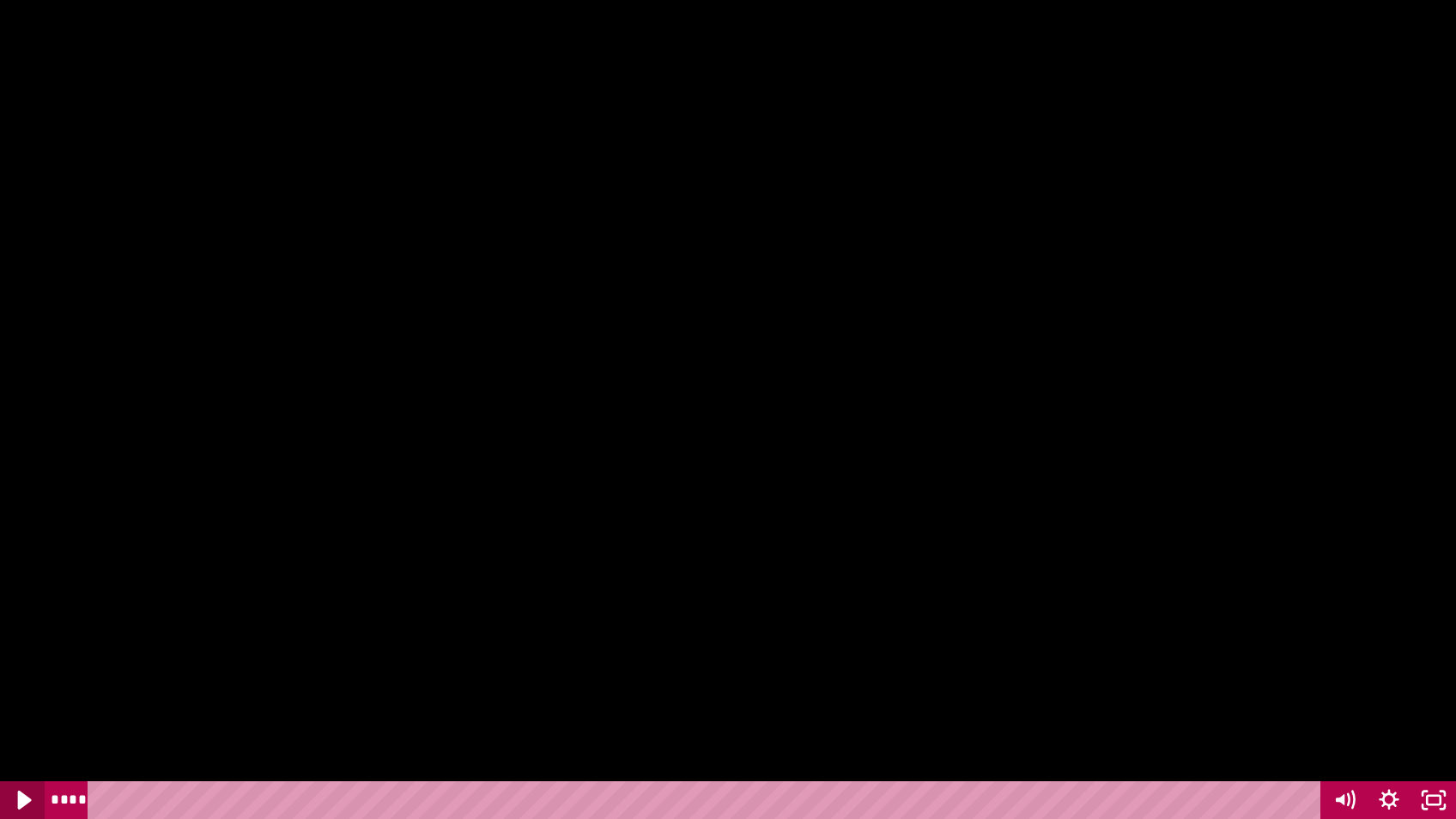 click 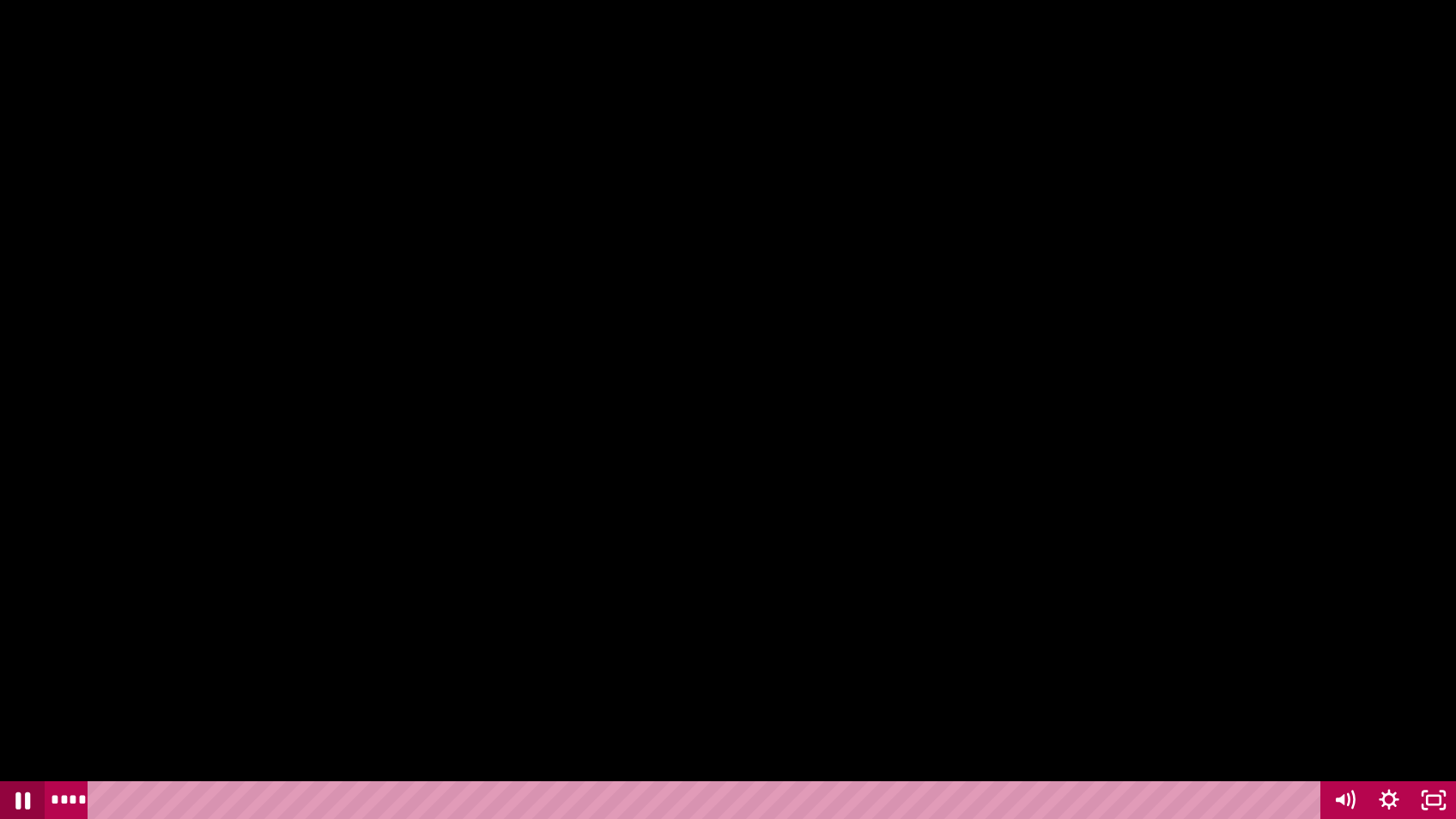 click 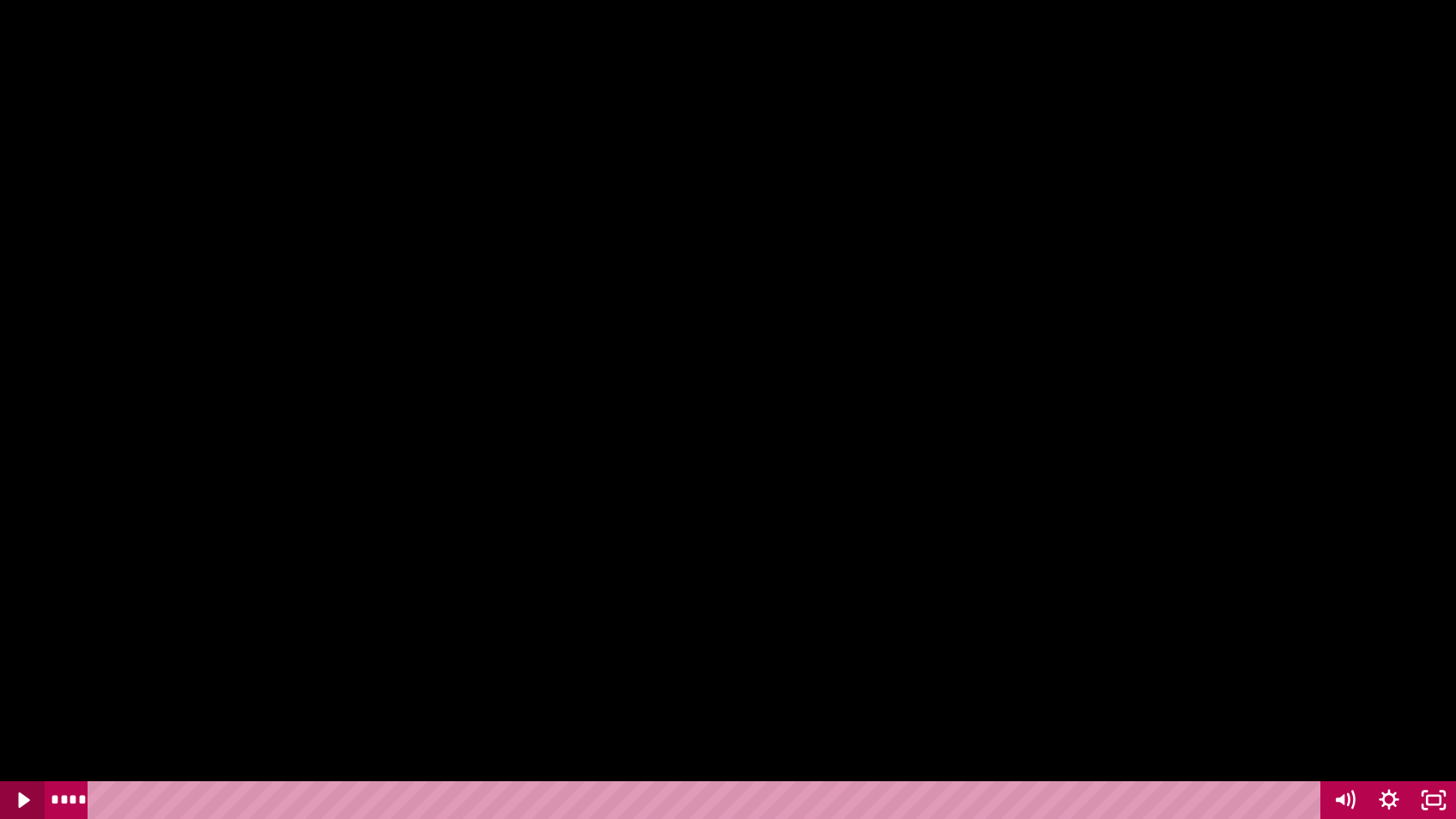 click 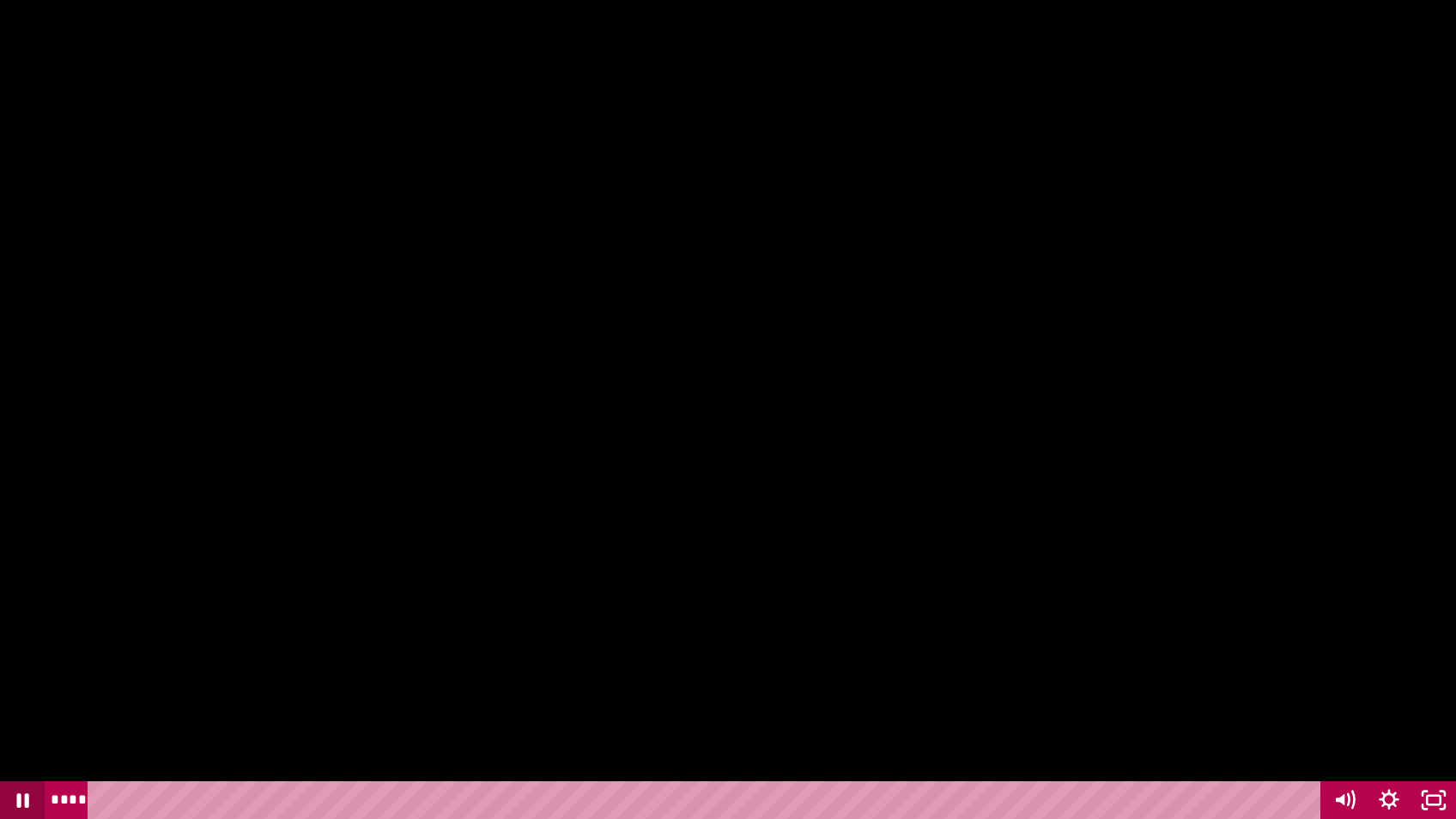click 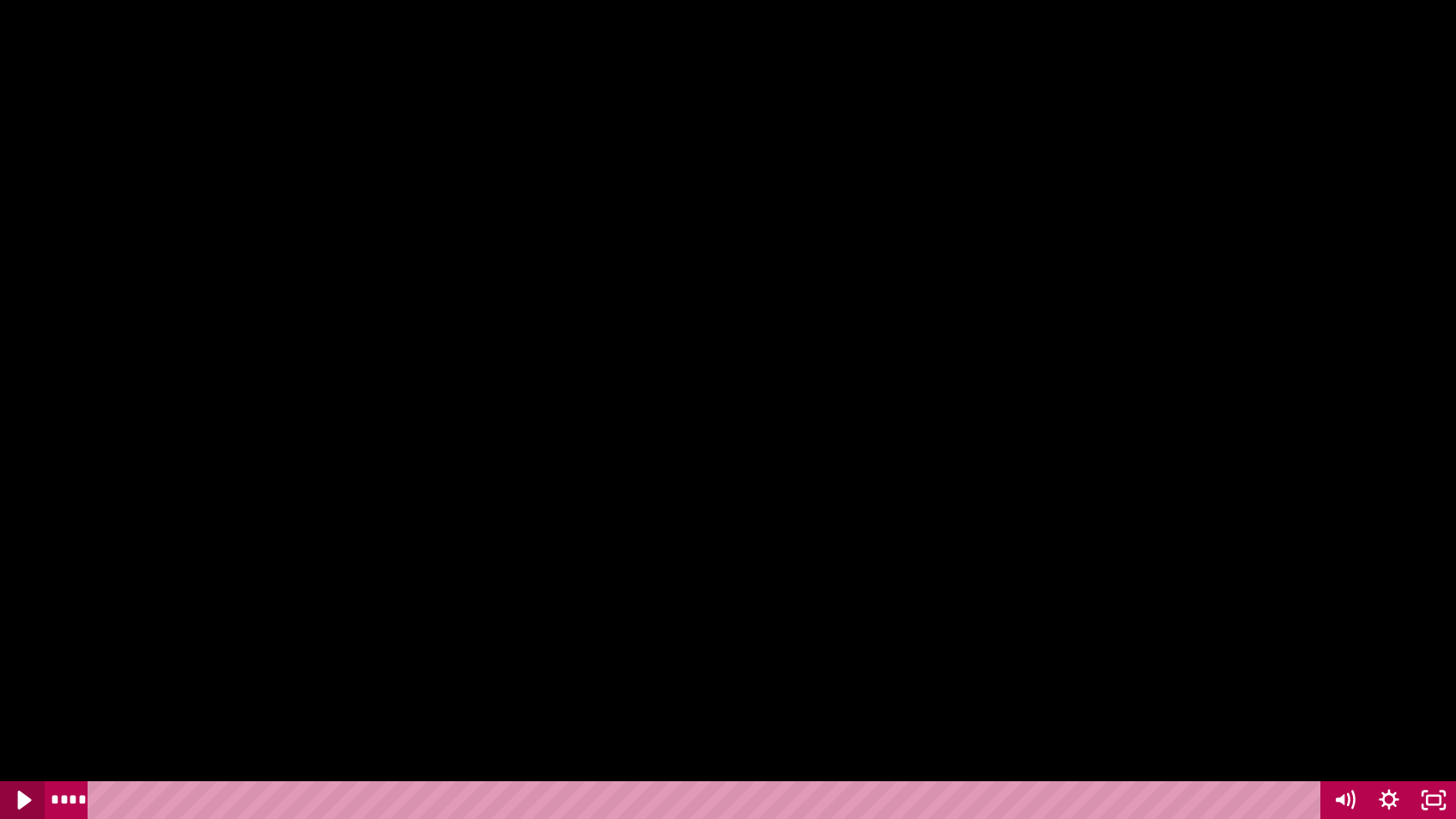 click 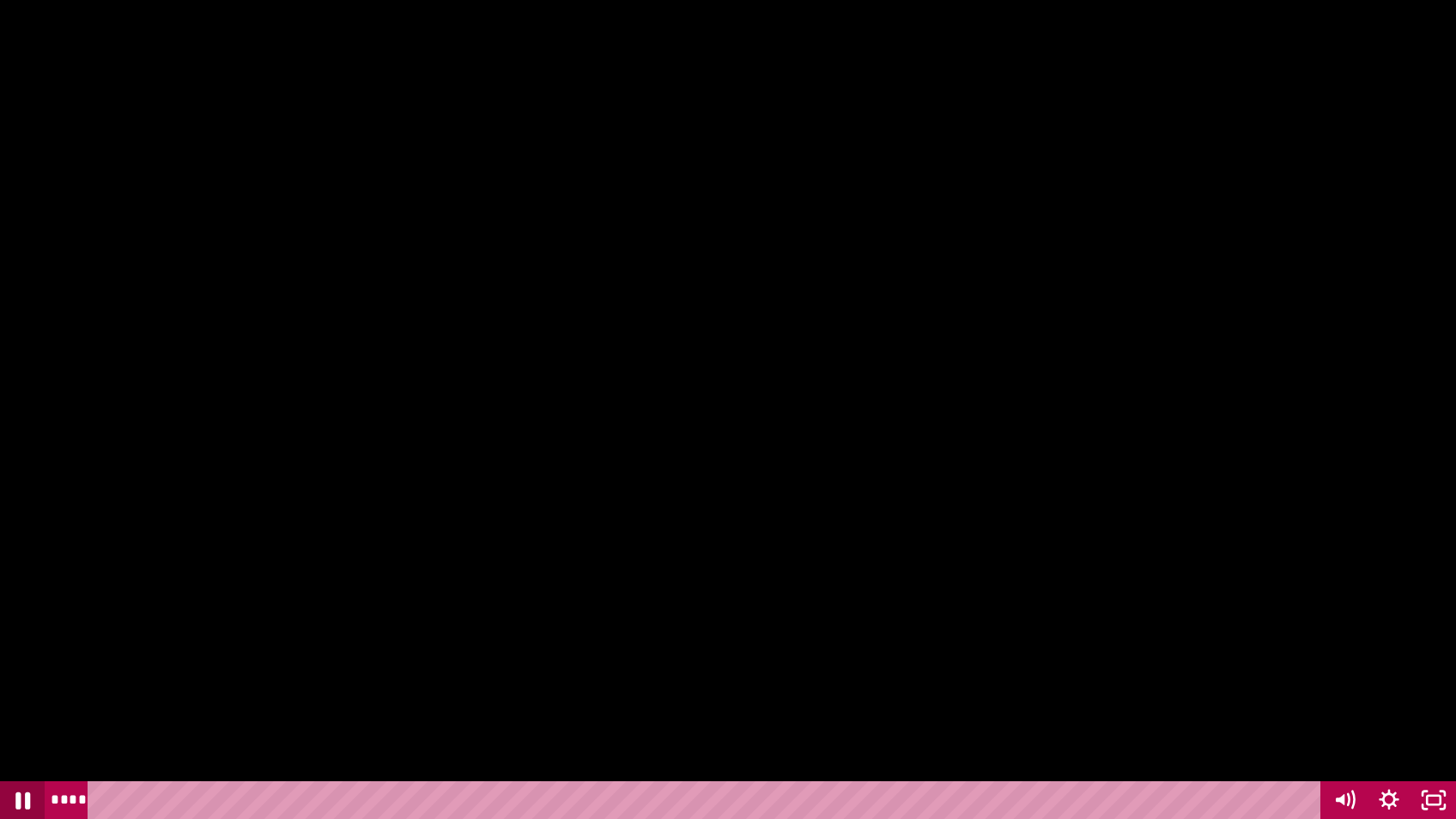click 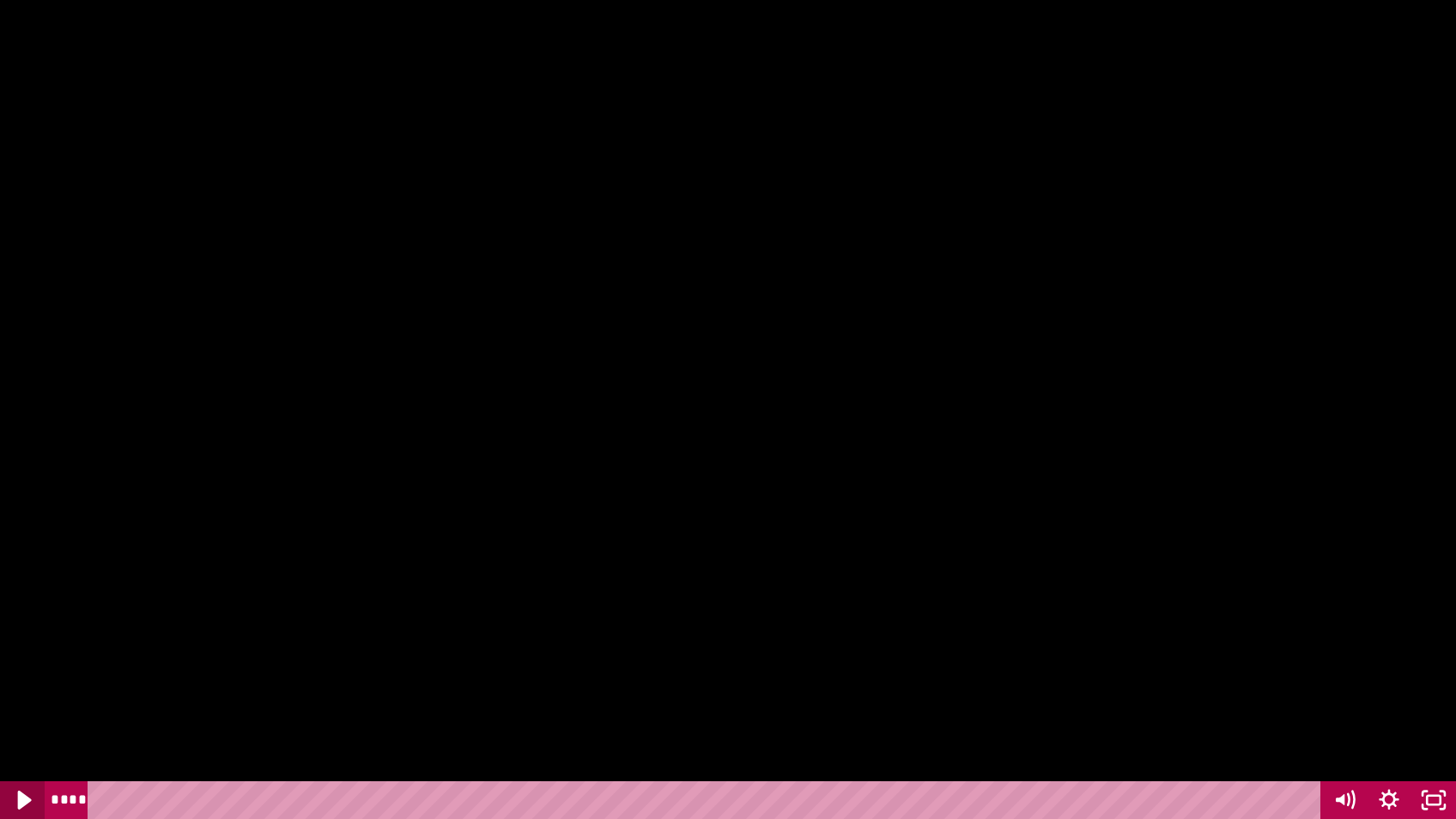 click 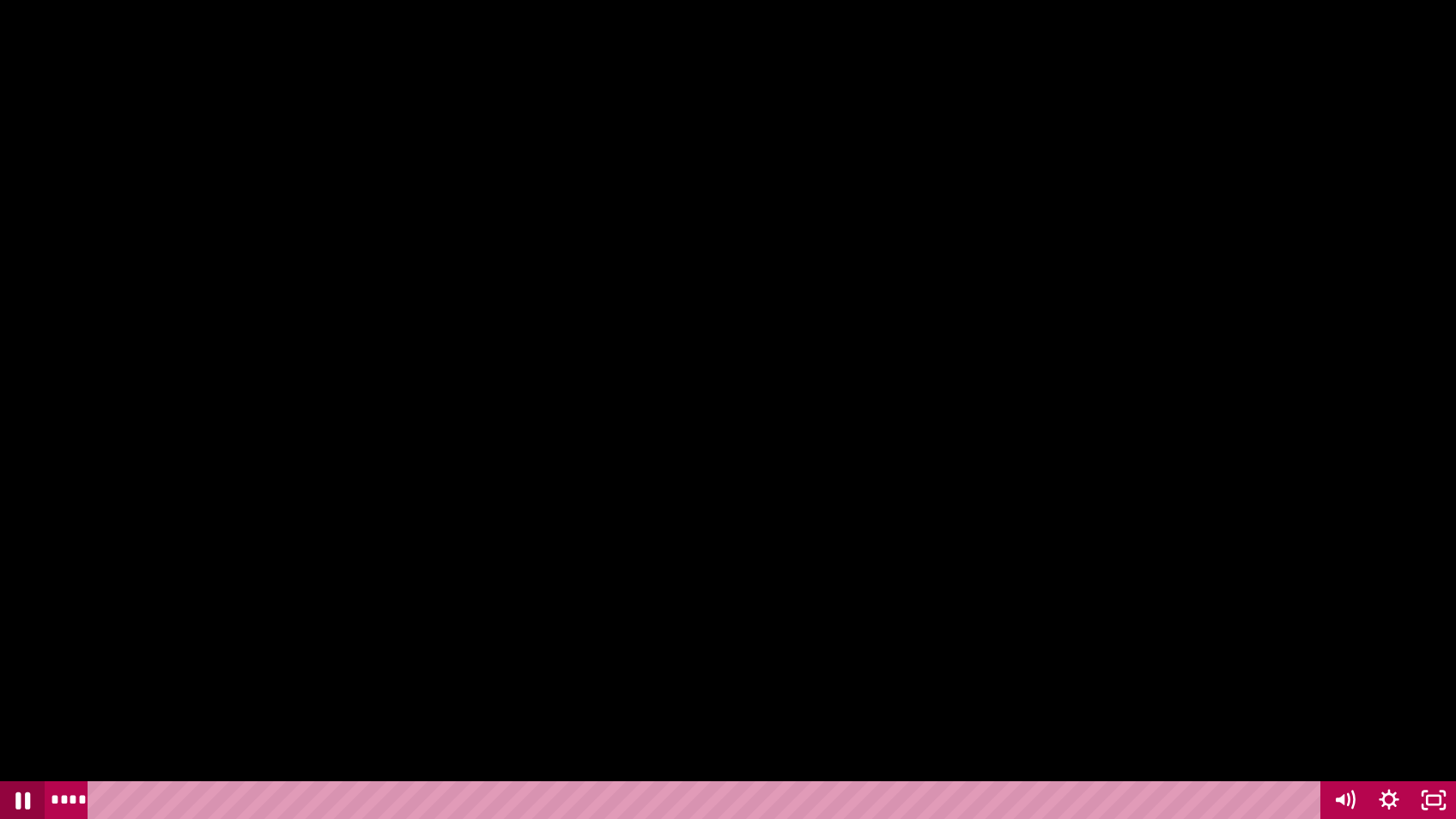 click 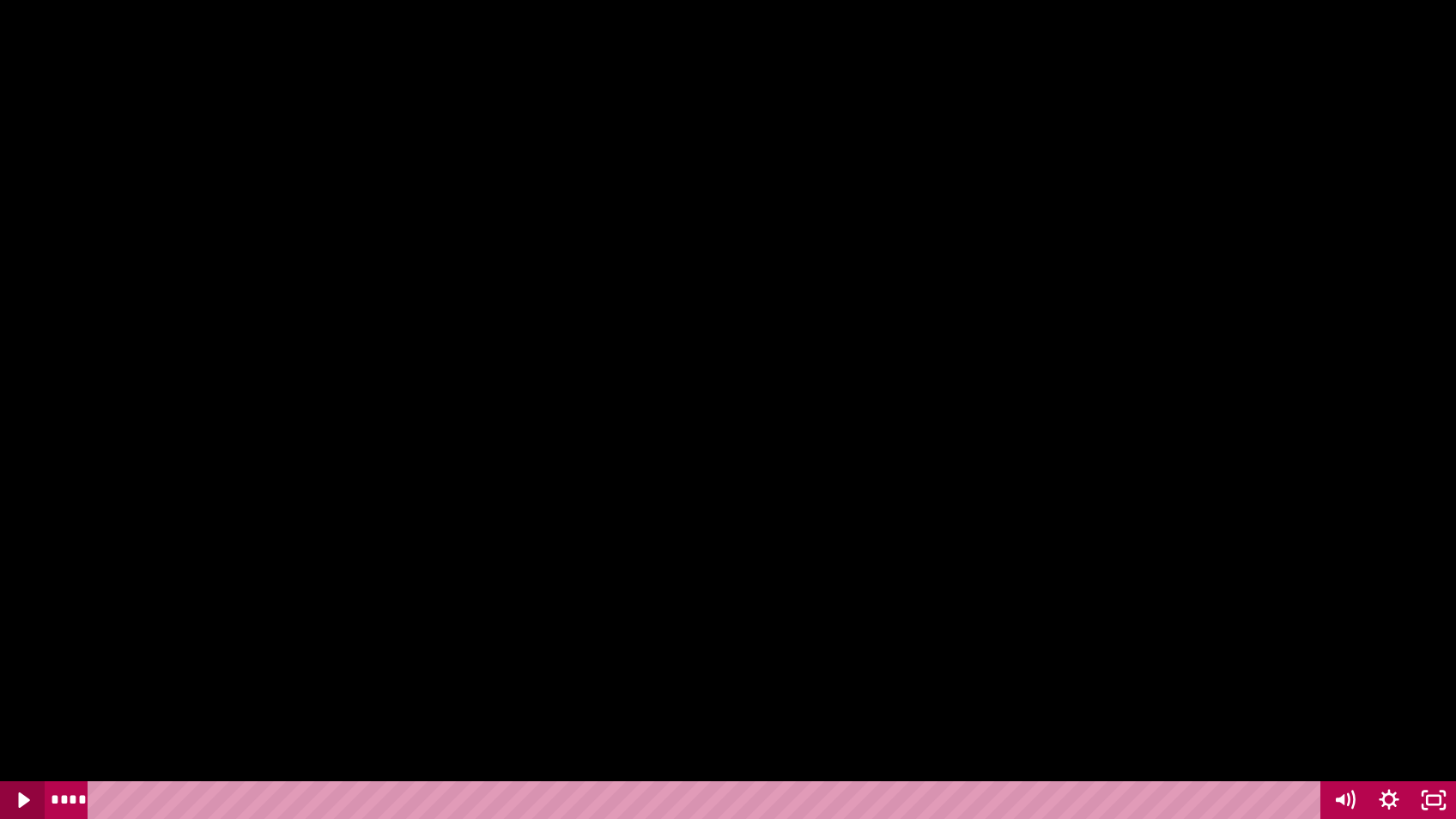 click 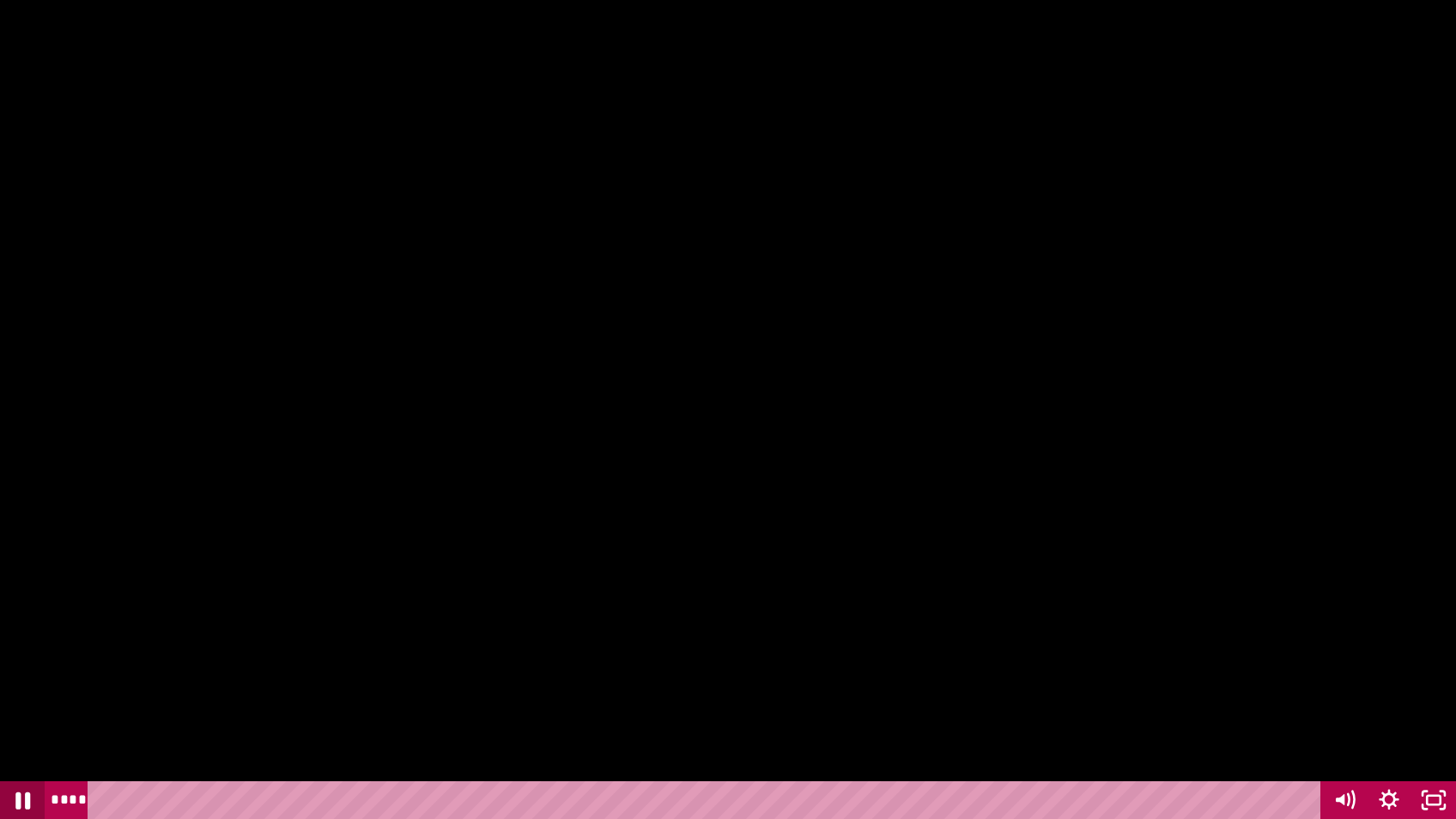 click 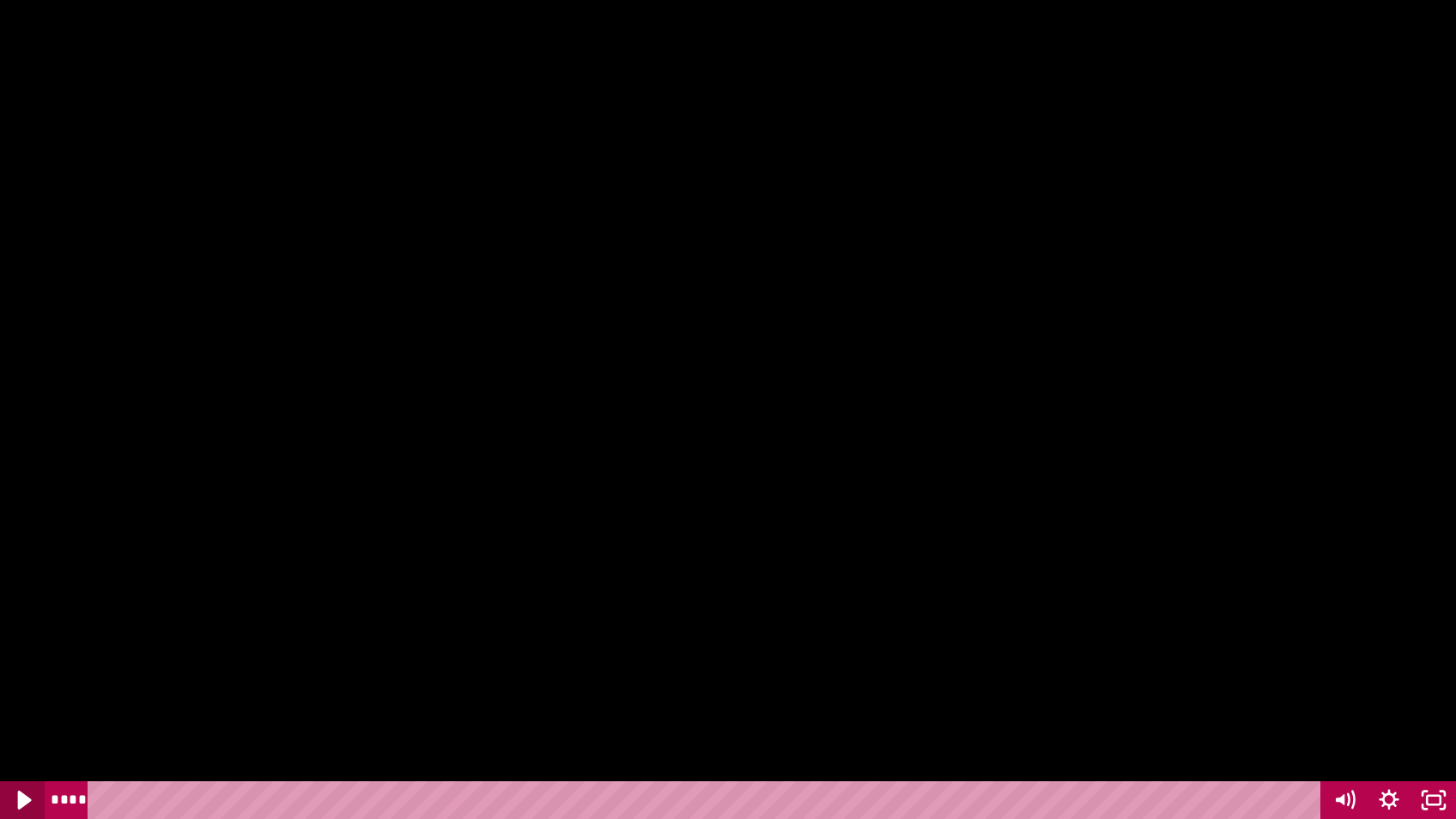 click 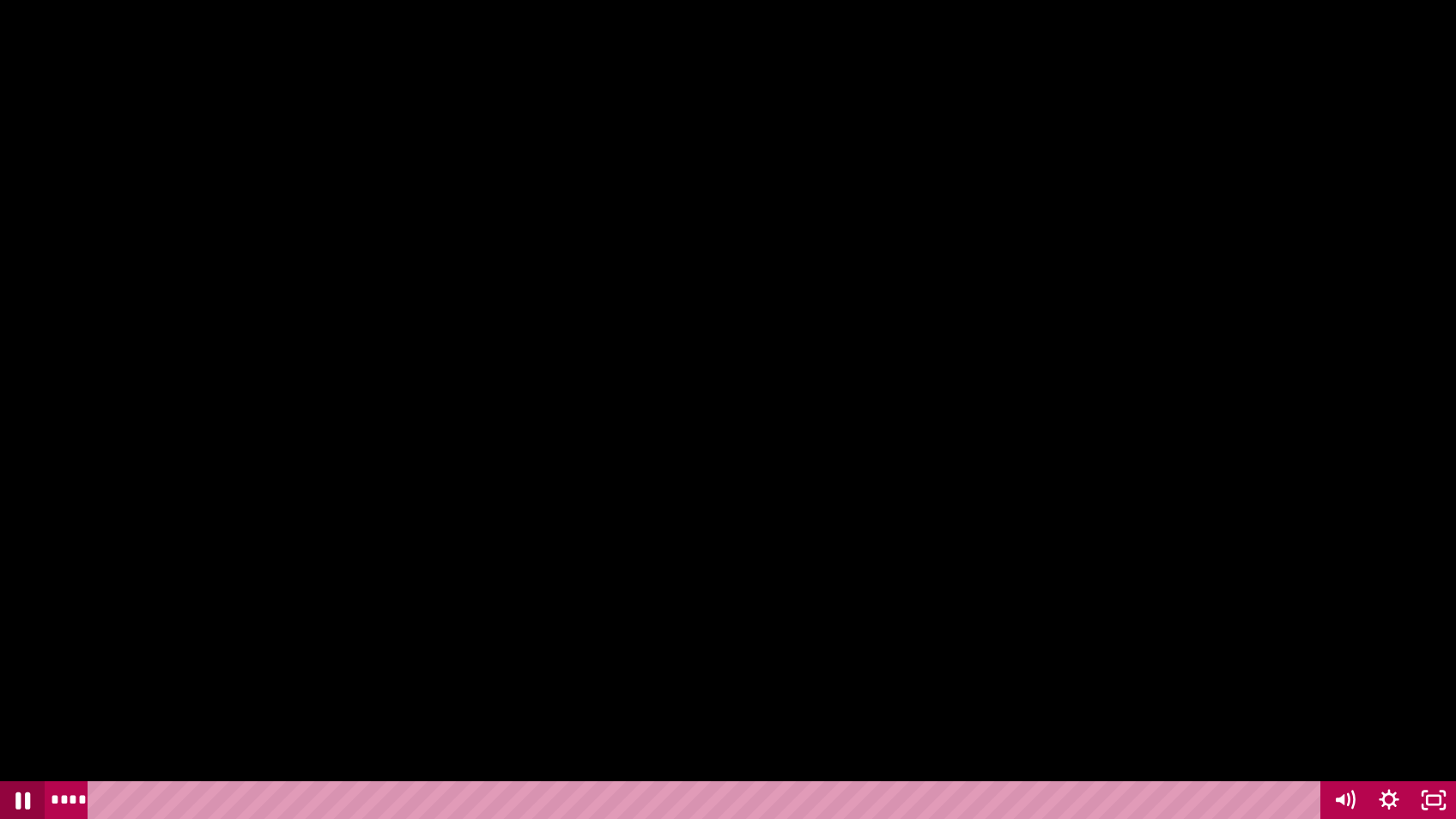 click 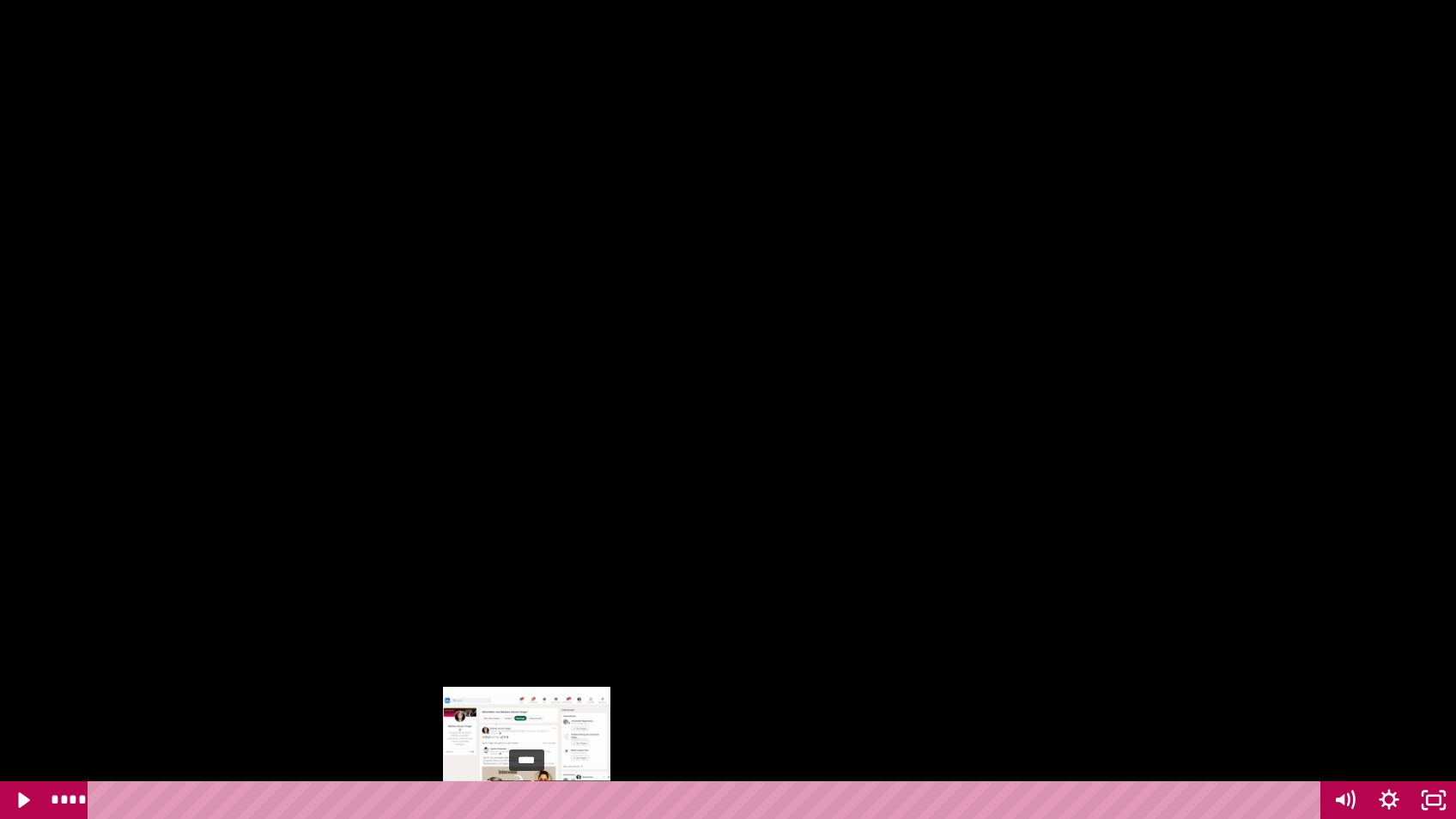 click at bounding box center [532, 800] 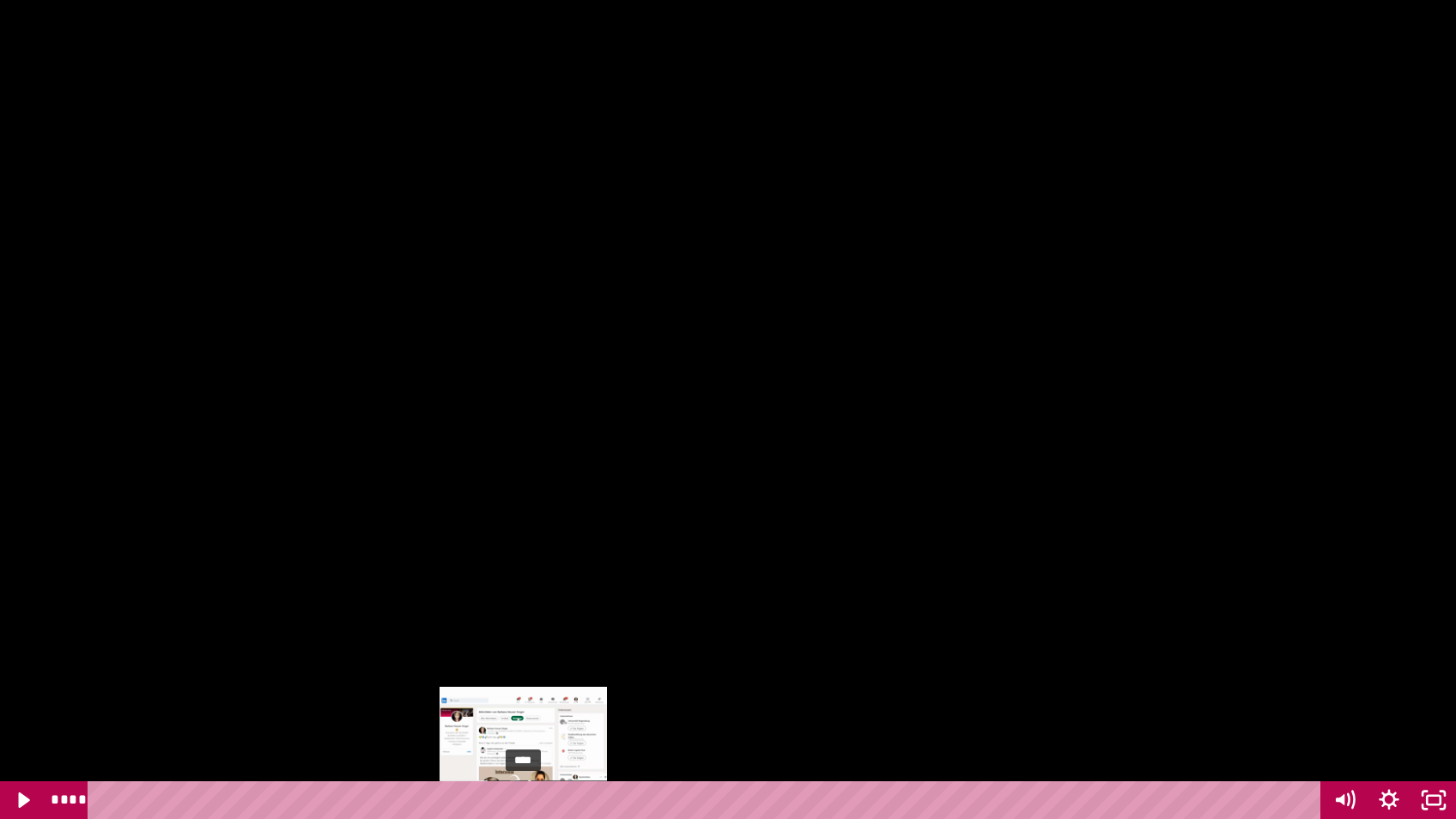 click at bounding box center (523, 800) 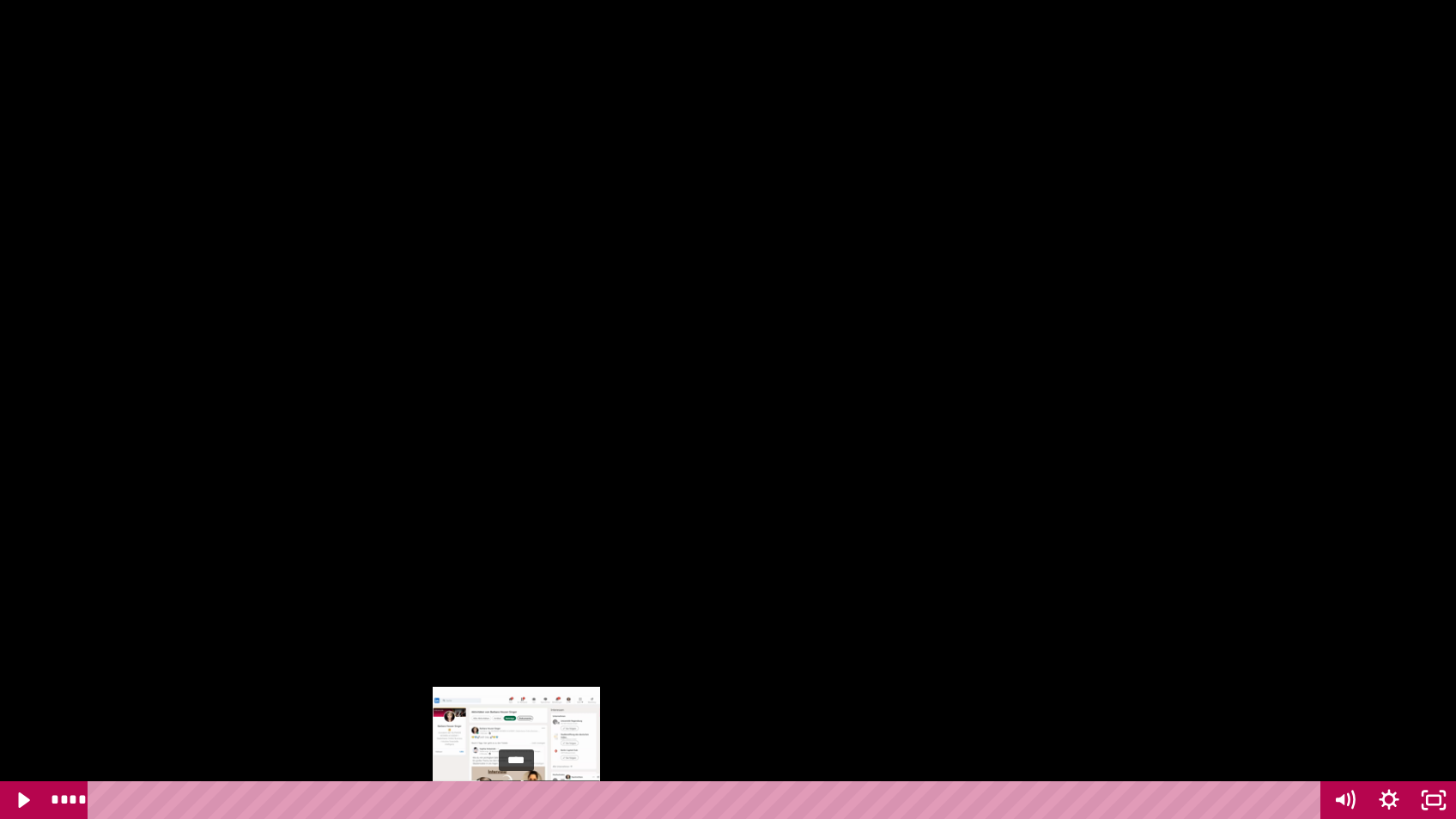 click on "****" at bounding box center [707, 800] 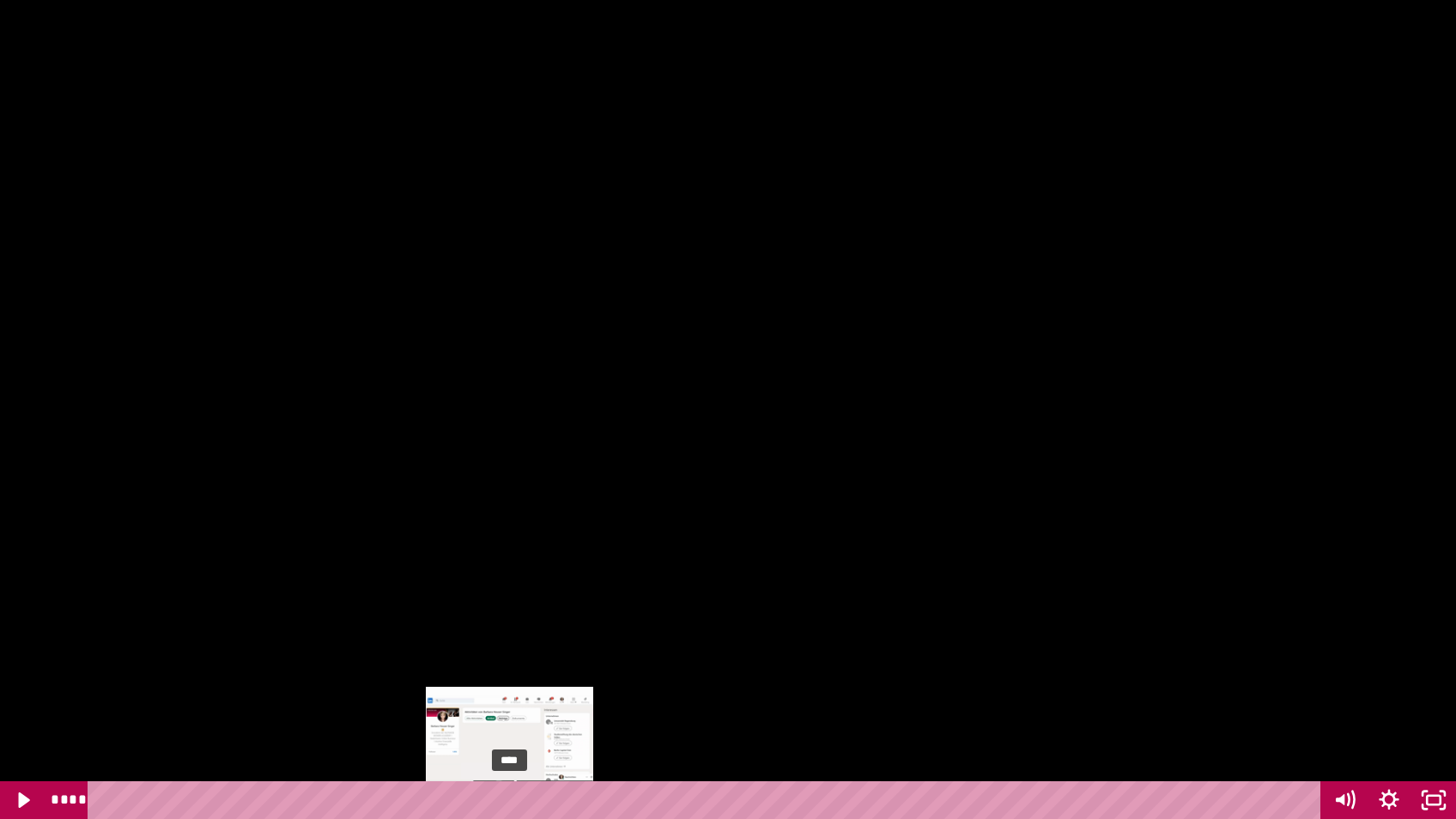 click at bounding box center [509, 800] 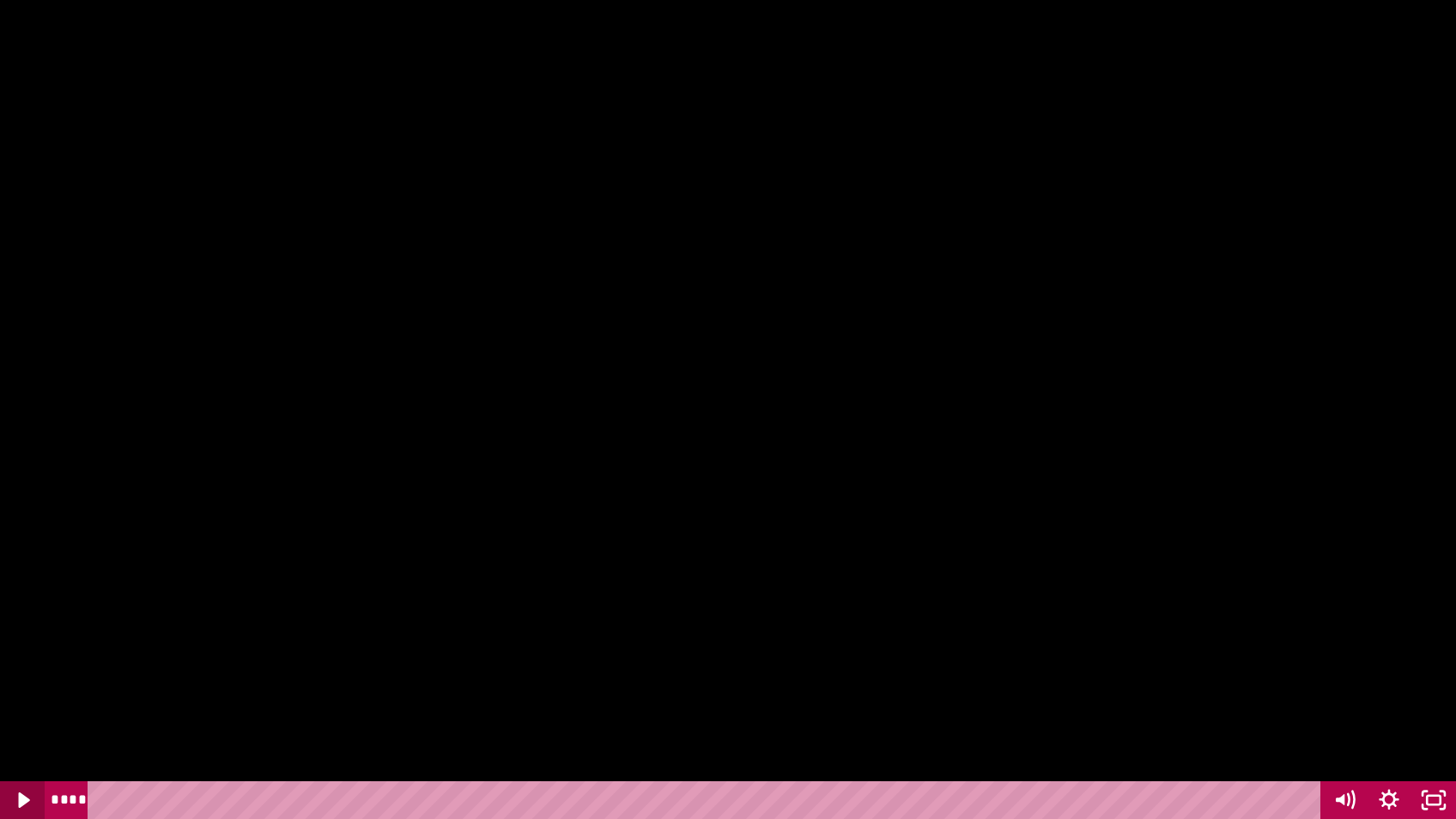click 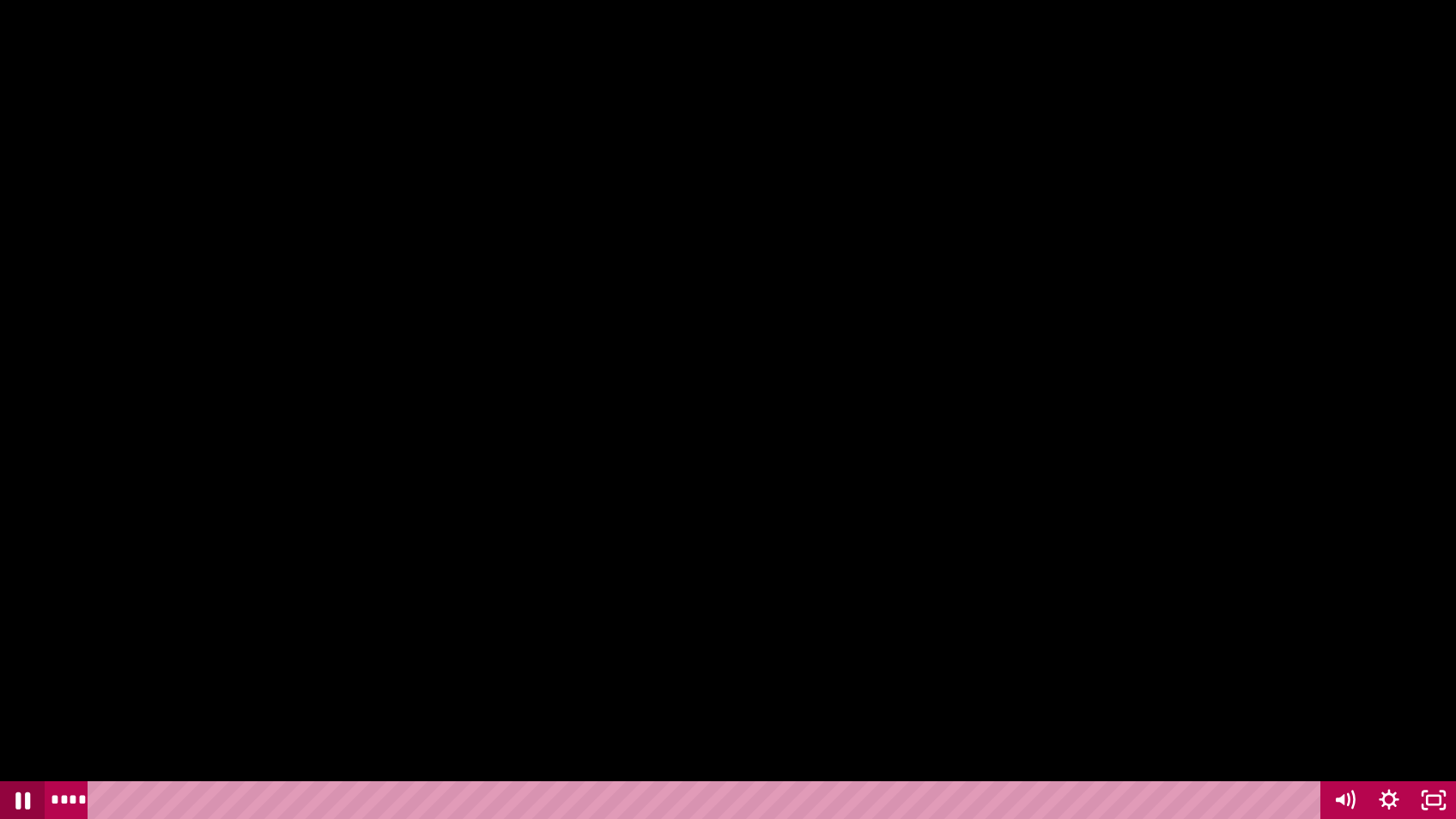 click 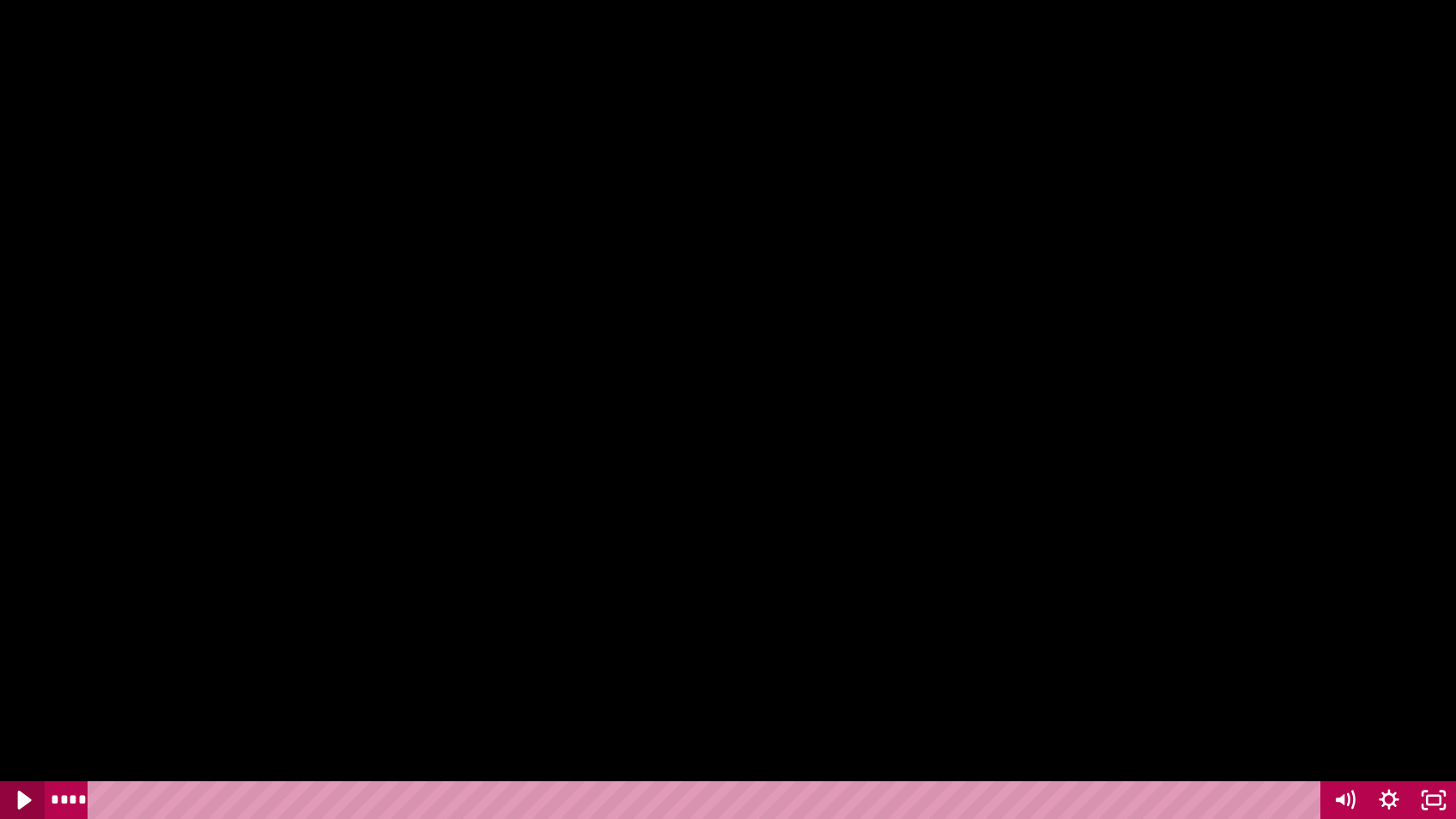 click 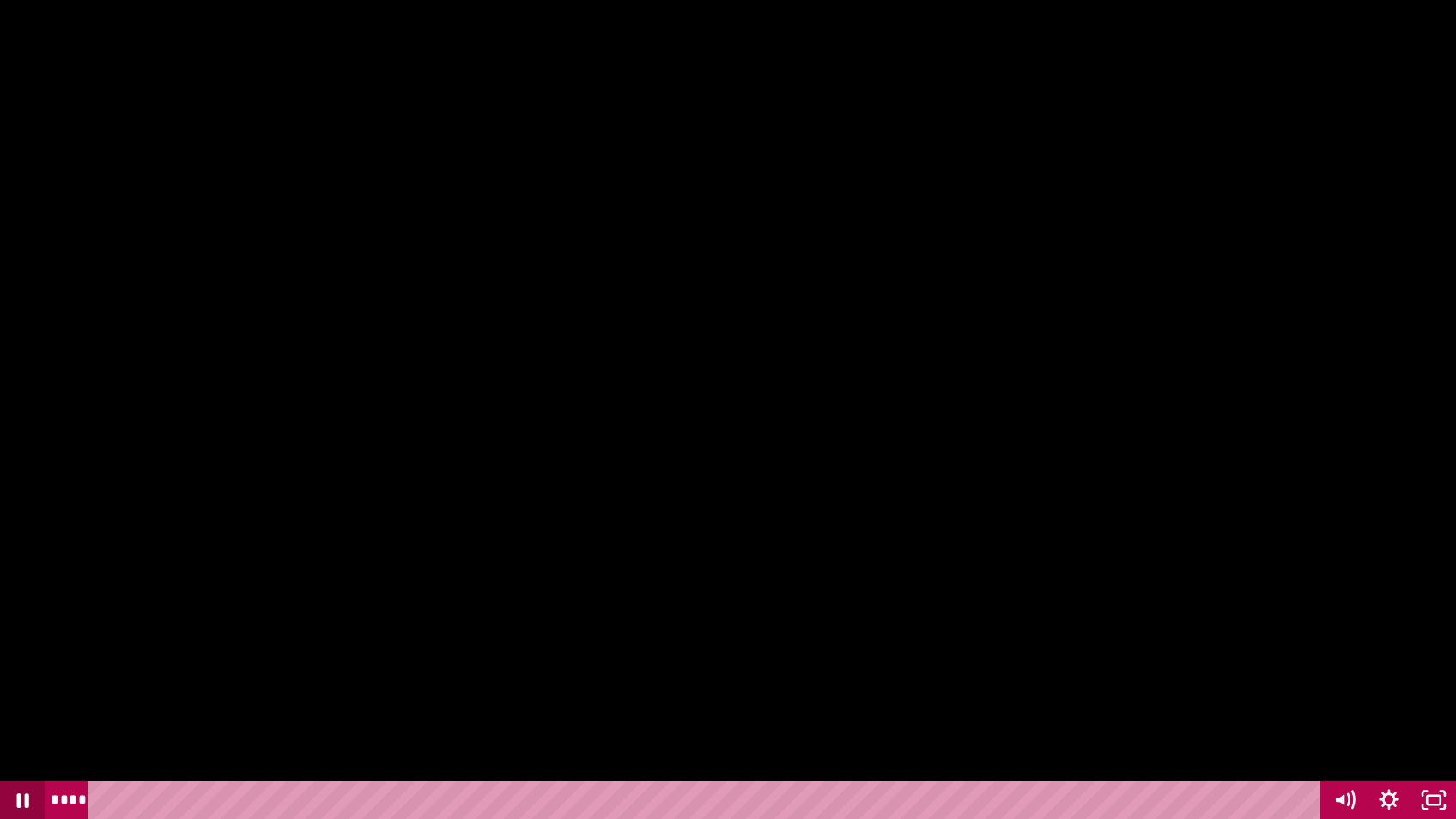 click 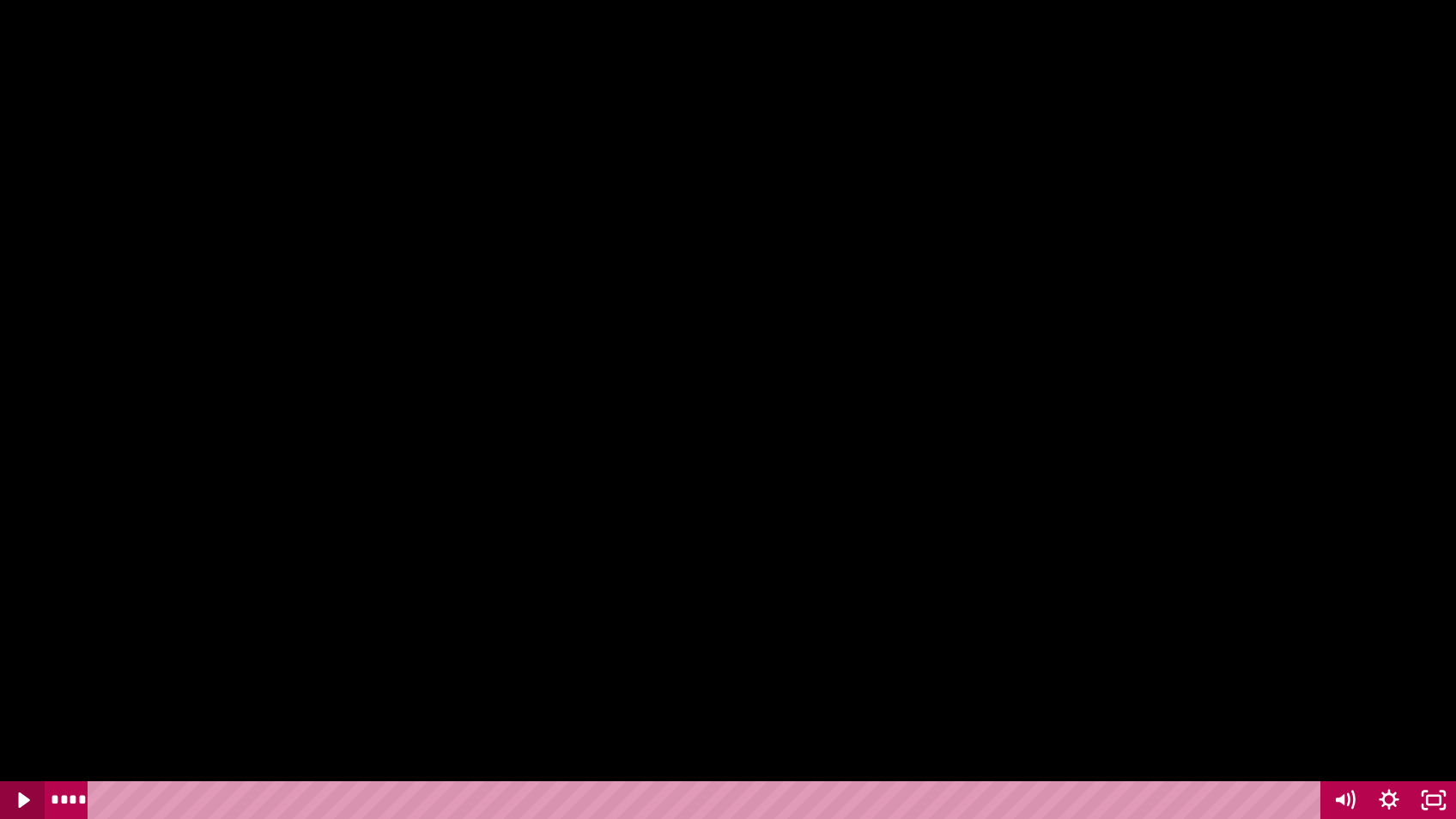 click 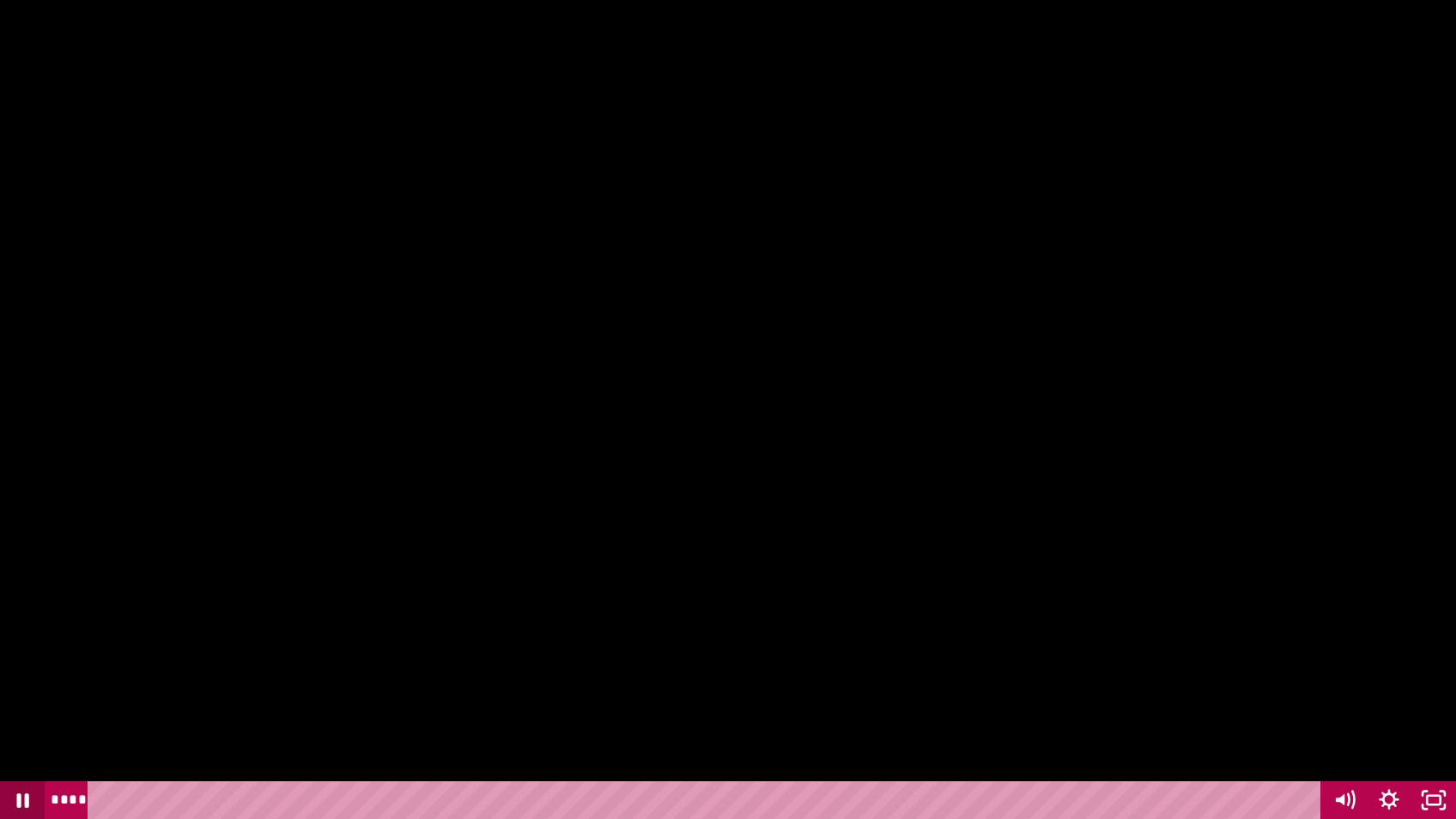 click 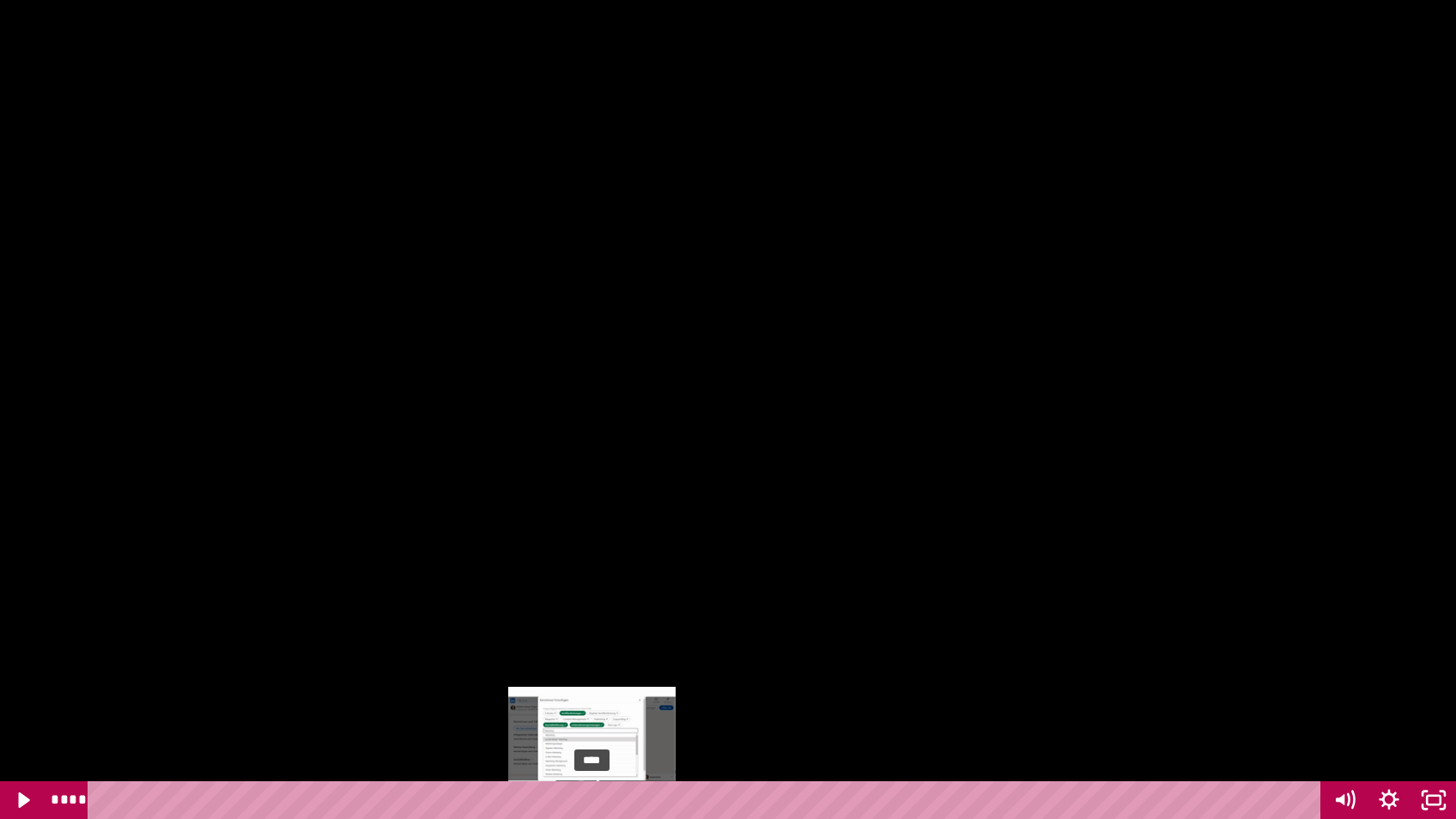 click on "****" at bounding box center (707, 800) 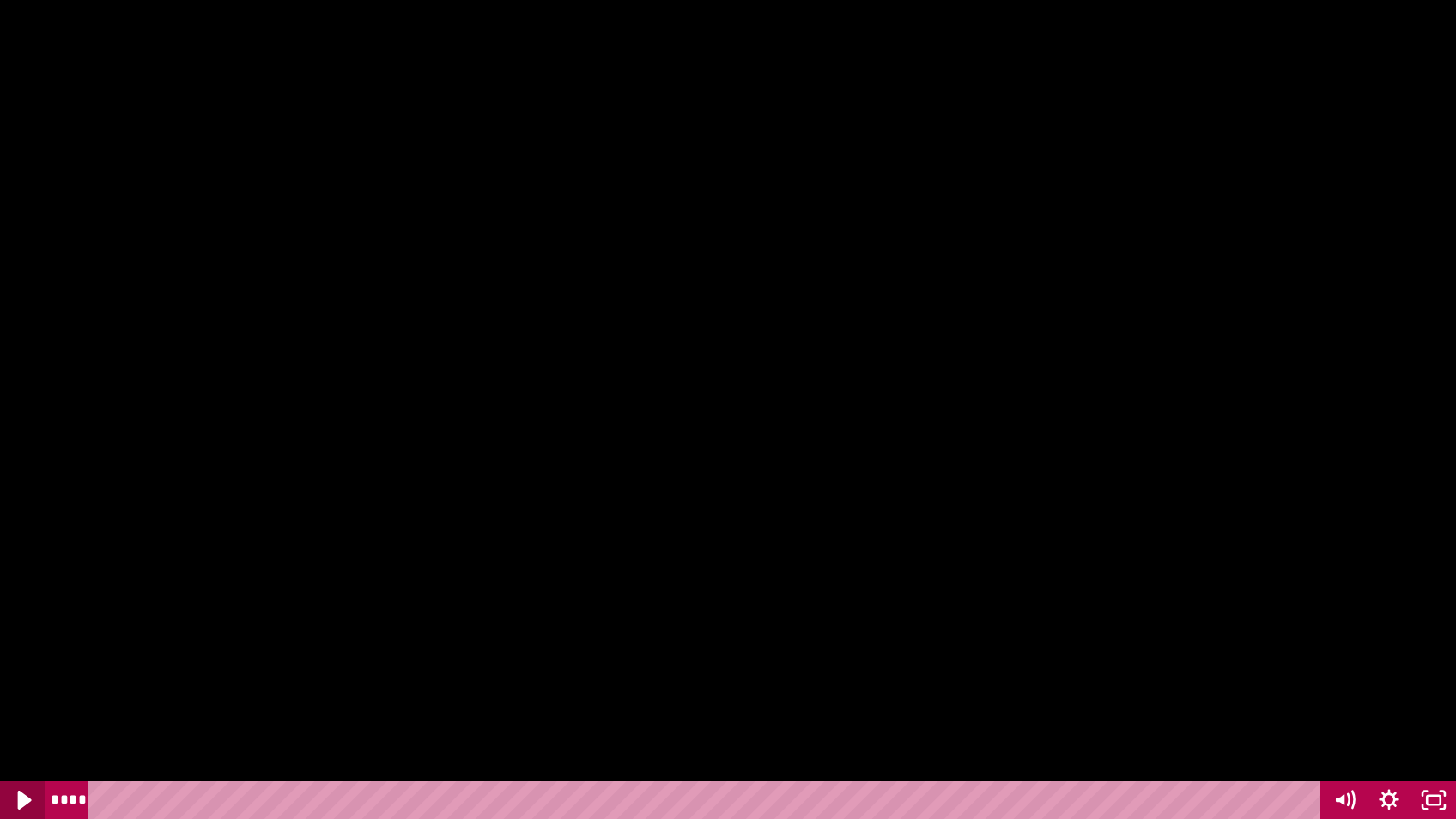click 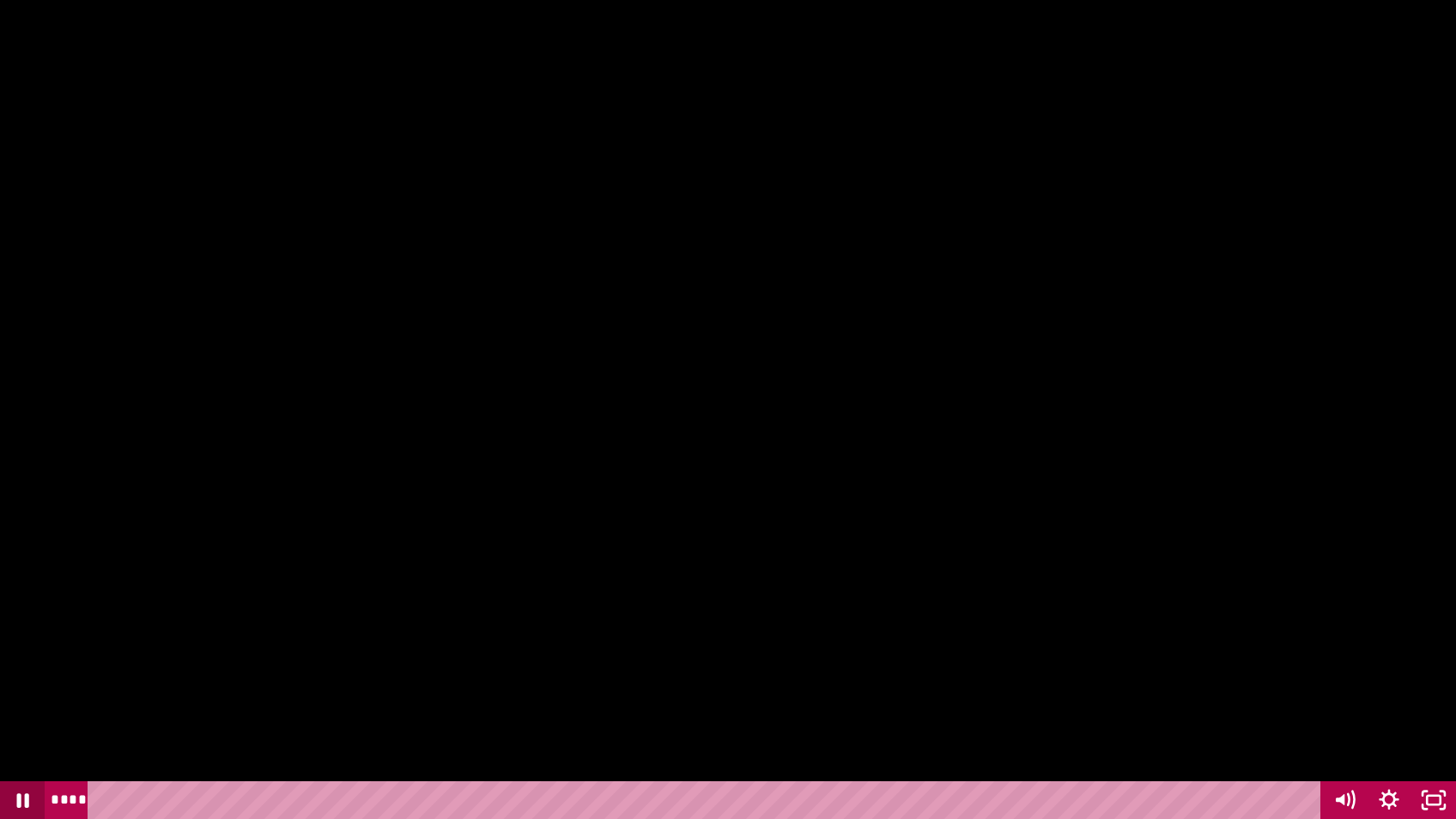 click 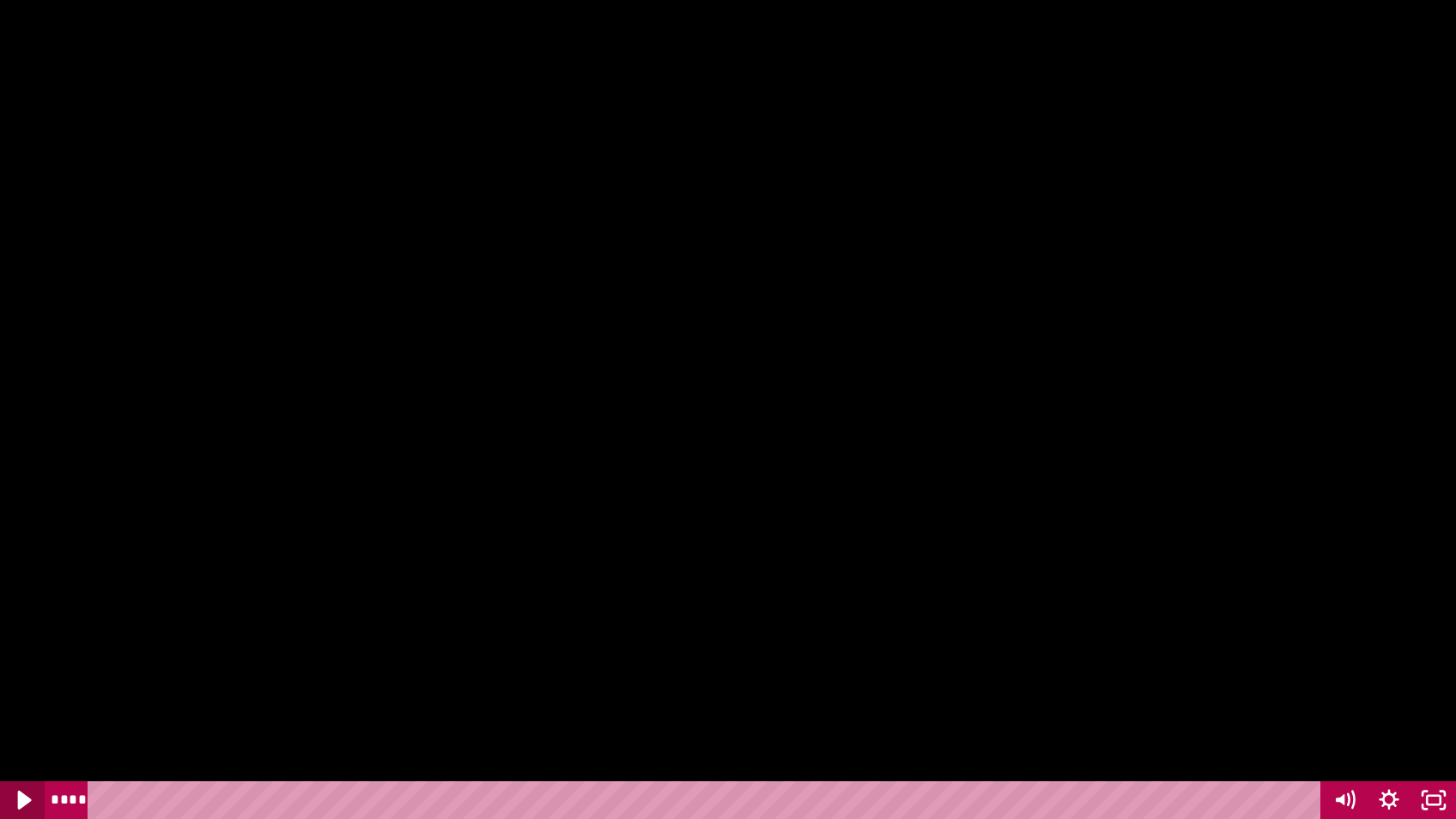 click 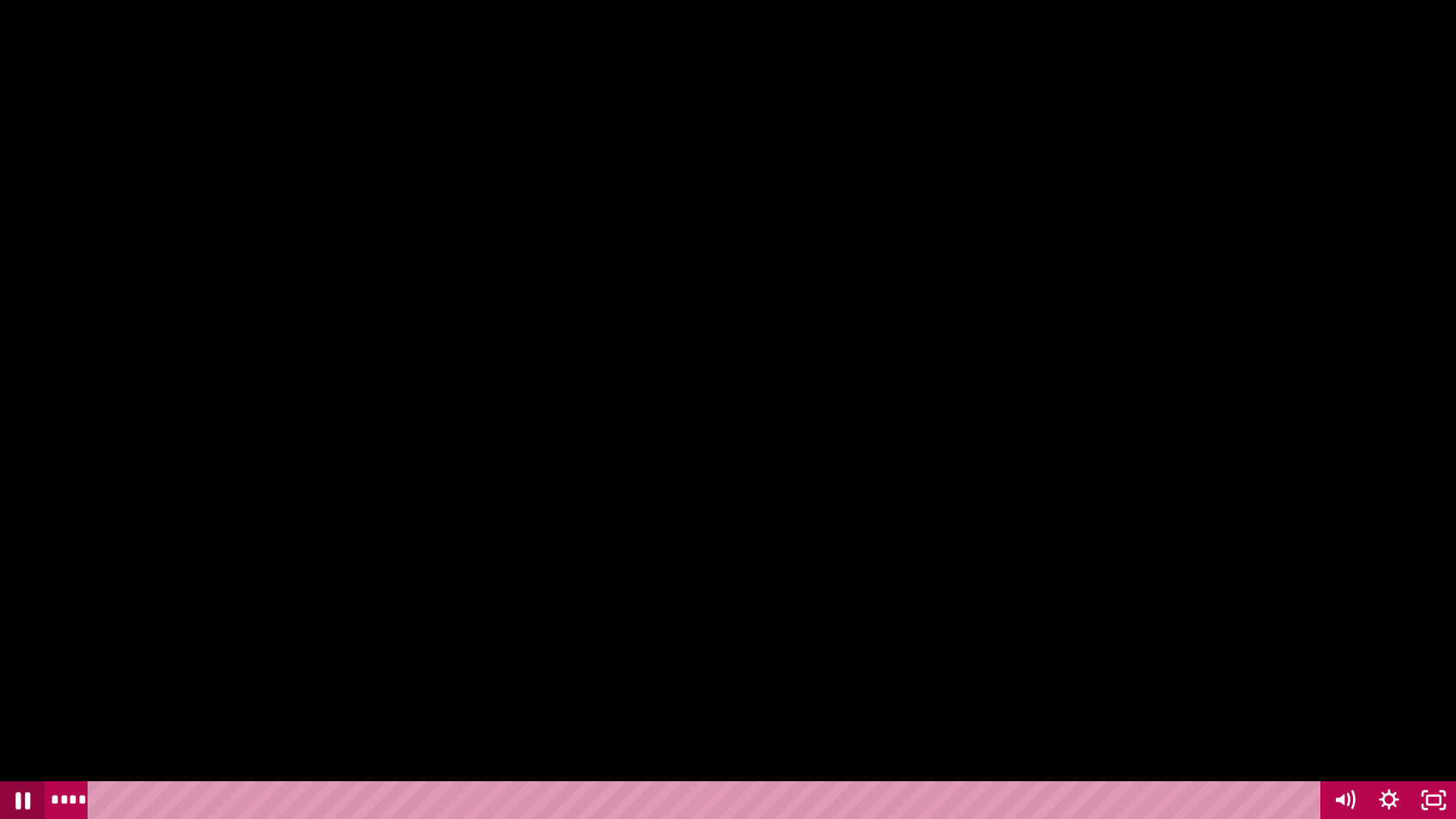 click 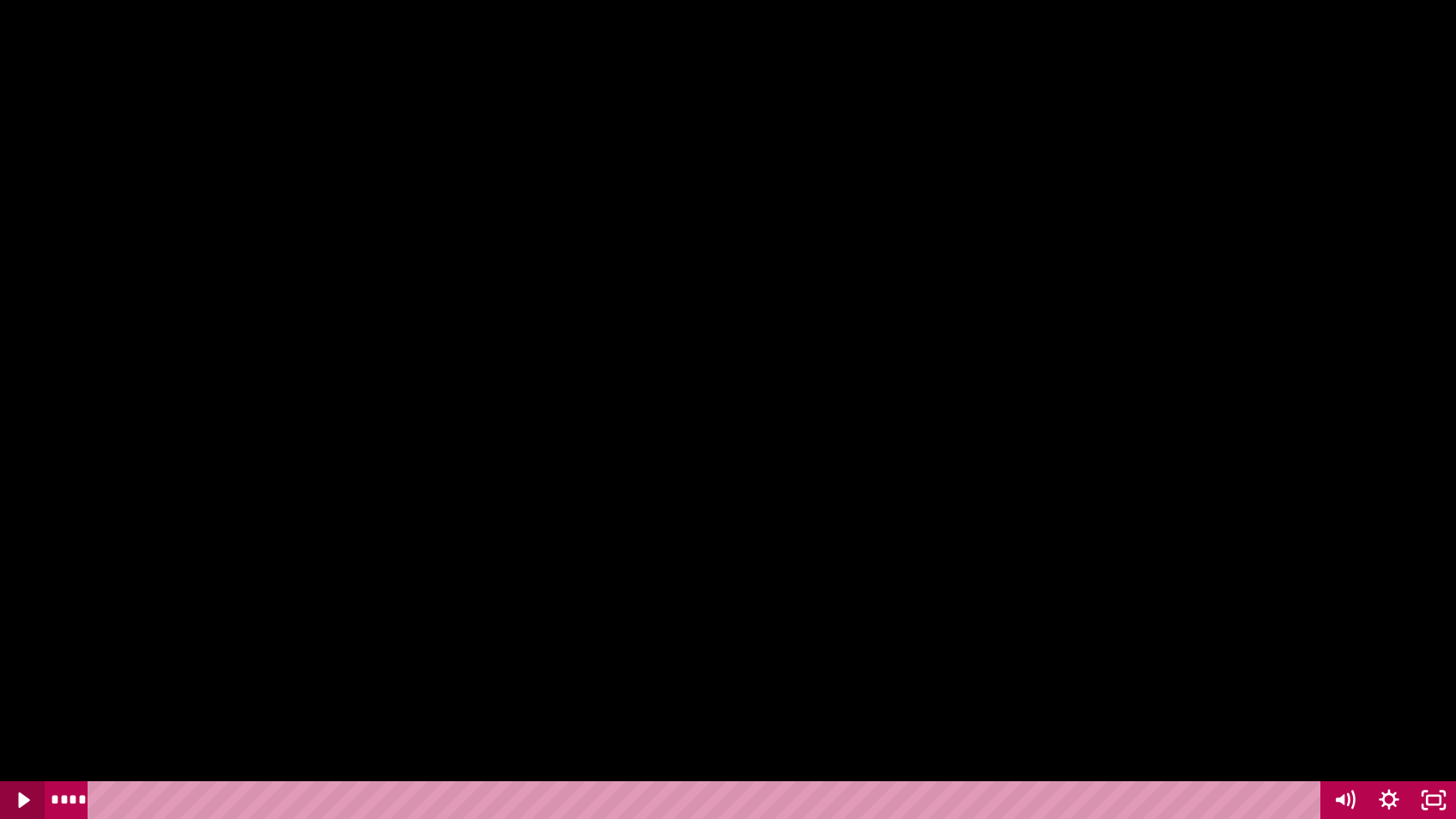 click 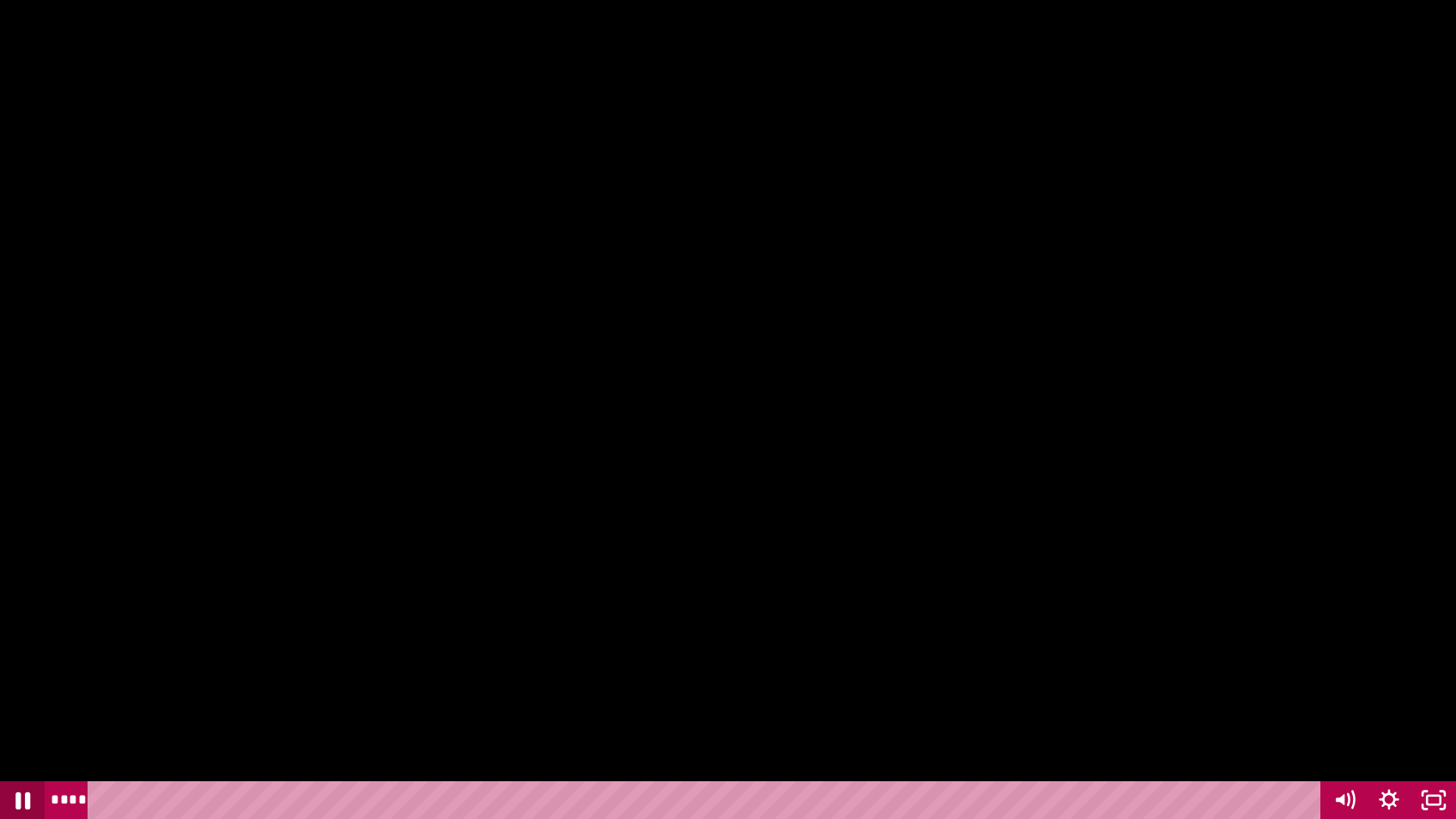 click 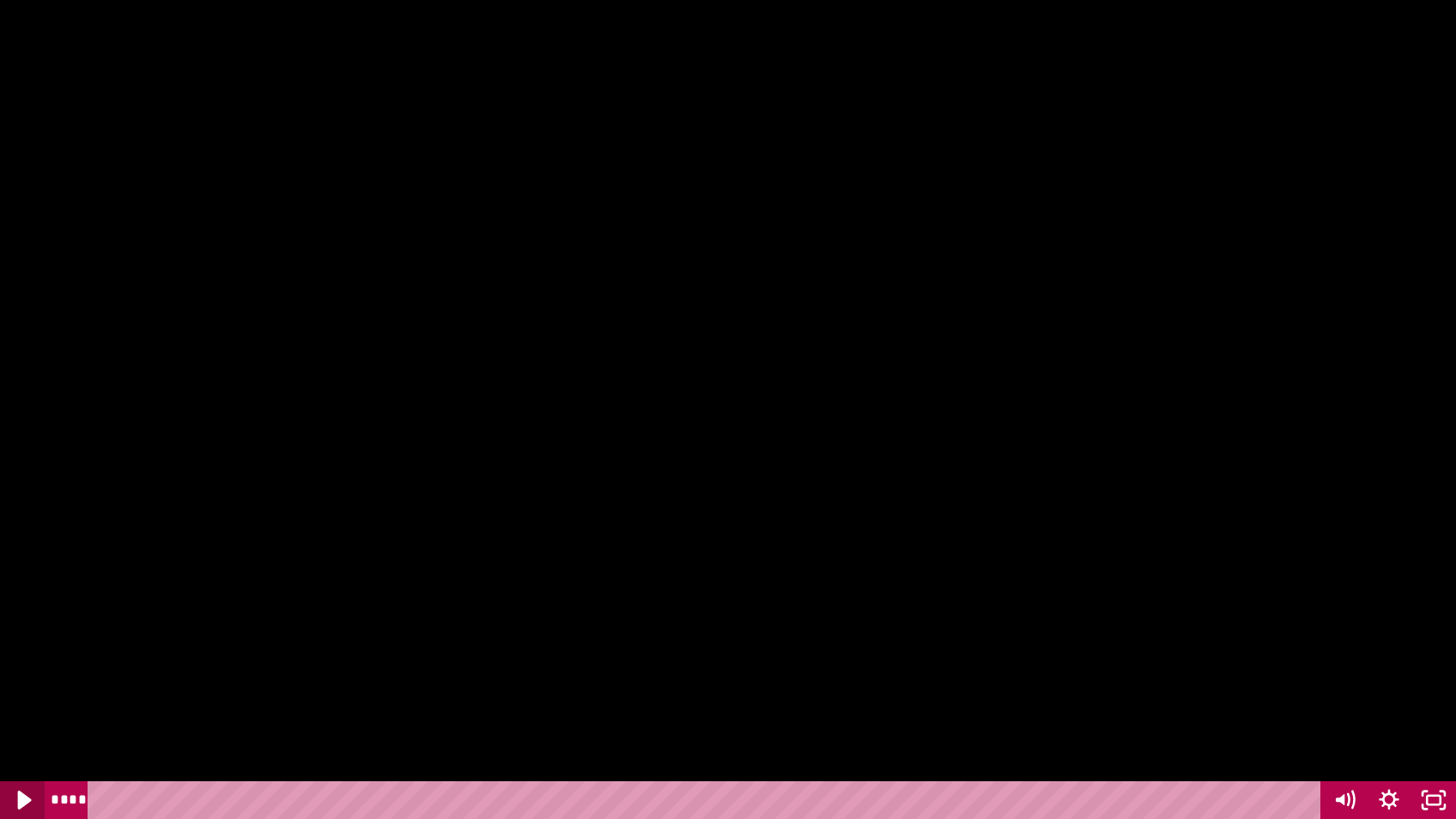 click 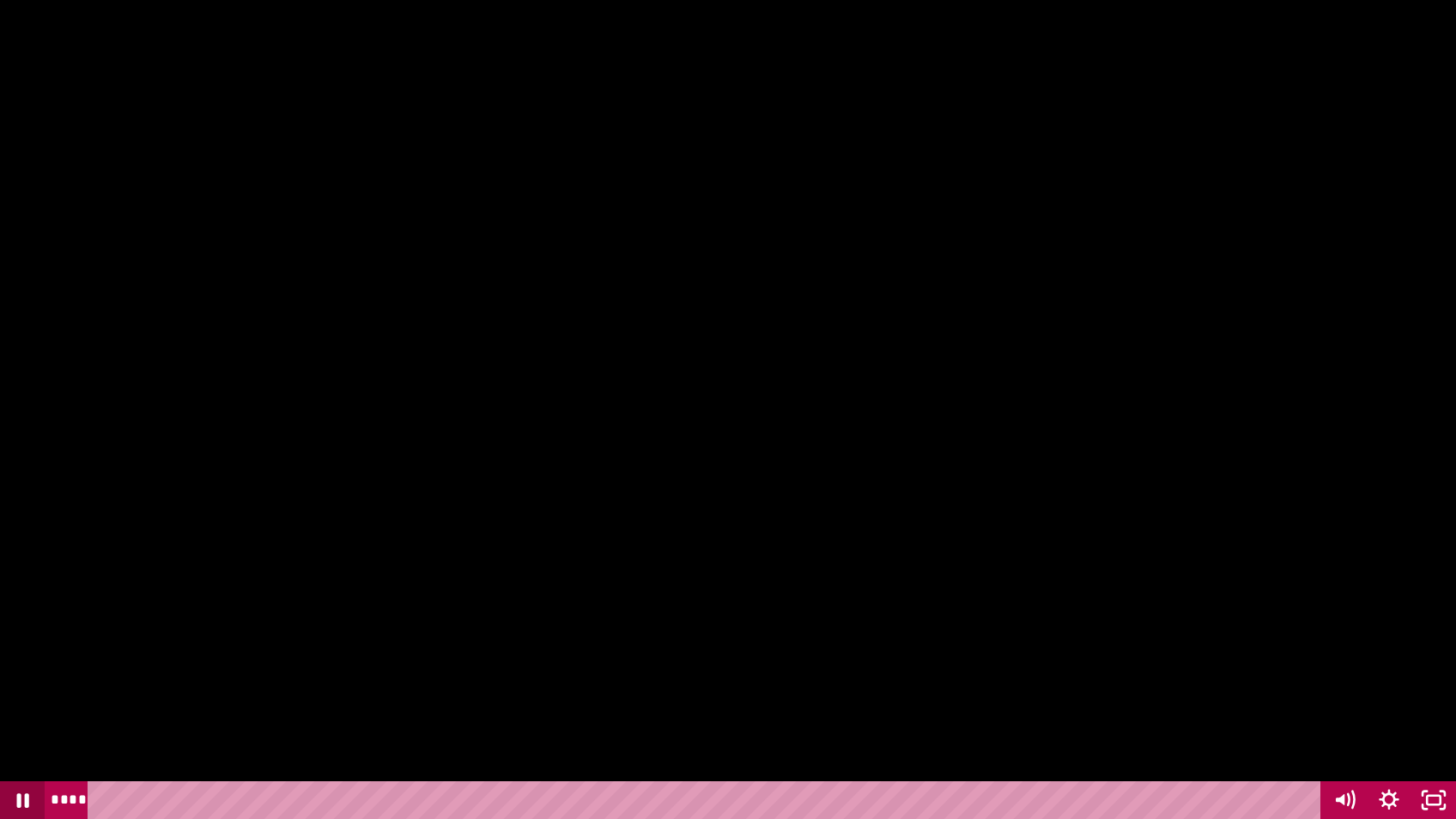 click 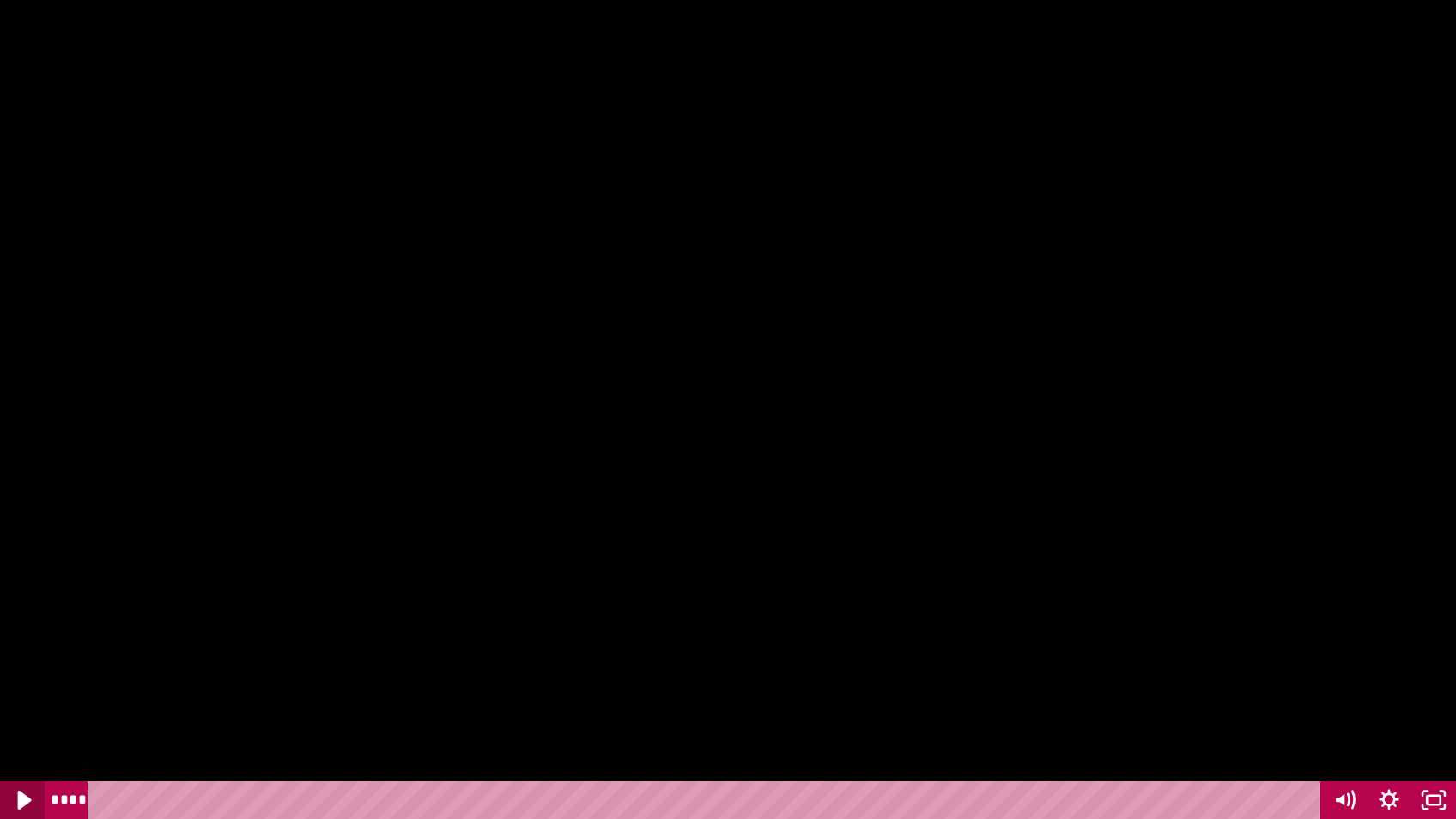 click 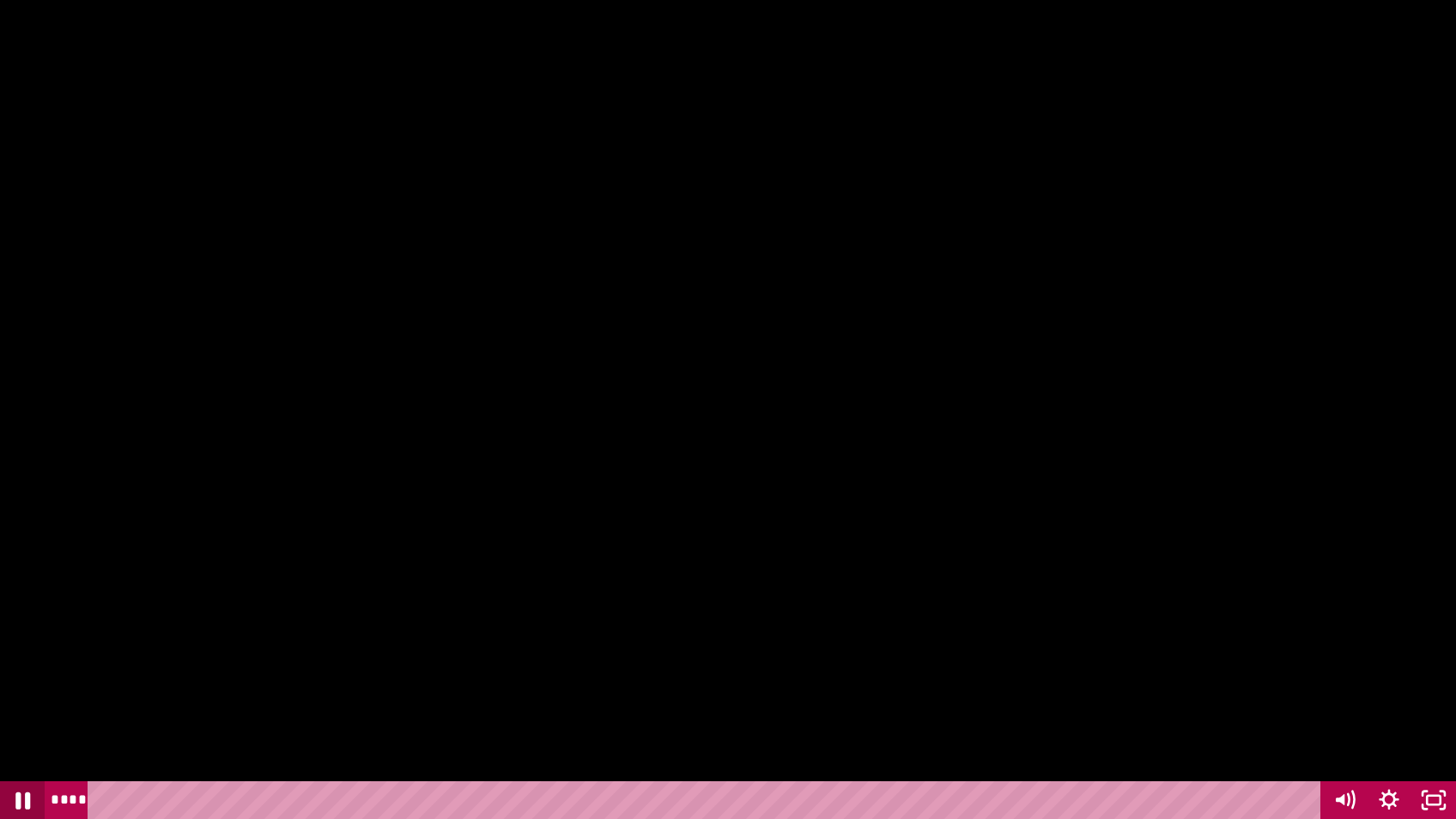 click 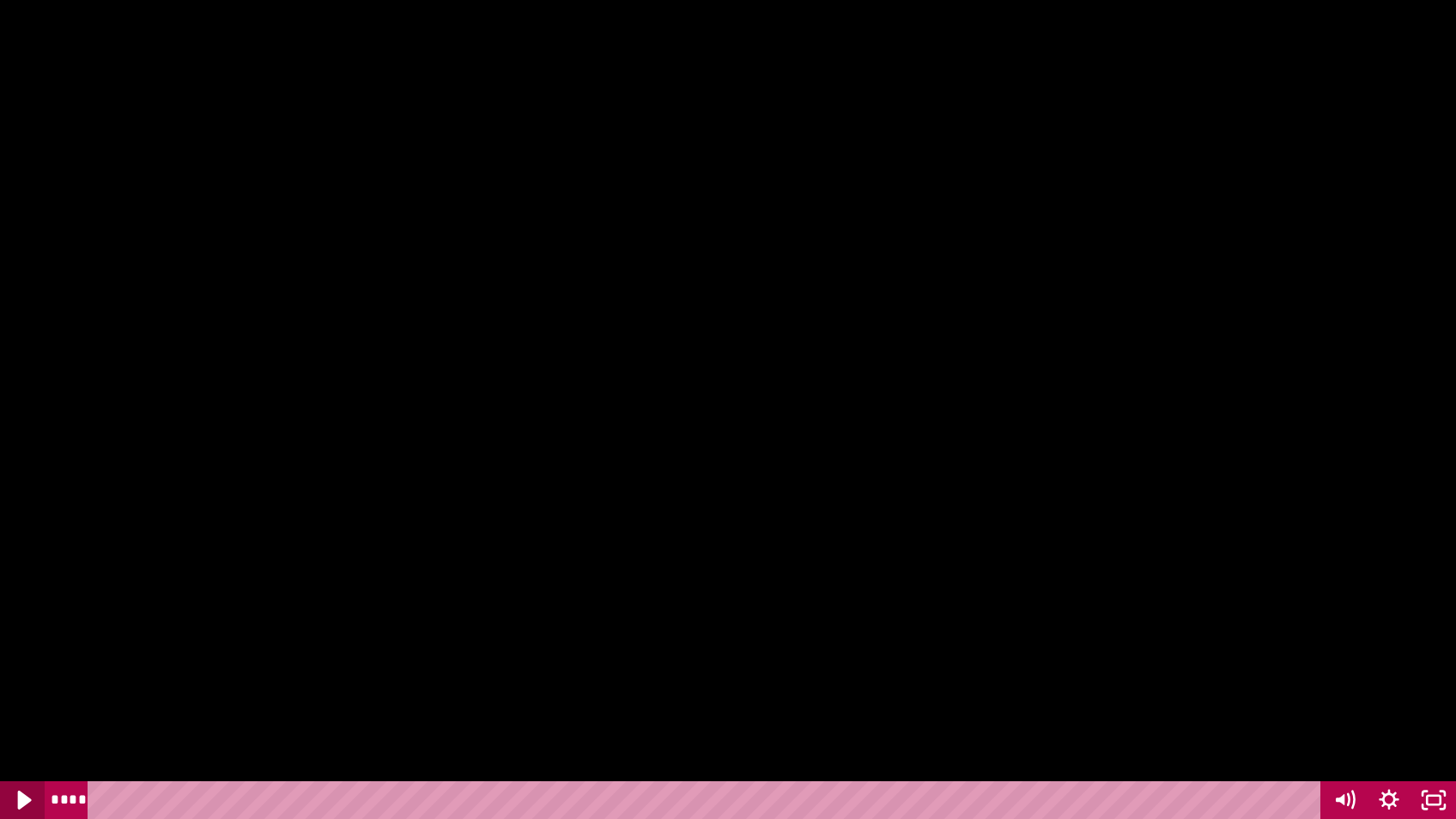 click 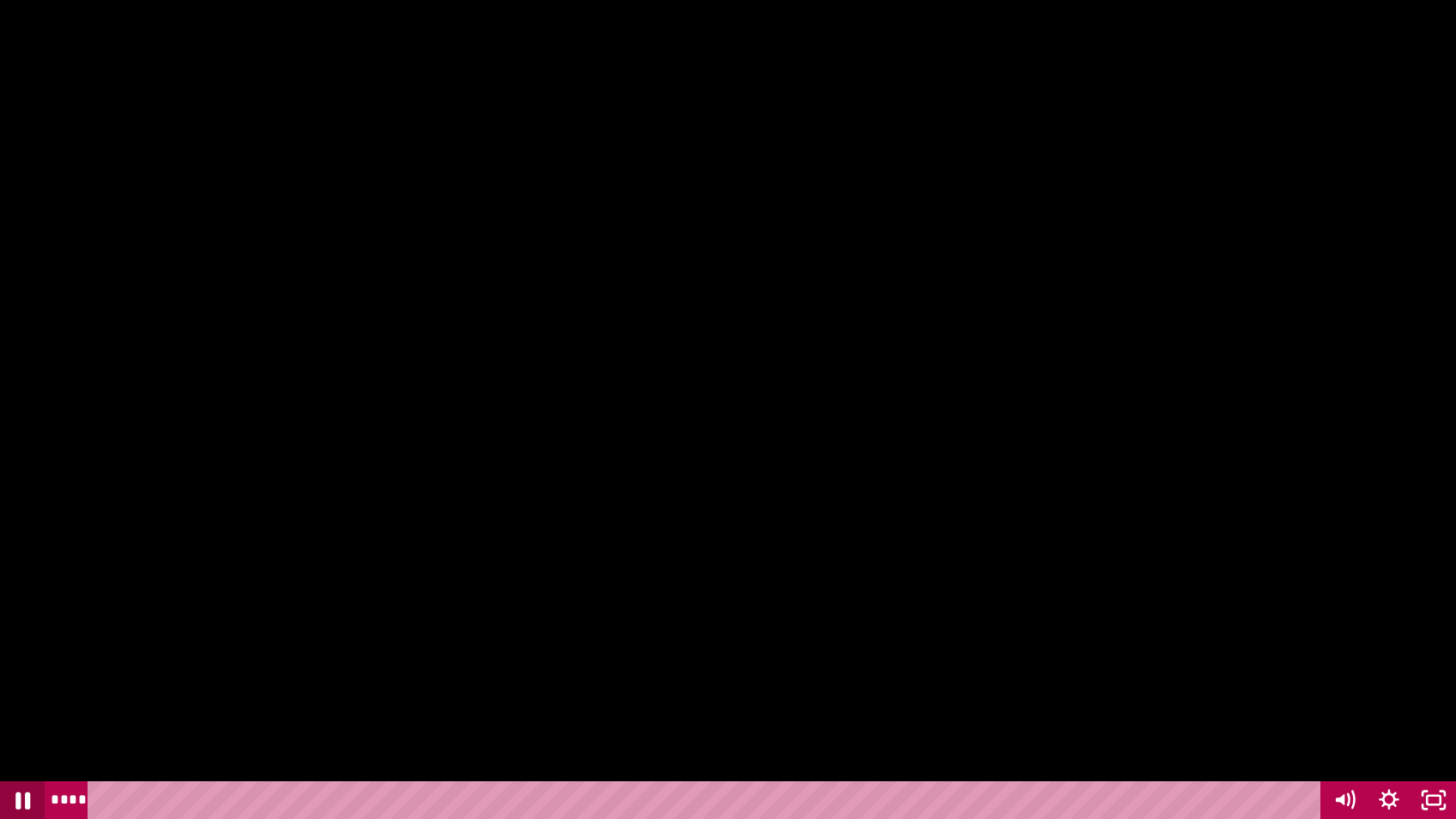 click 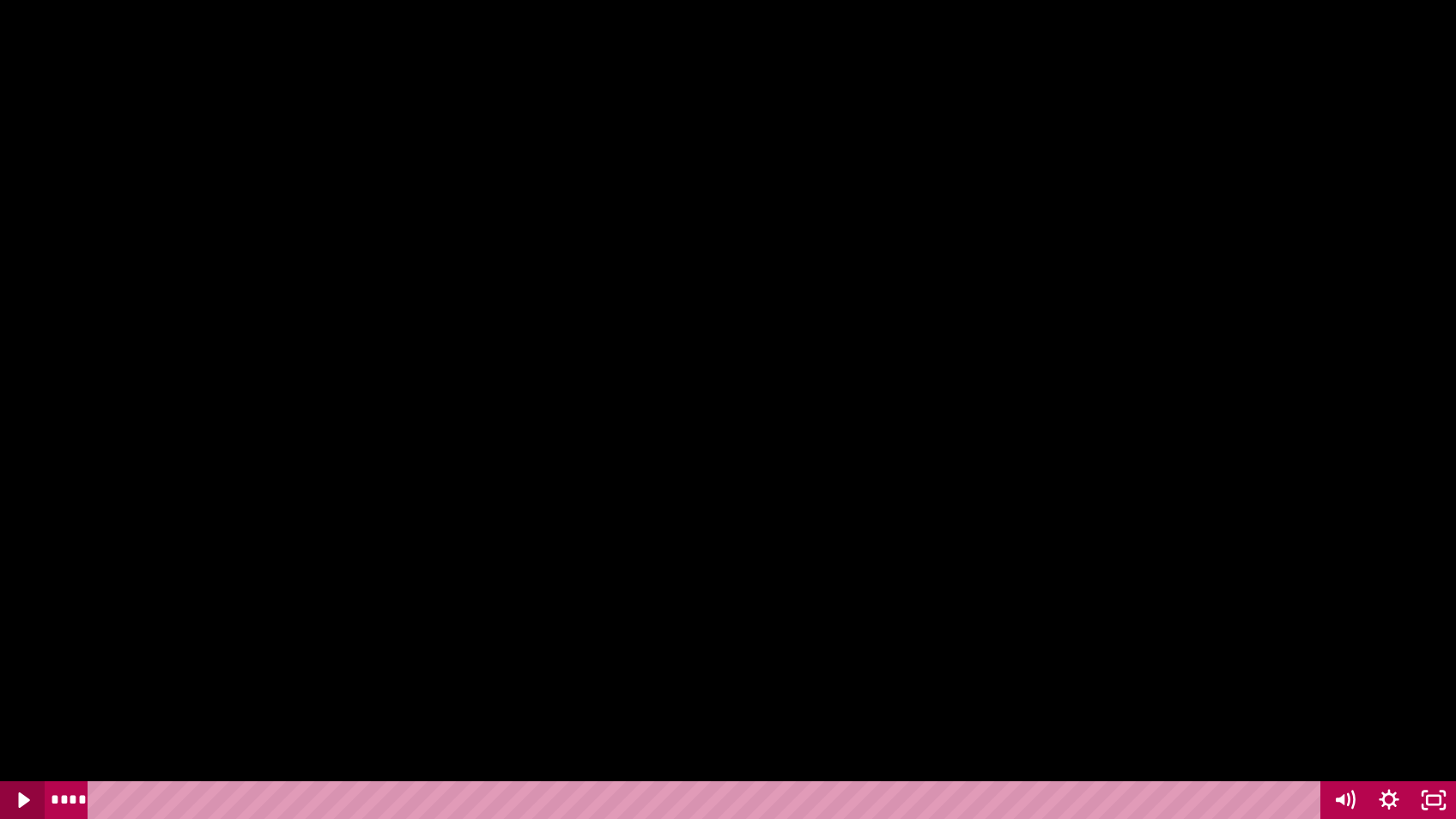 click 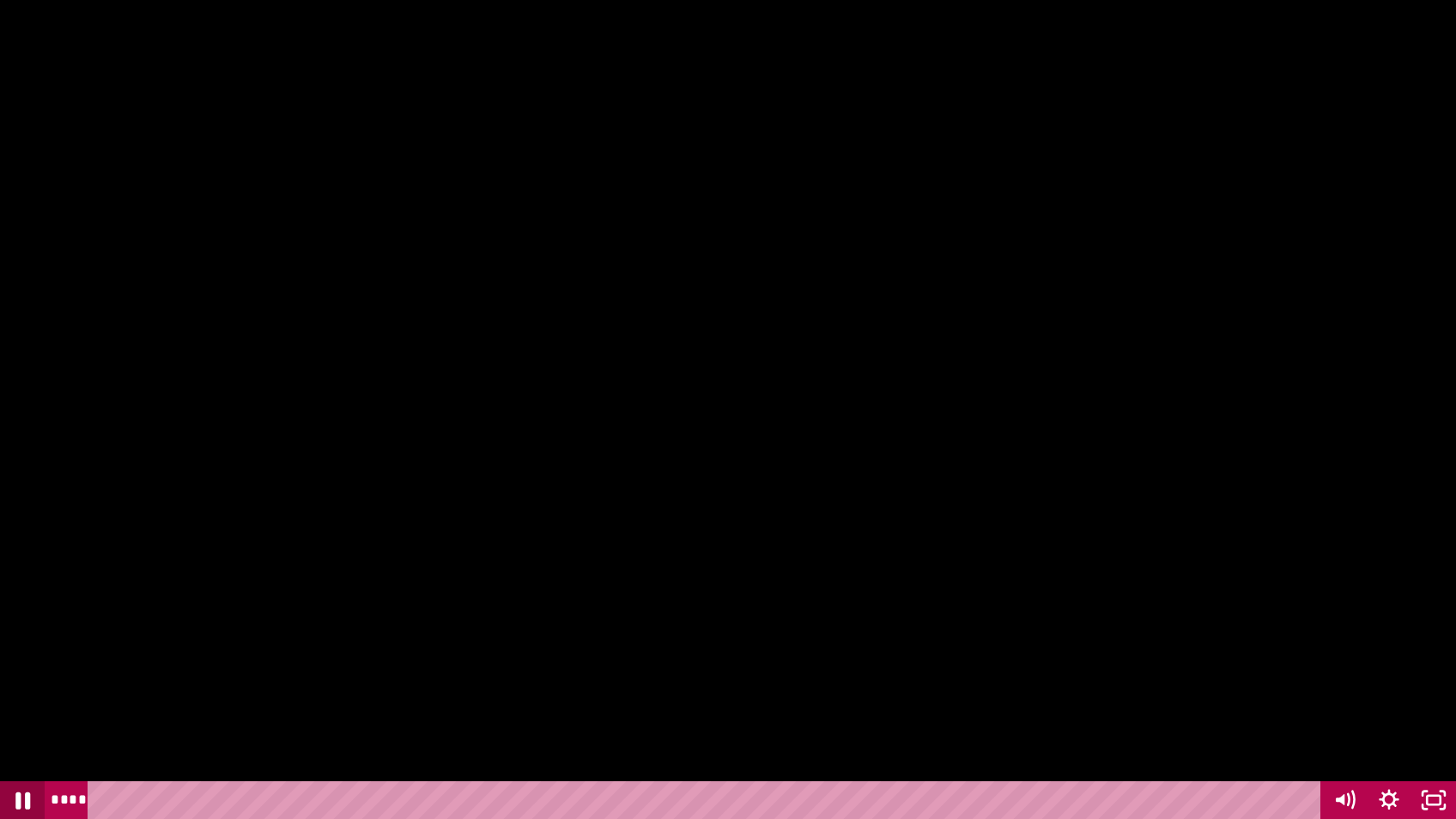click 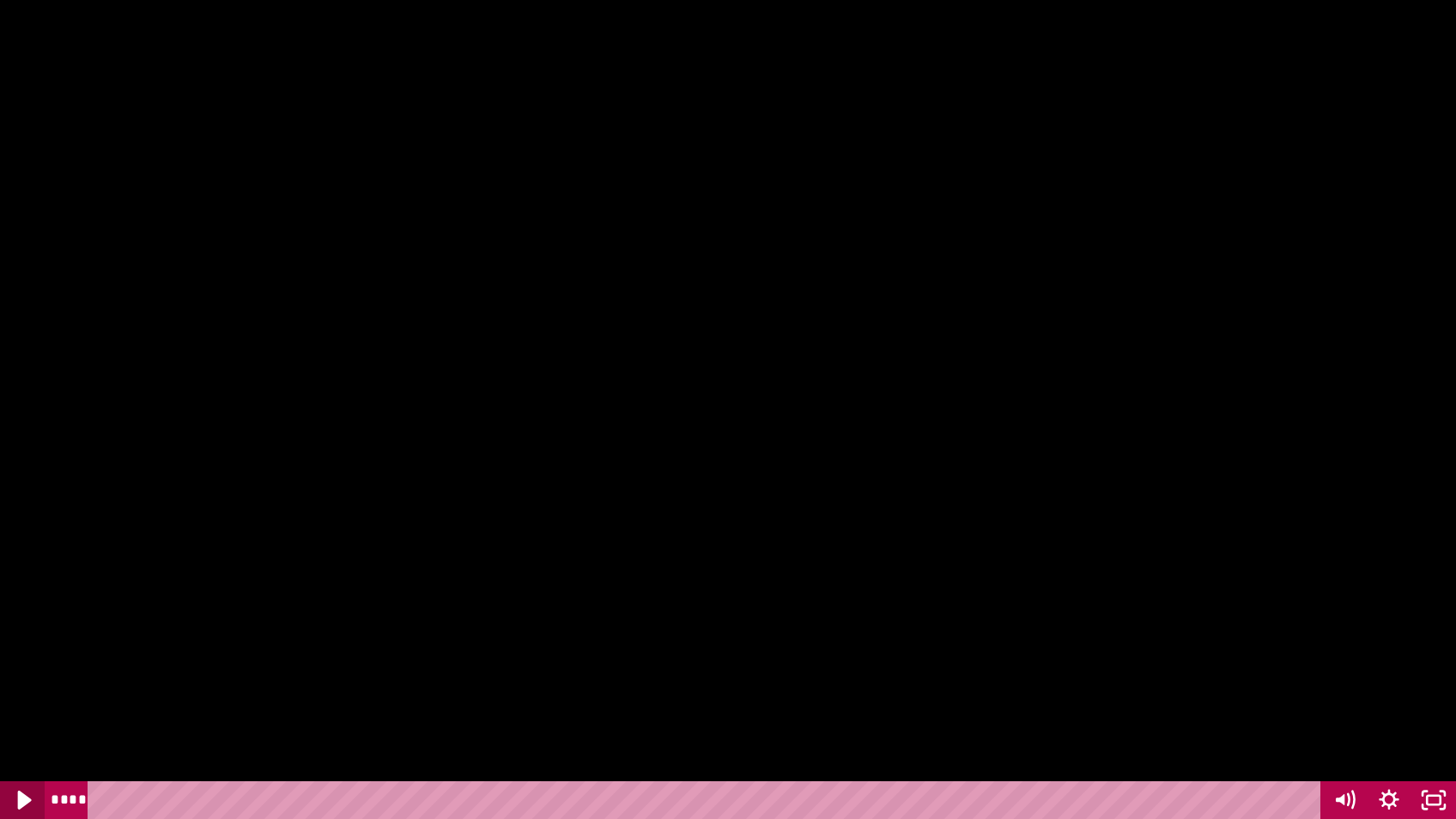 click 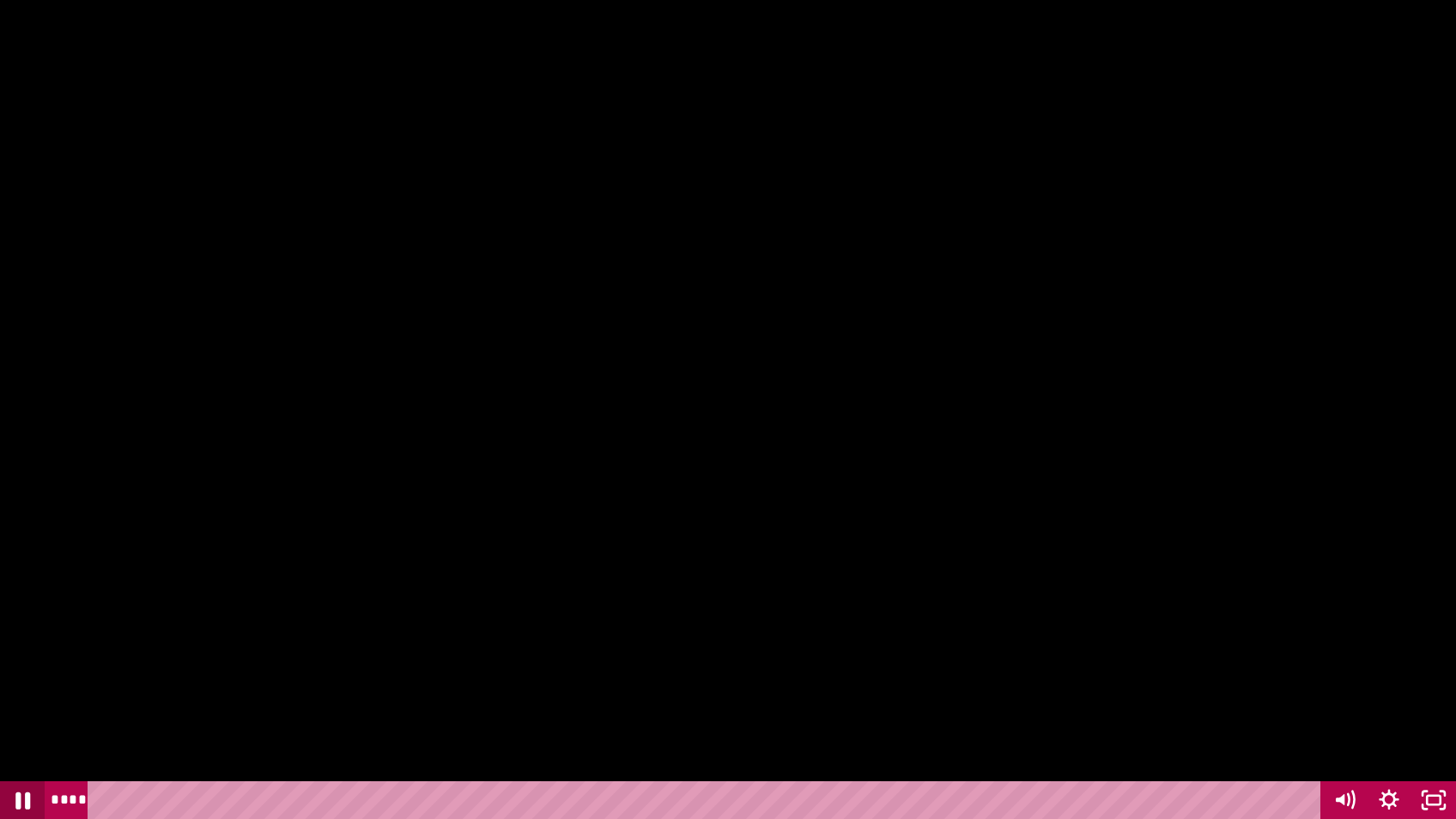 click 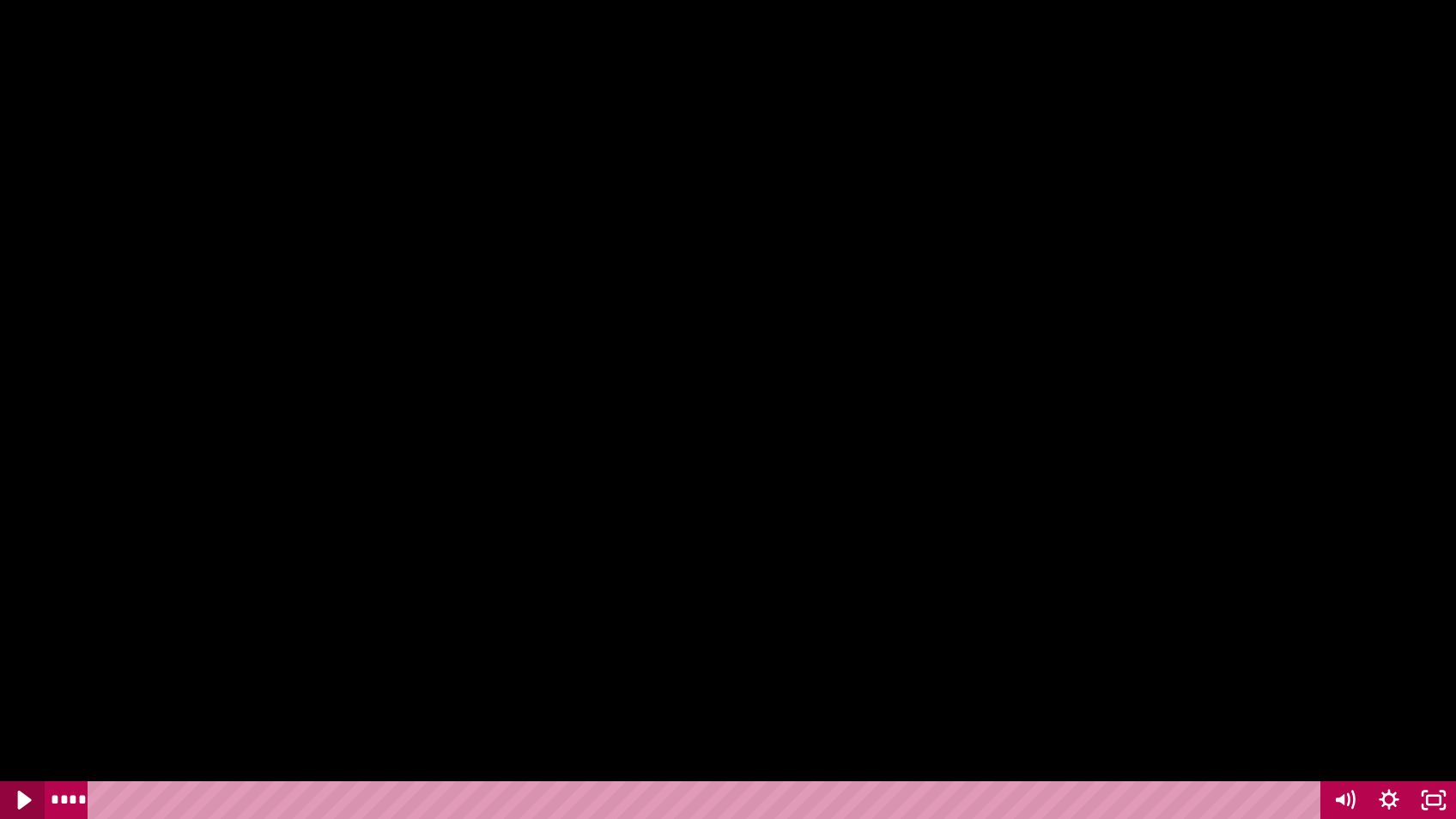 click 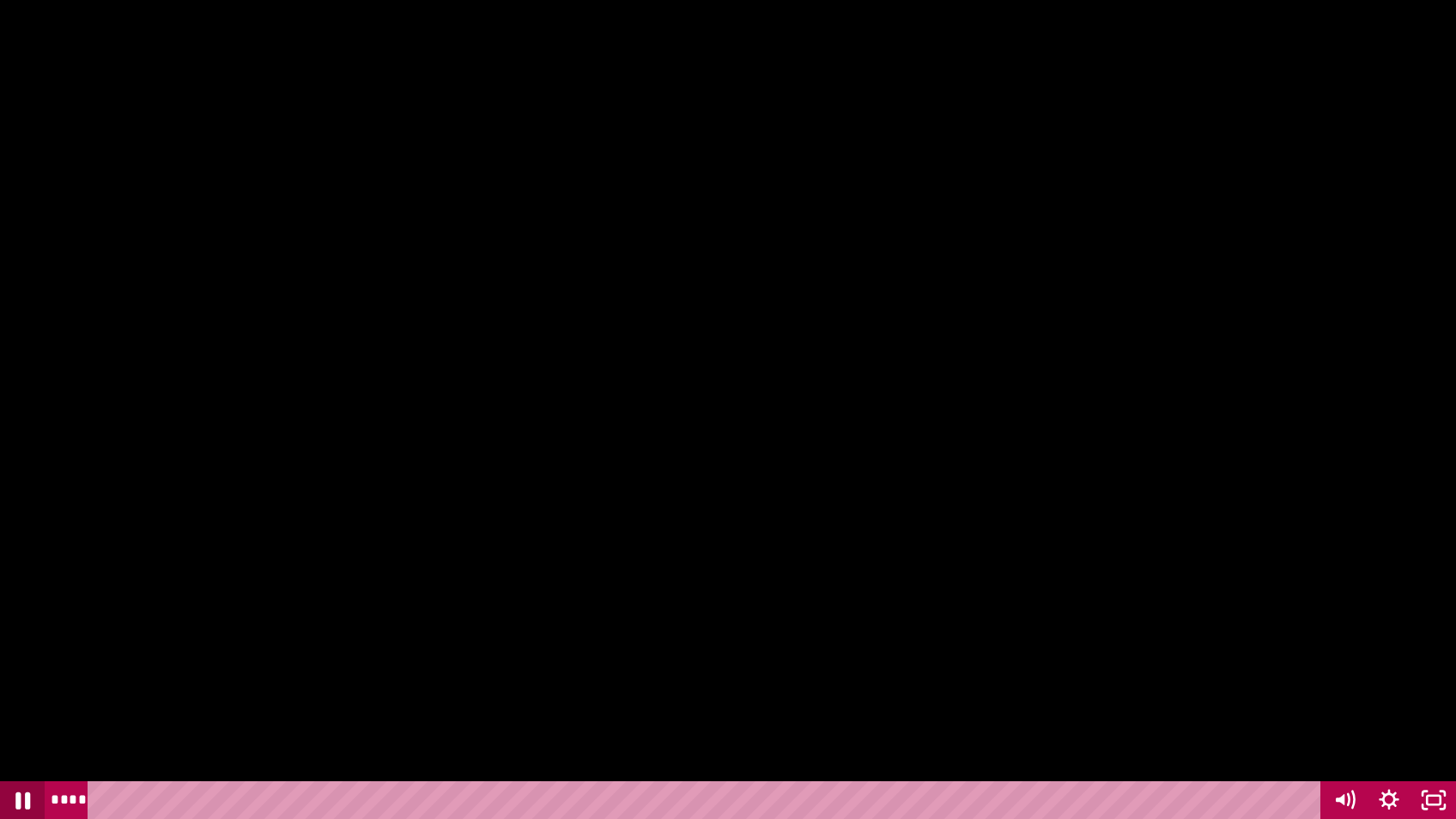 click 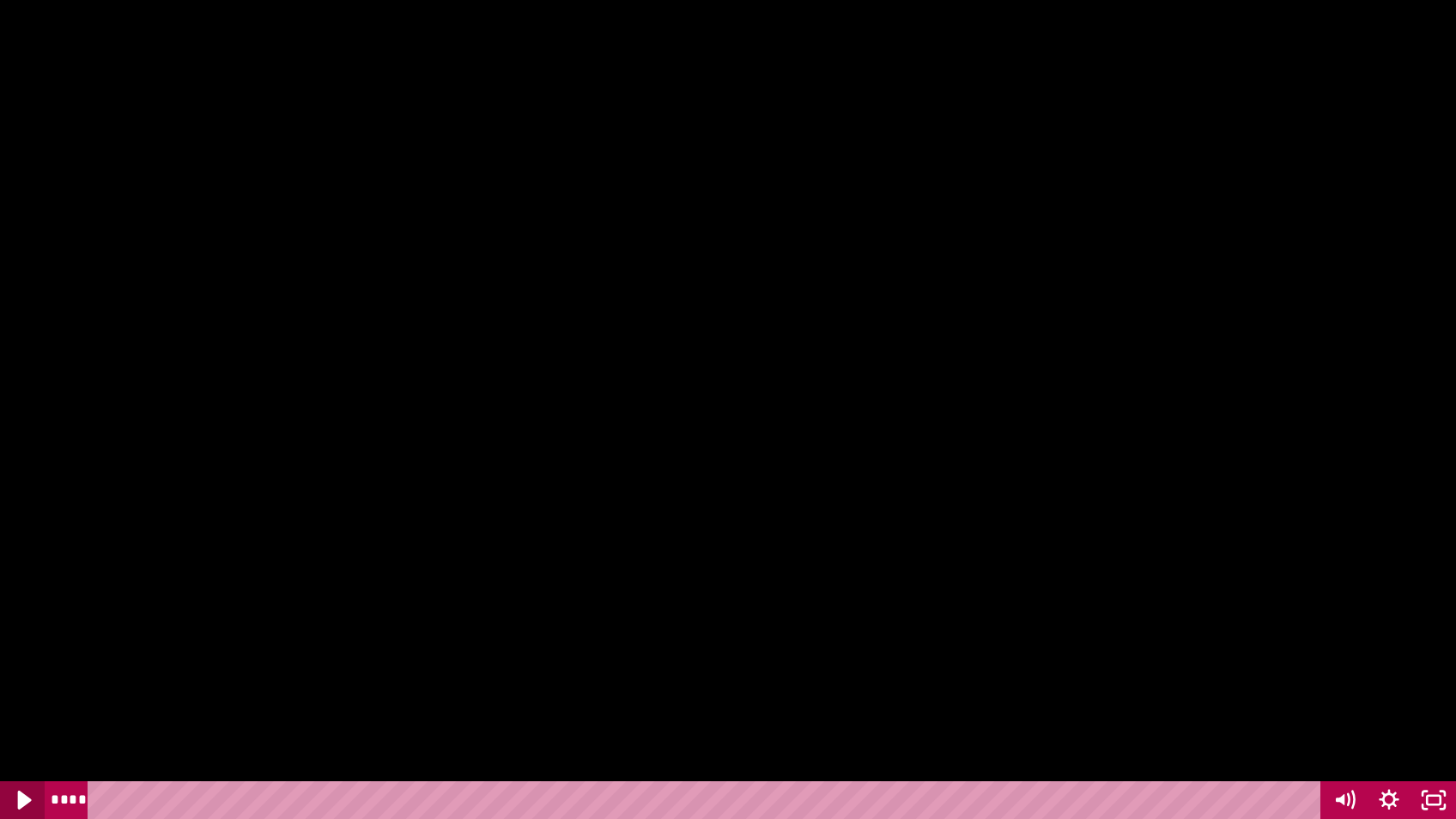 click 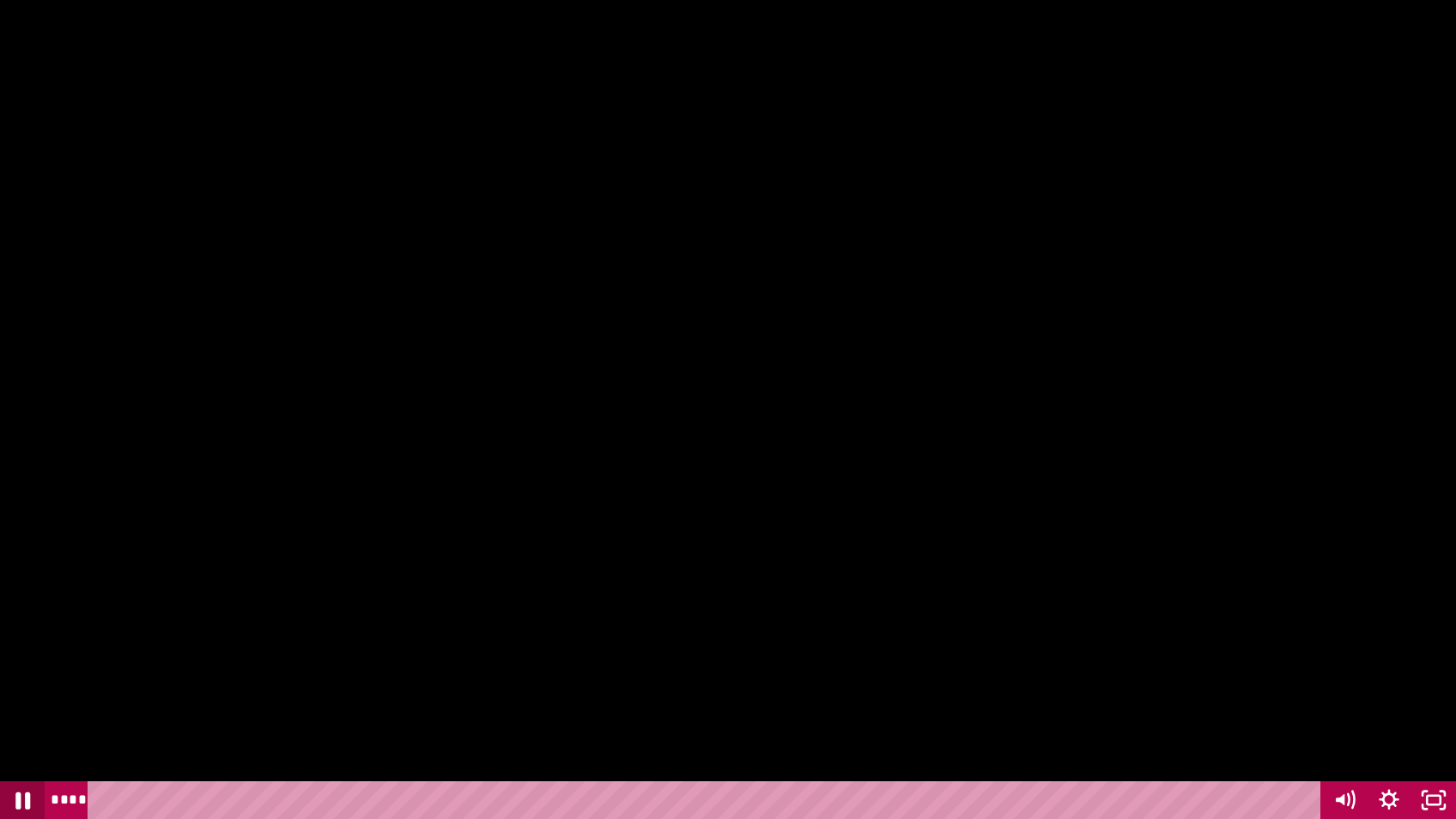 click 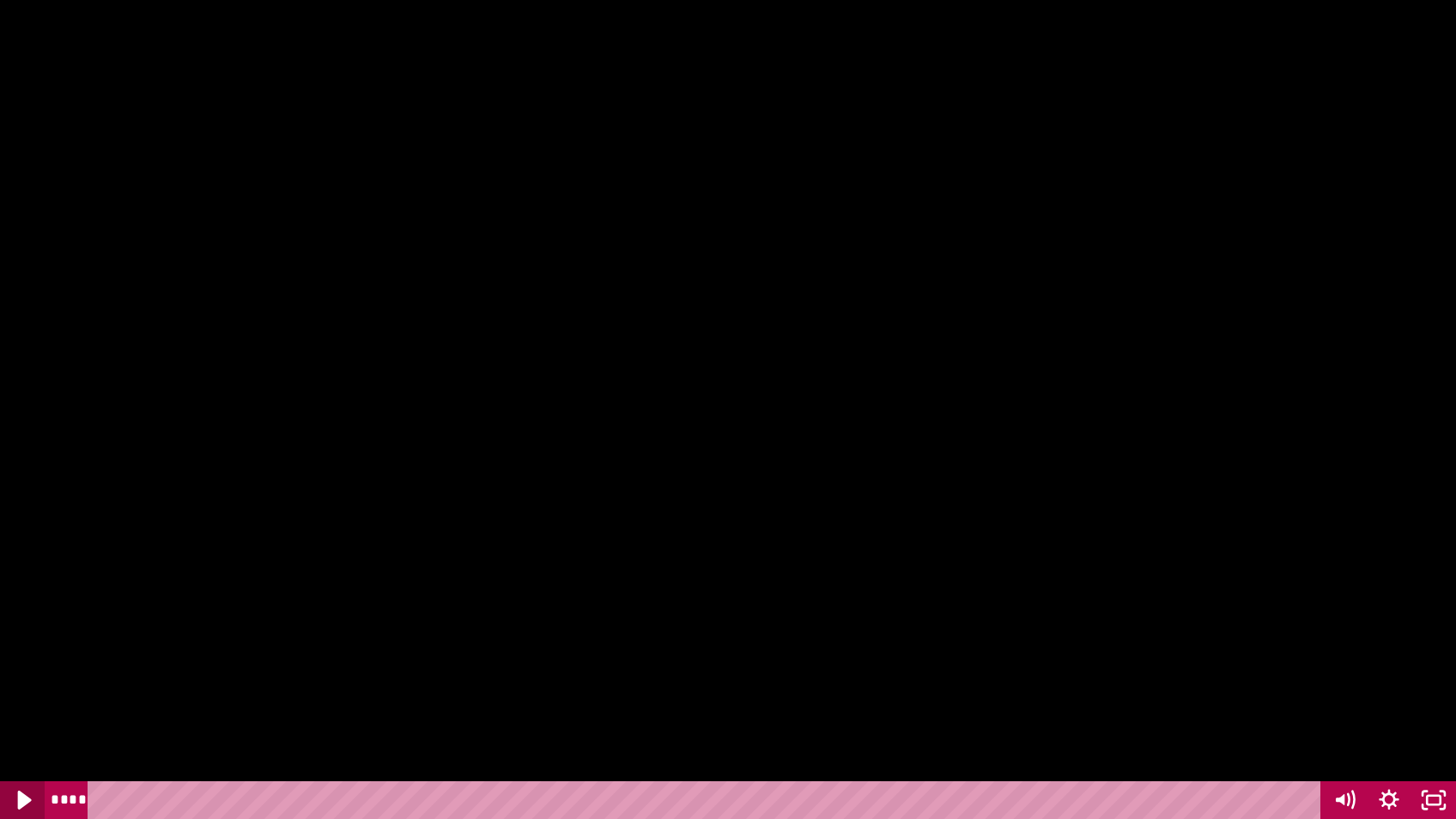 click 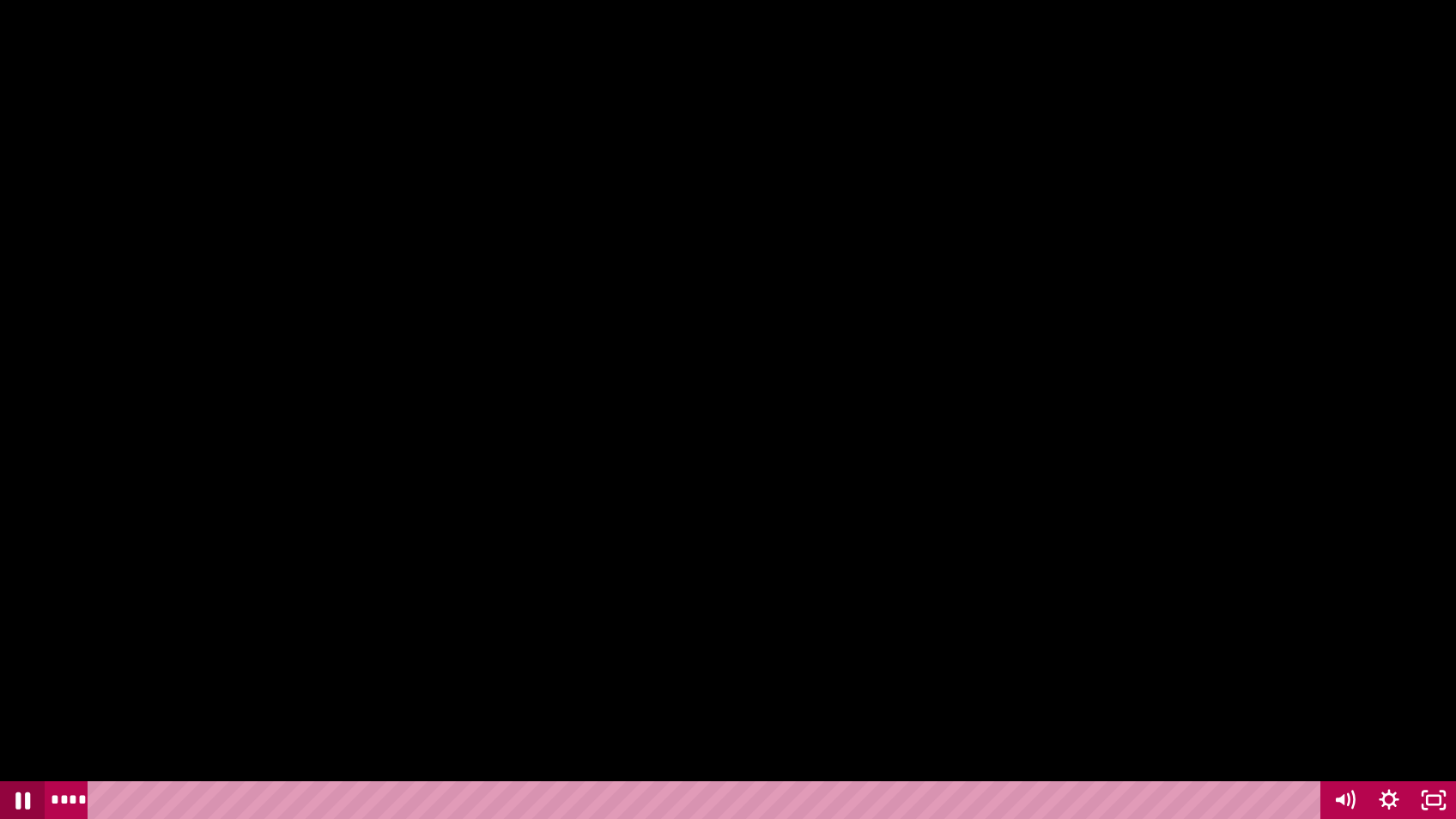 click 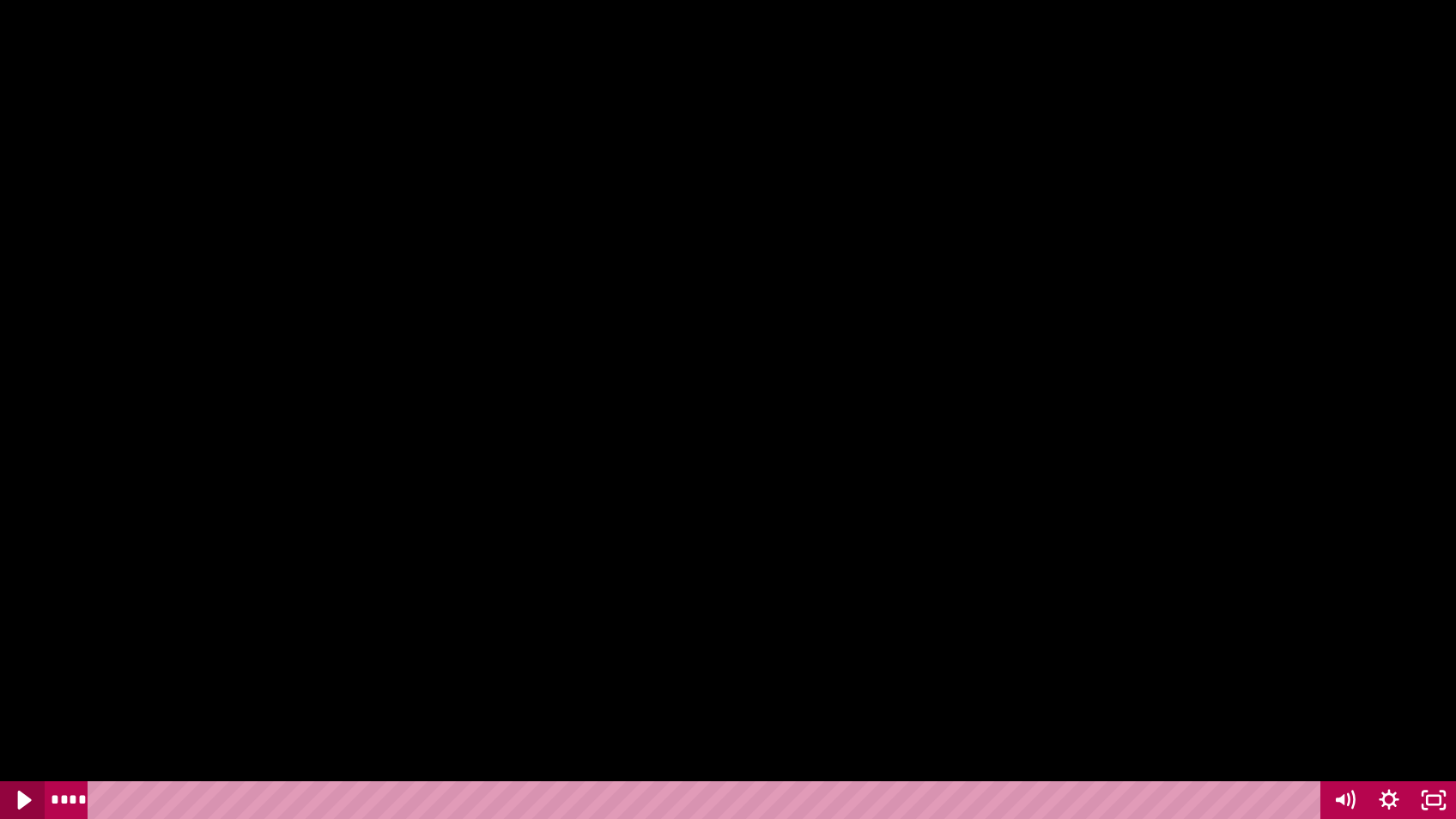 click 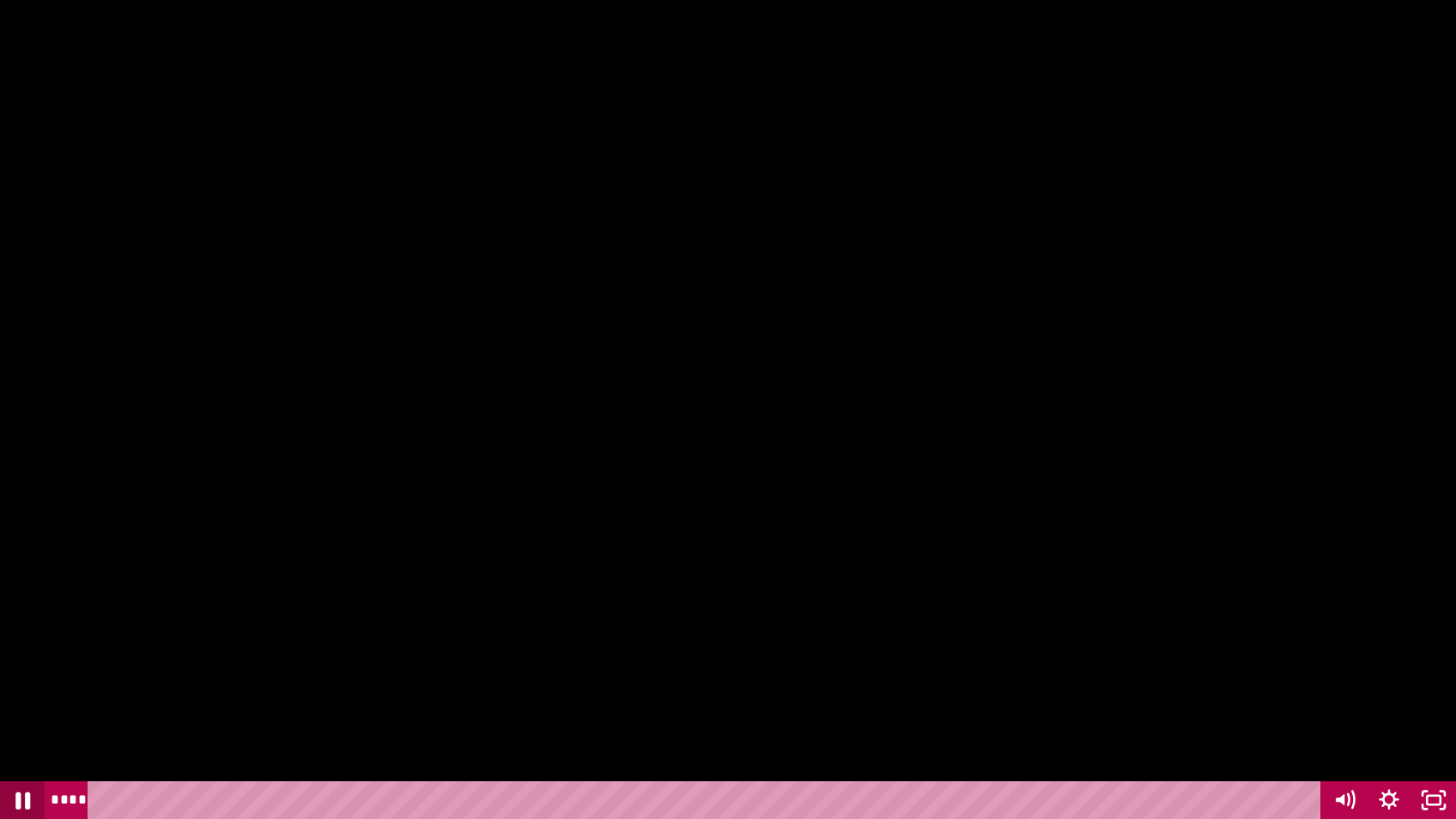 click 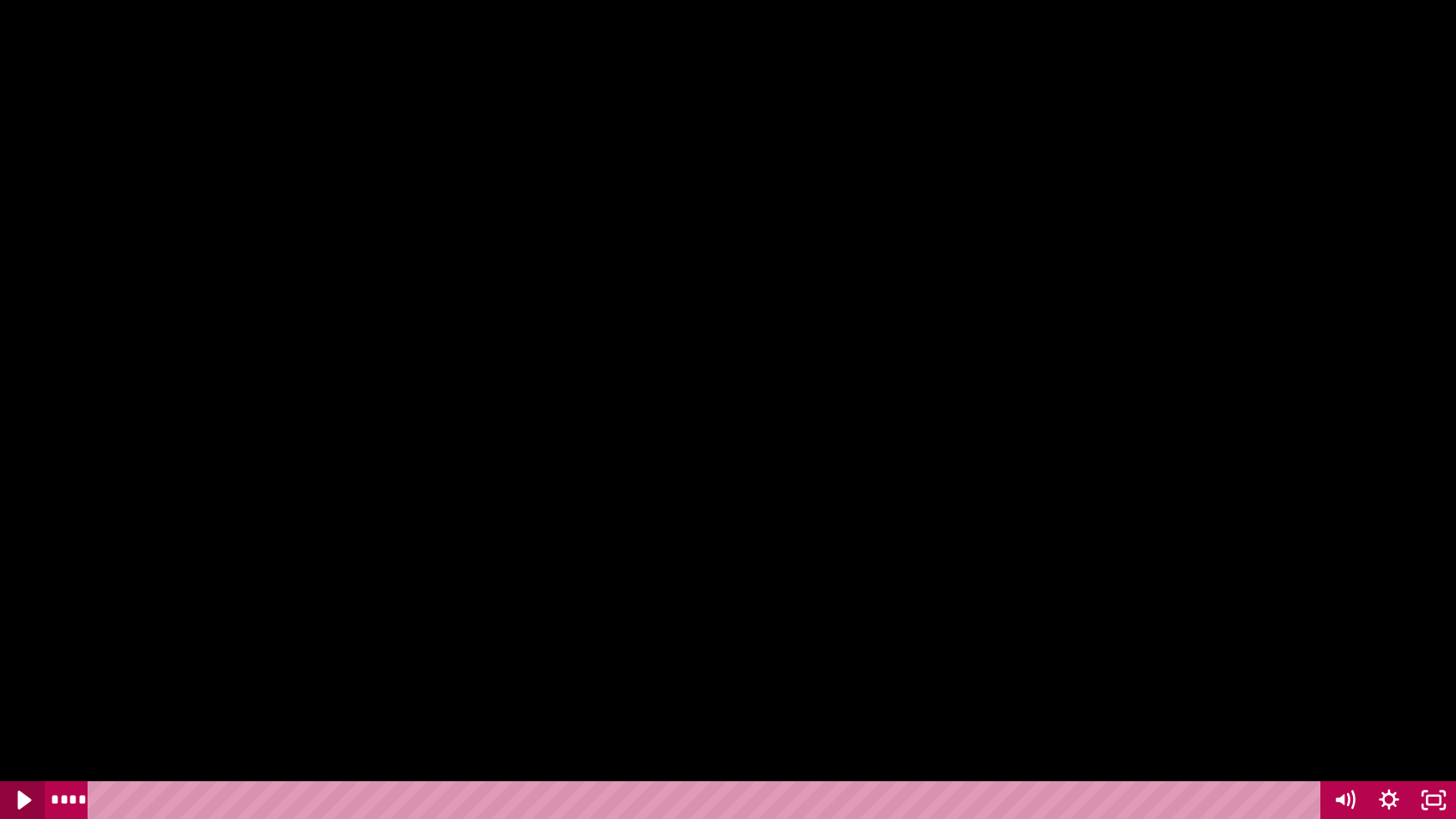 click 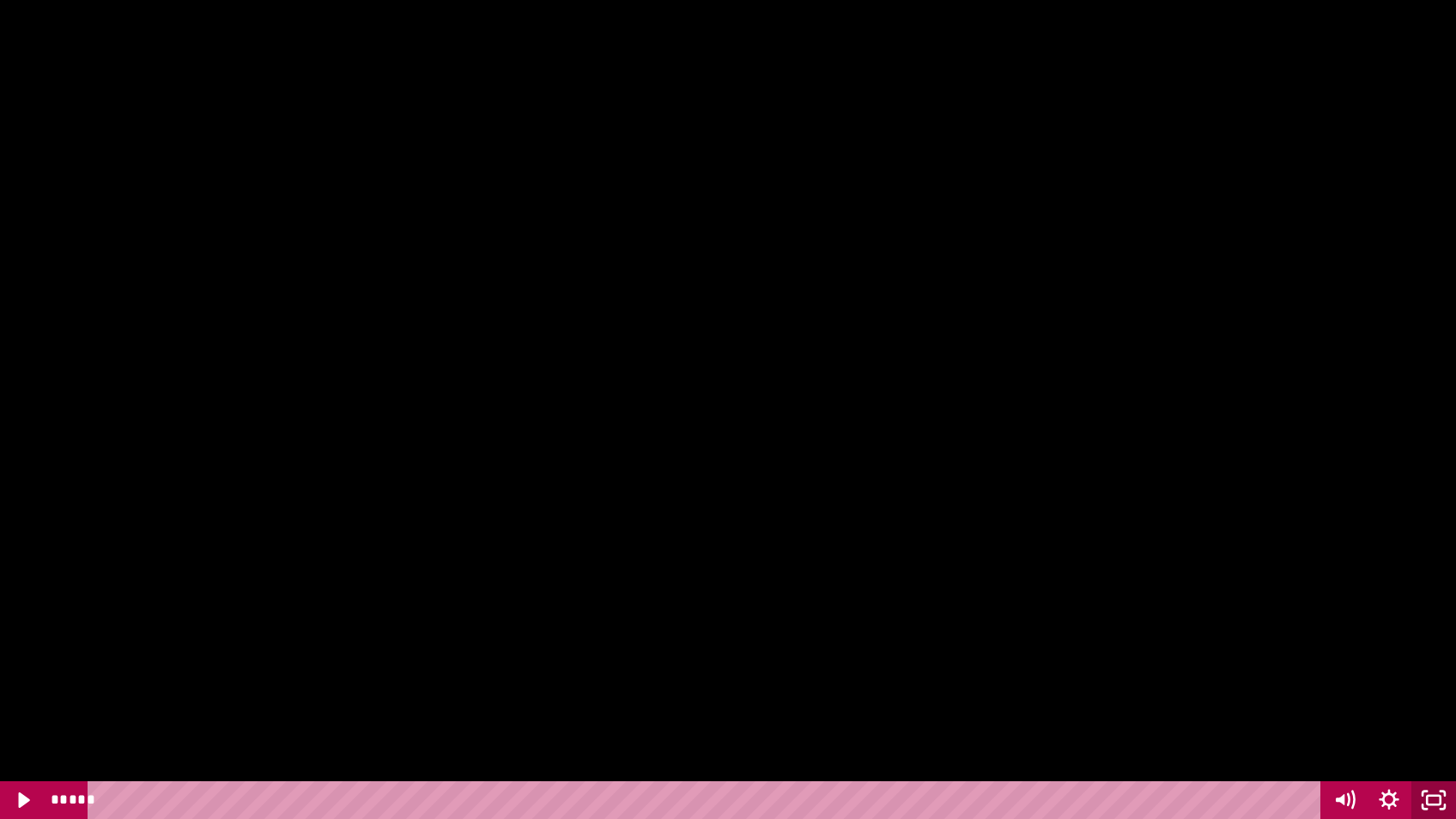 click 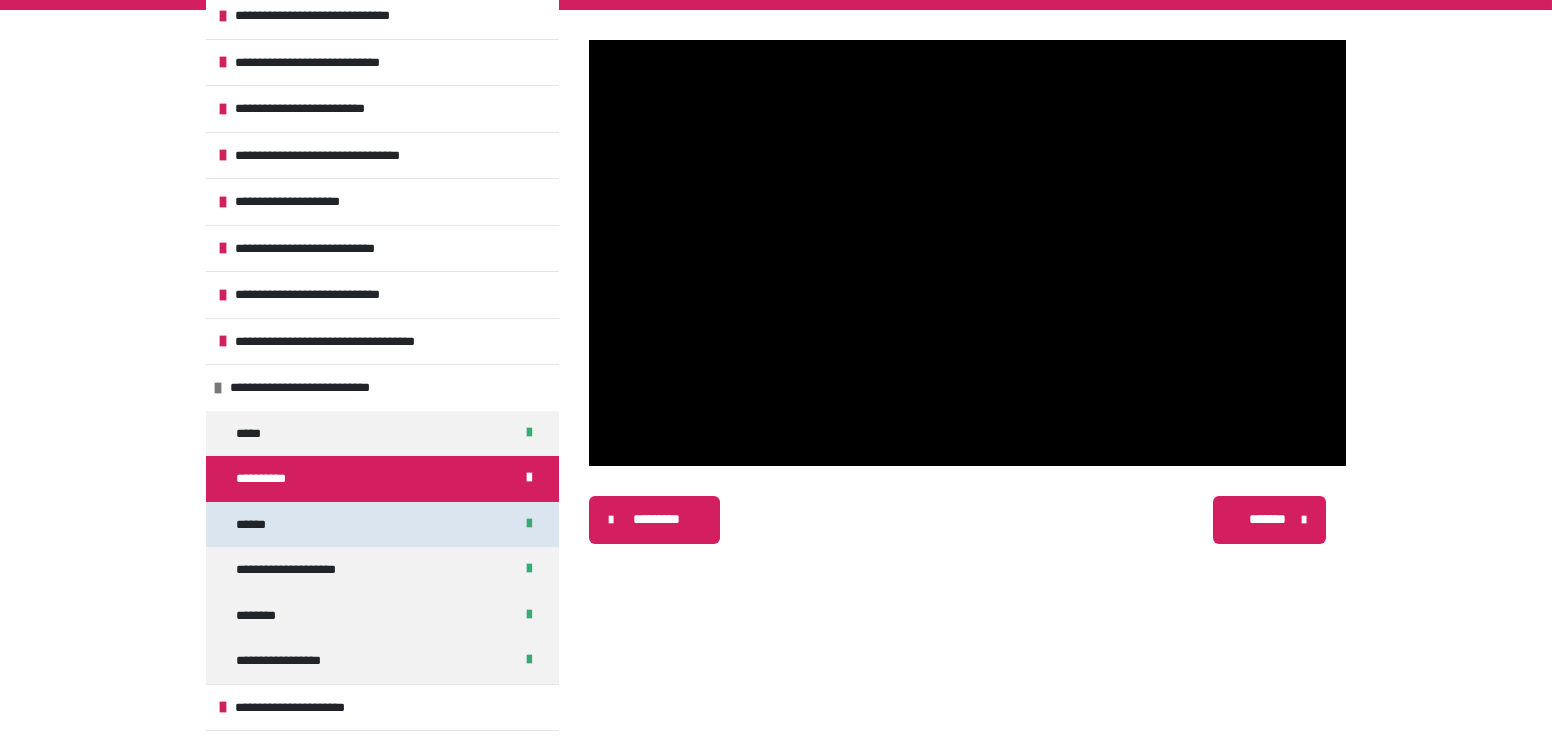 click on "******" at bounding box center [253, 525] 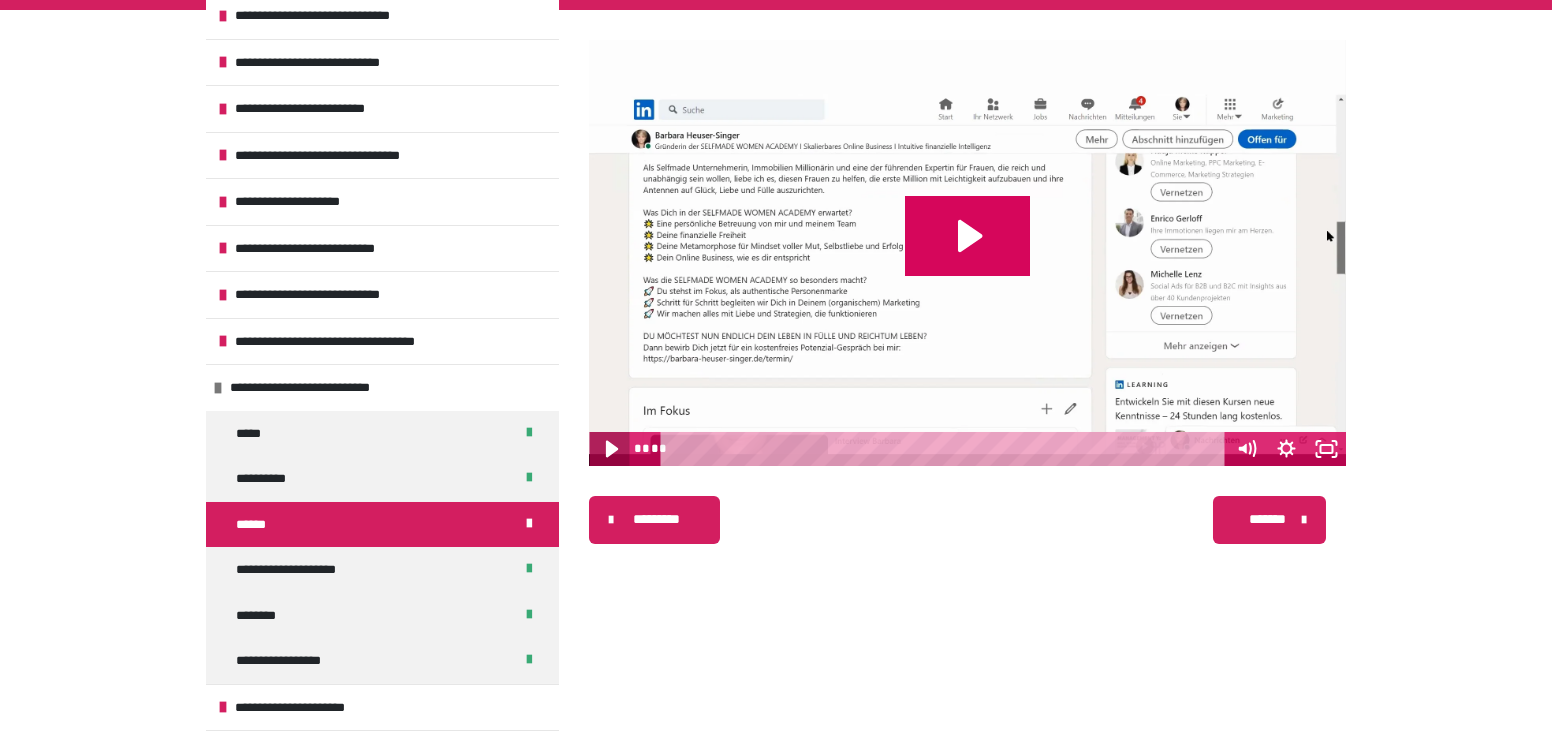click 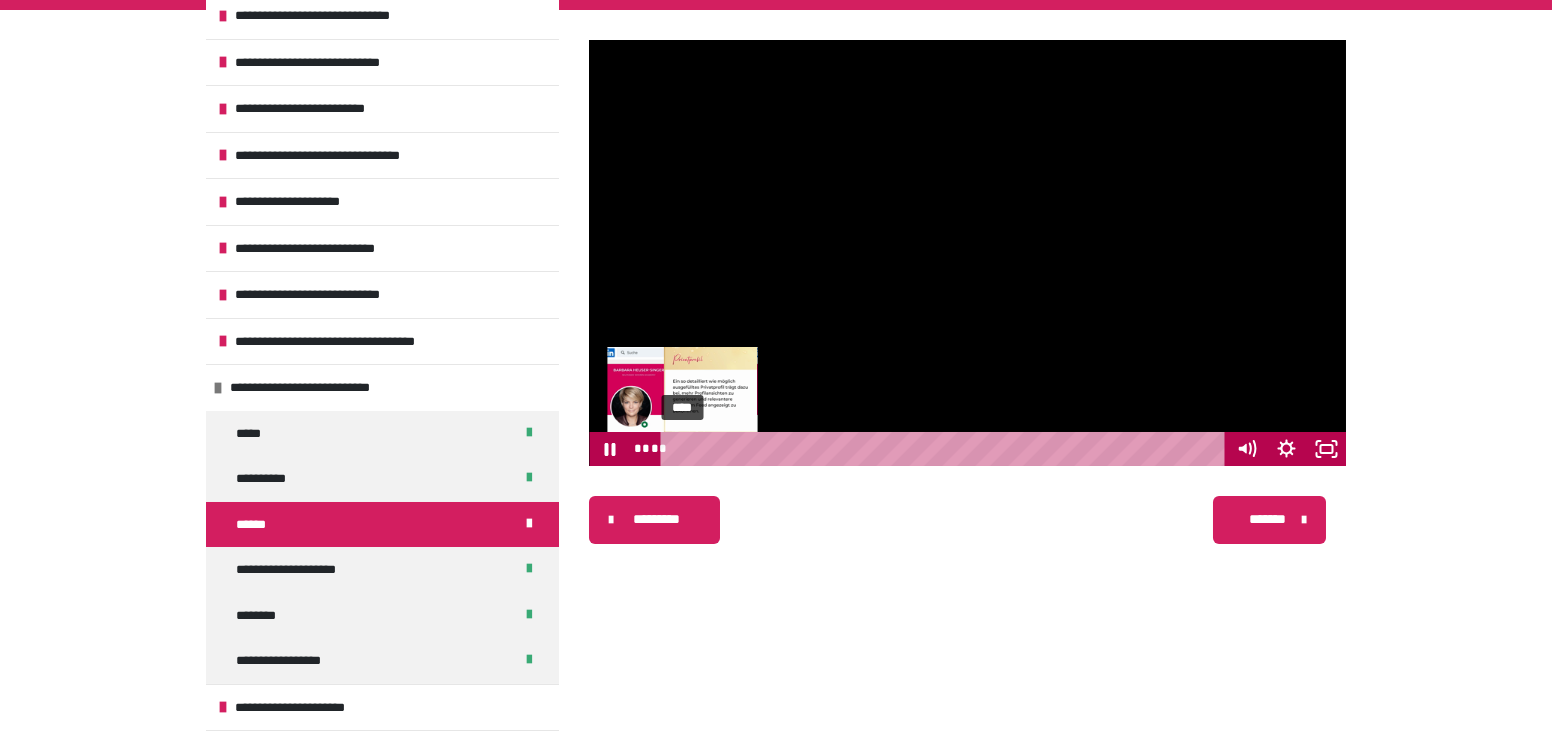 click on "****" at bounding box center [946, 449] 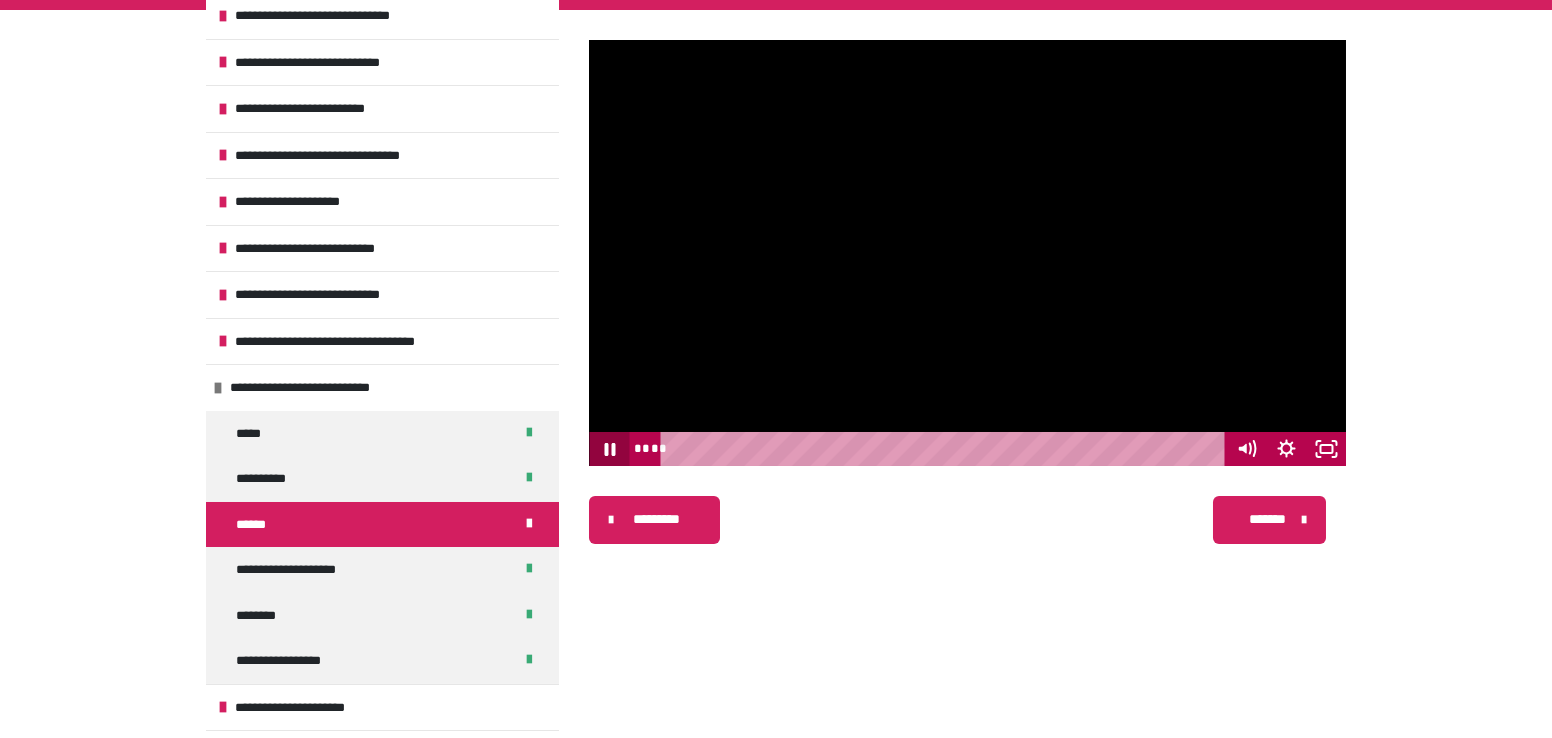 click 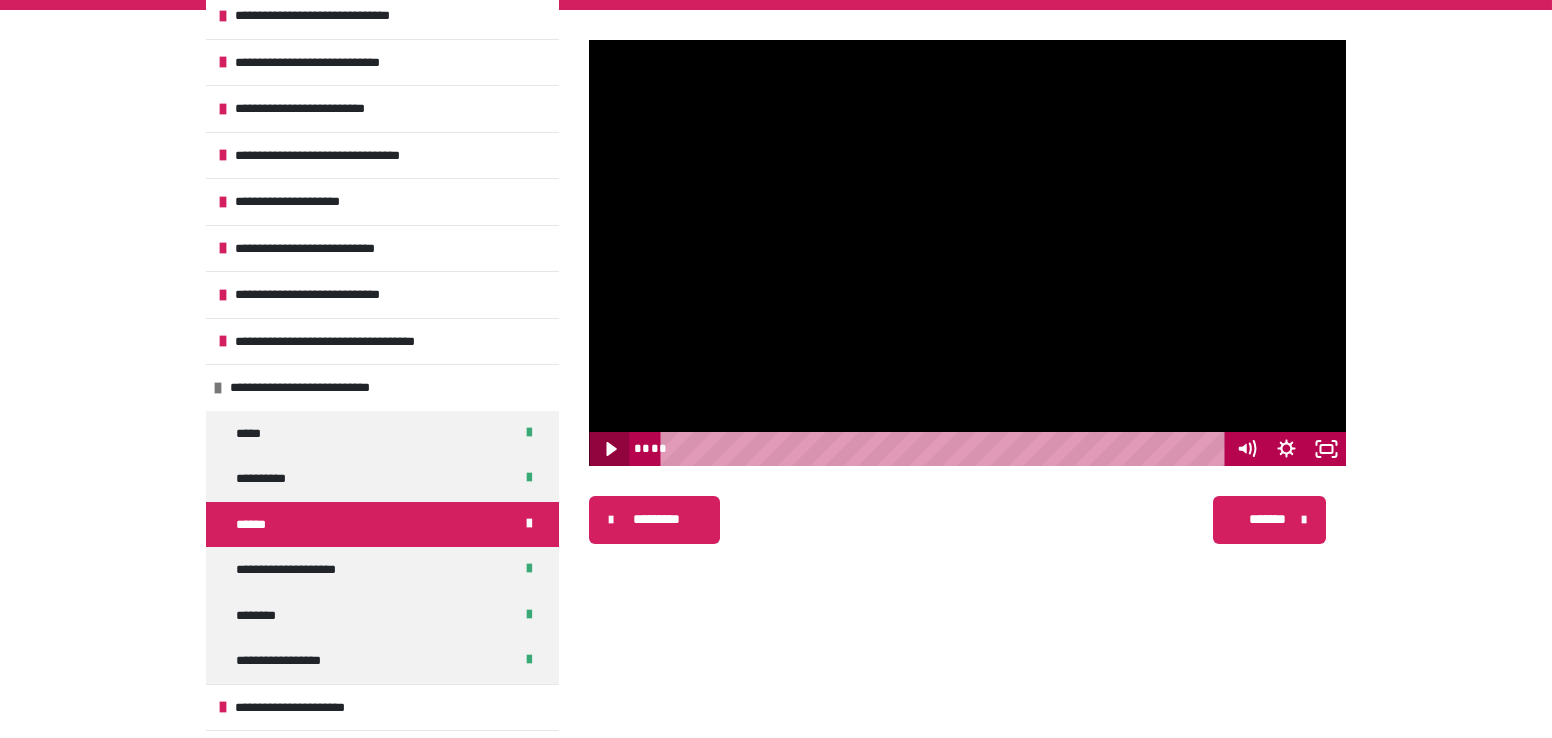 click 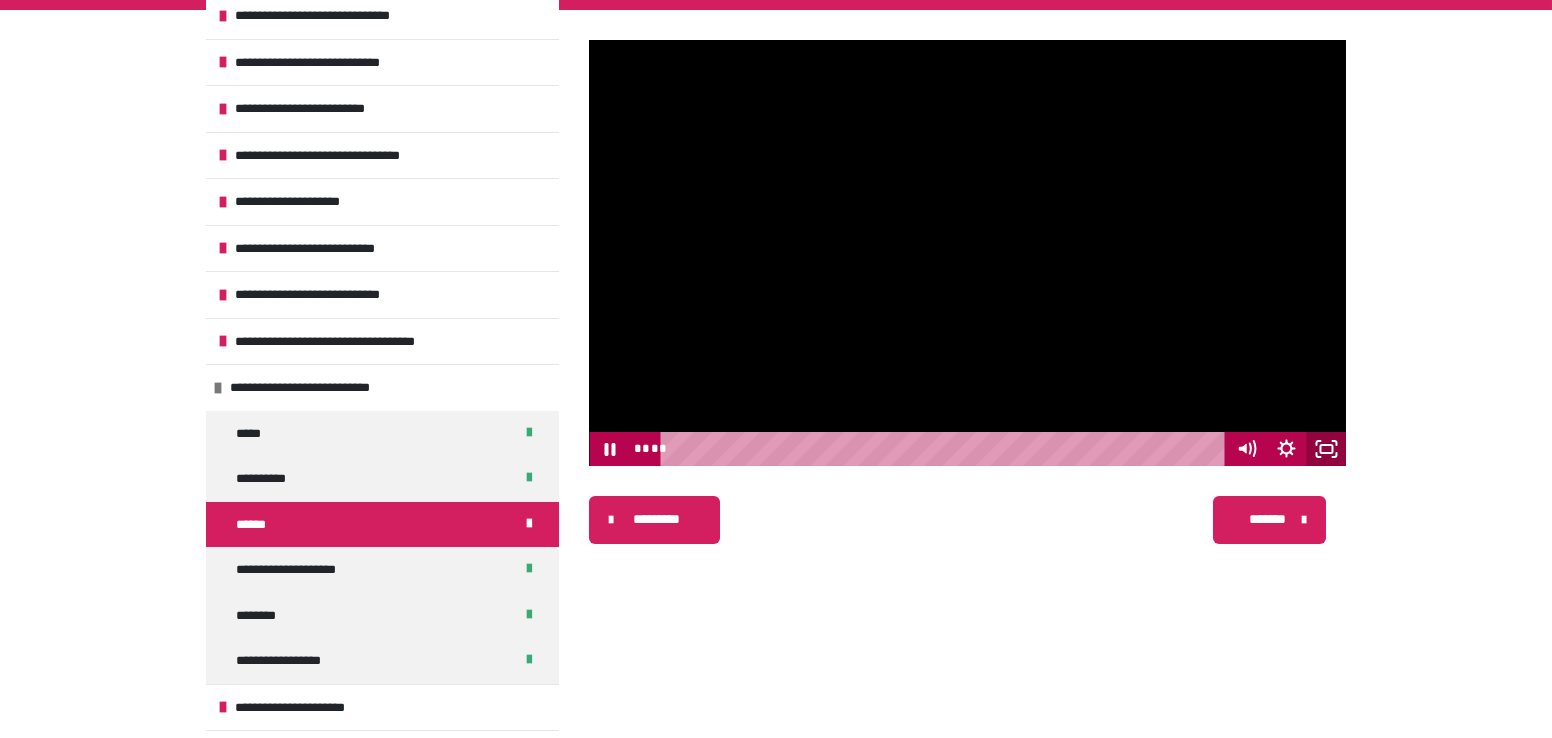click 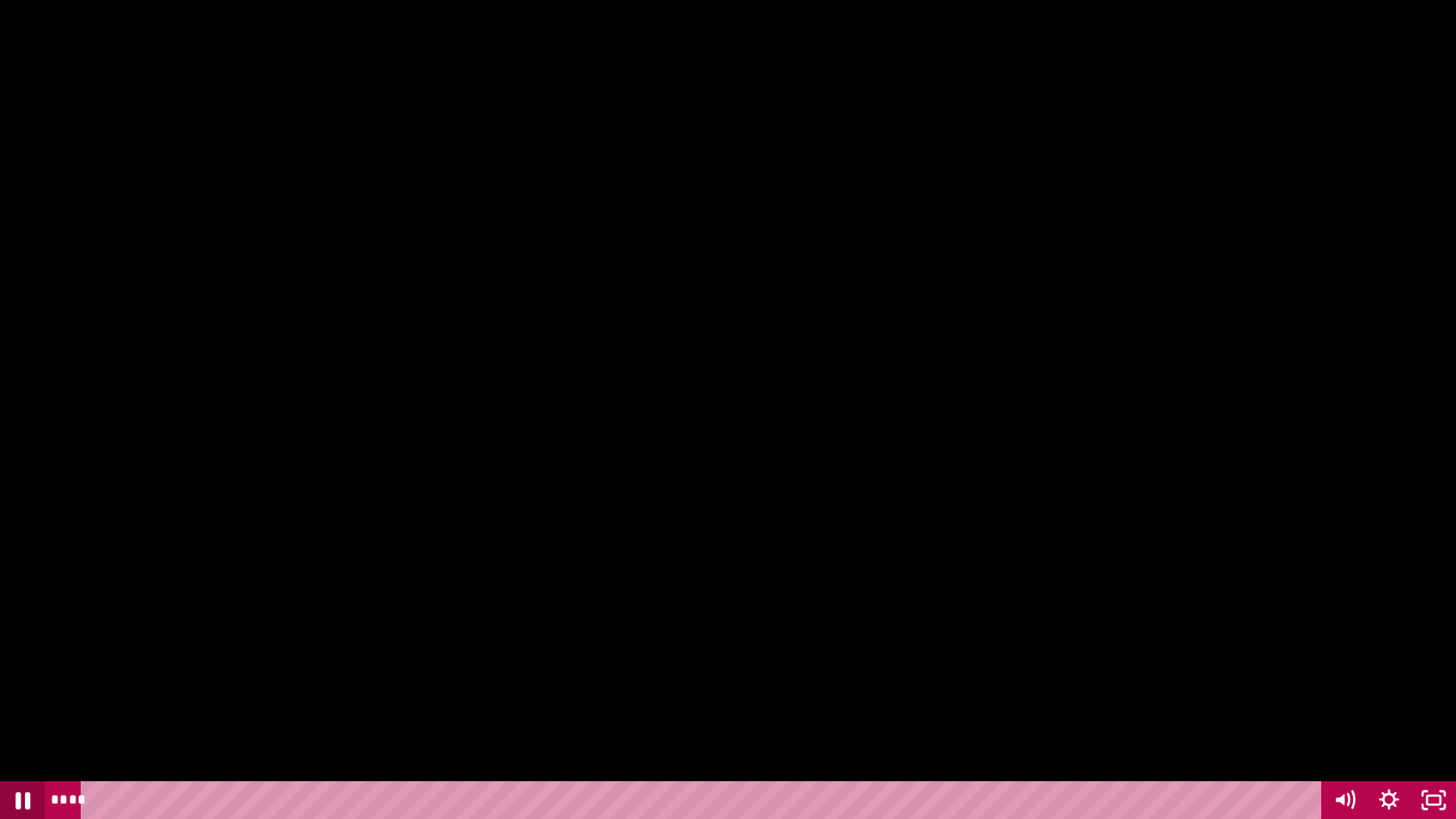 click 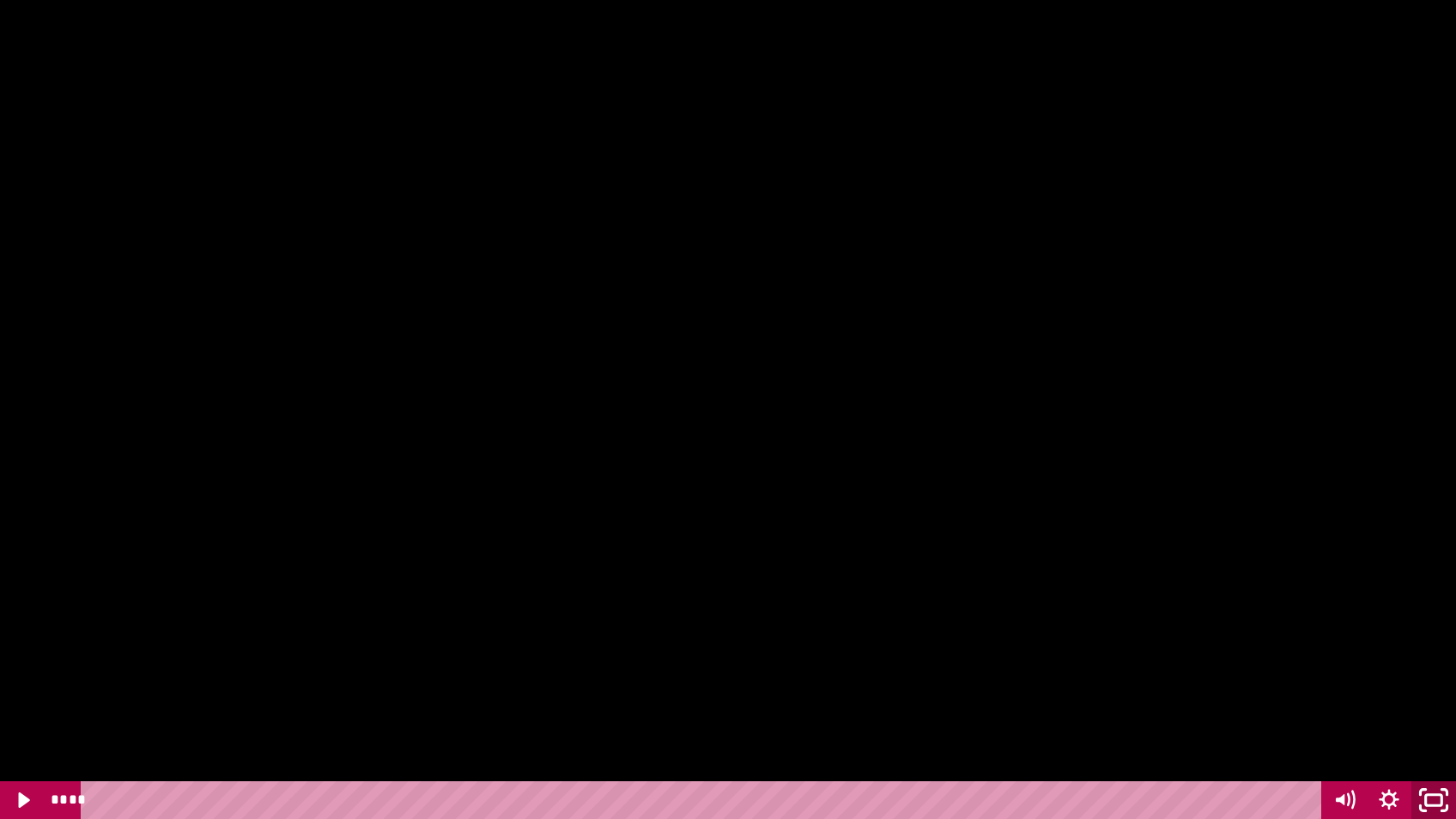 click 